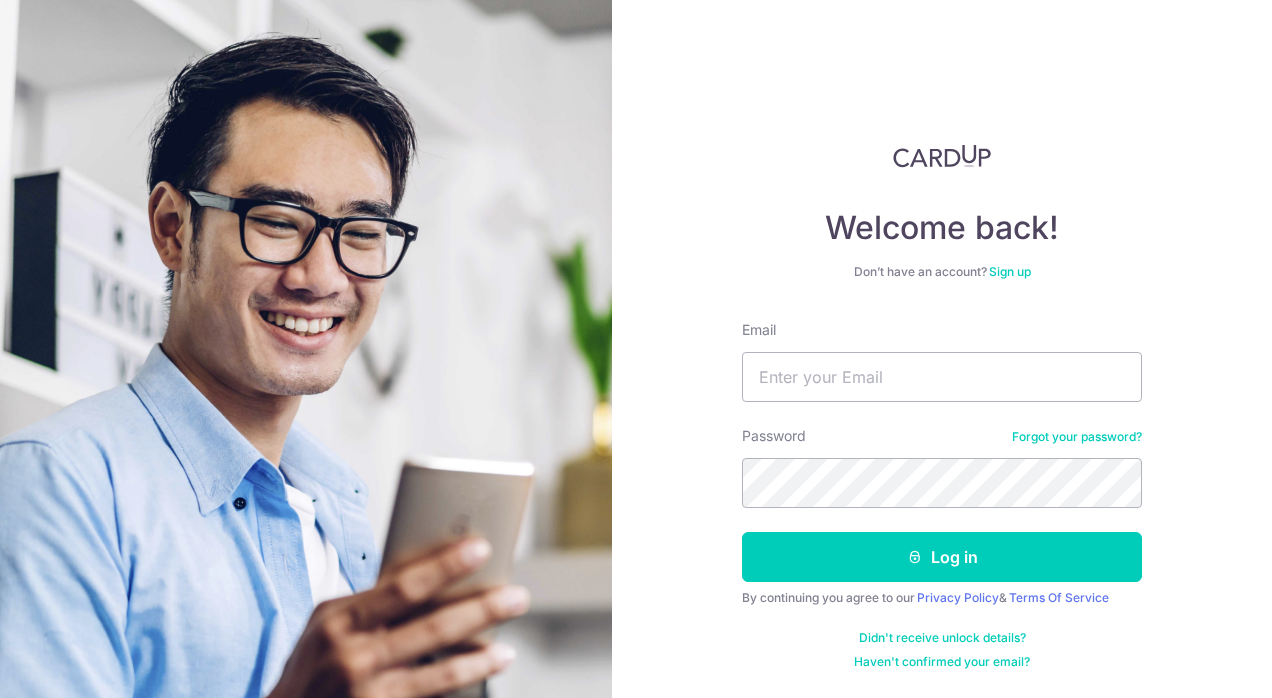 scroll, scrollTop: 0, scrollLeft: 0, axis: both 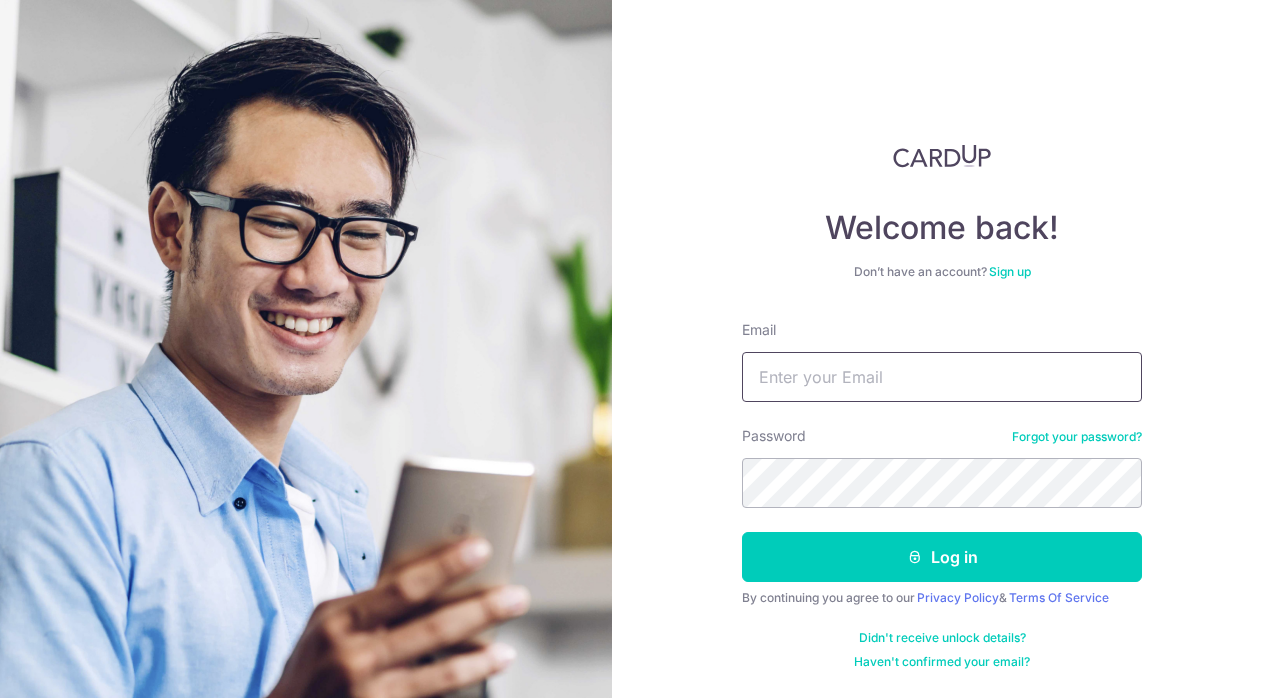 click on "Email" at bounding box center [942, 377] 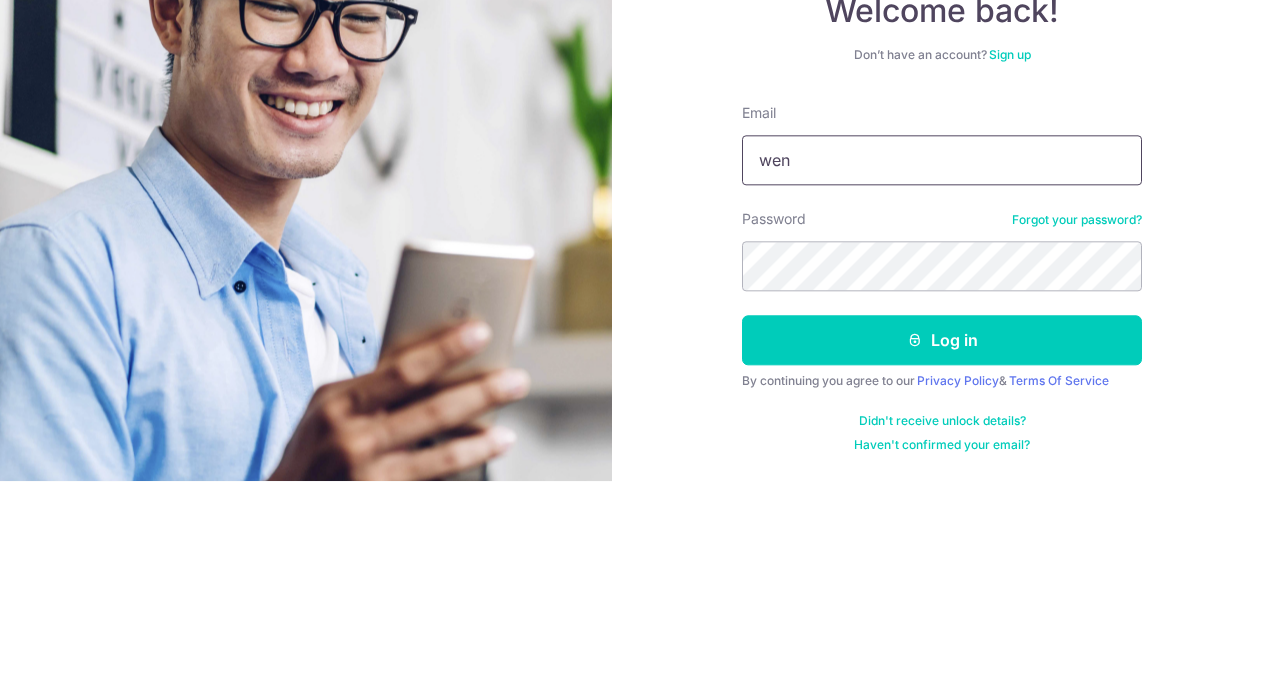 type on "[EMAIL]" 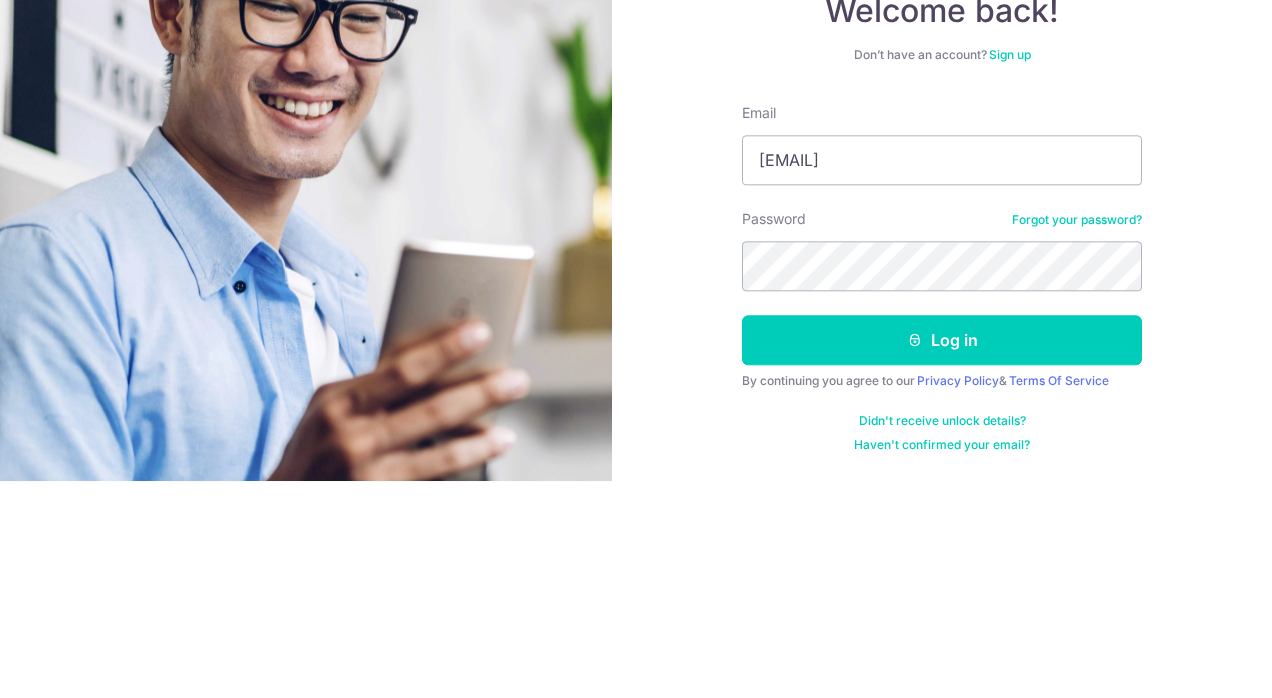 click on "Welcome back!
Don’t have an account?  Sign up
Email
[EMAIL]
Password
Forgot your password?
Log in
By continuing you agree to our
Privacy Policy
&  Terms Of Service
Didn't receive unlock details?
Haven't confirmed your email?" at bounding box center [942, 349] 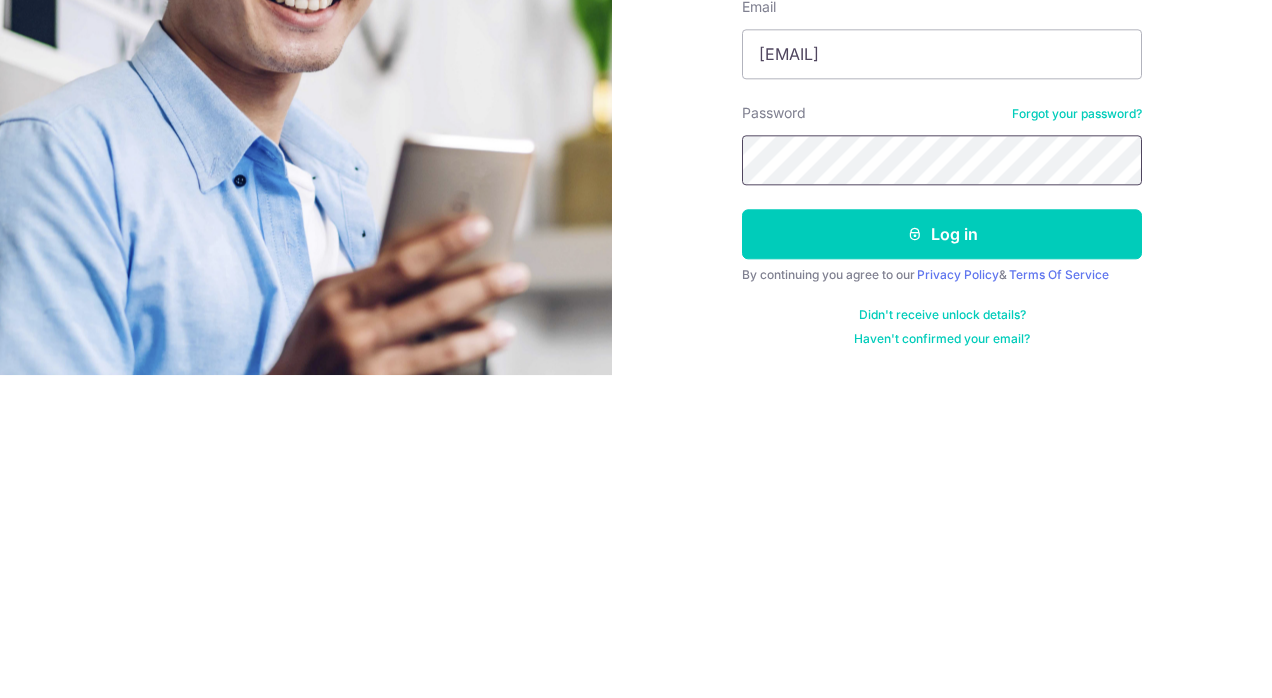 scroll, scrollTop: 0, scrollLeft: 0, axis: both 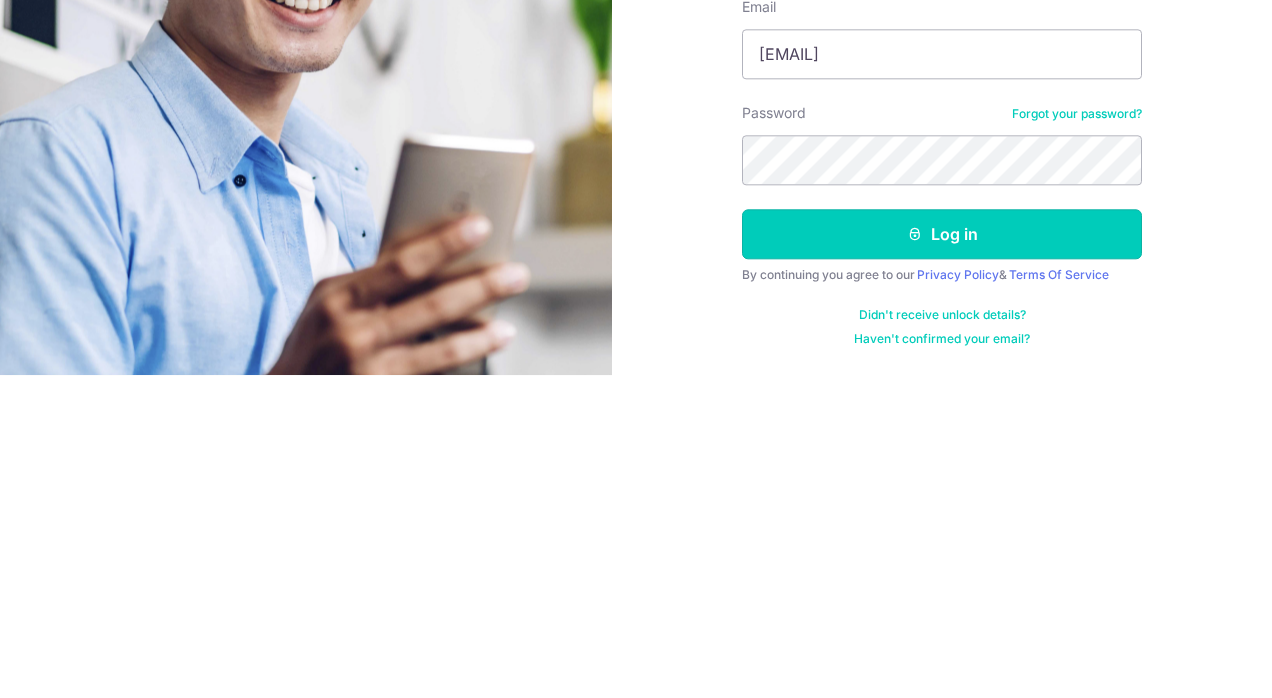 click on "Log in" at bounding box center [942, 557] 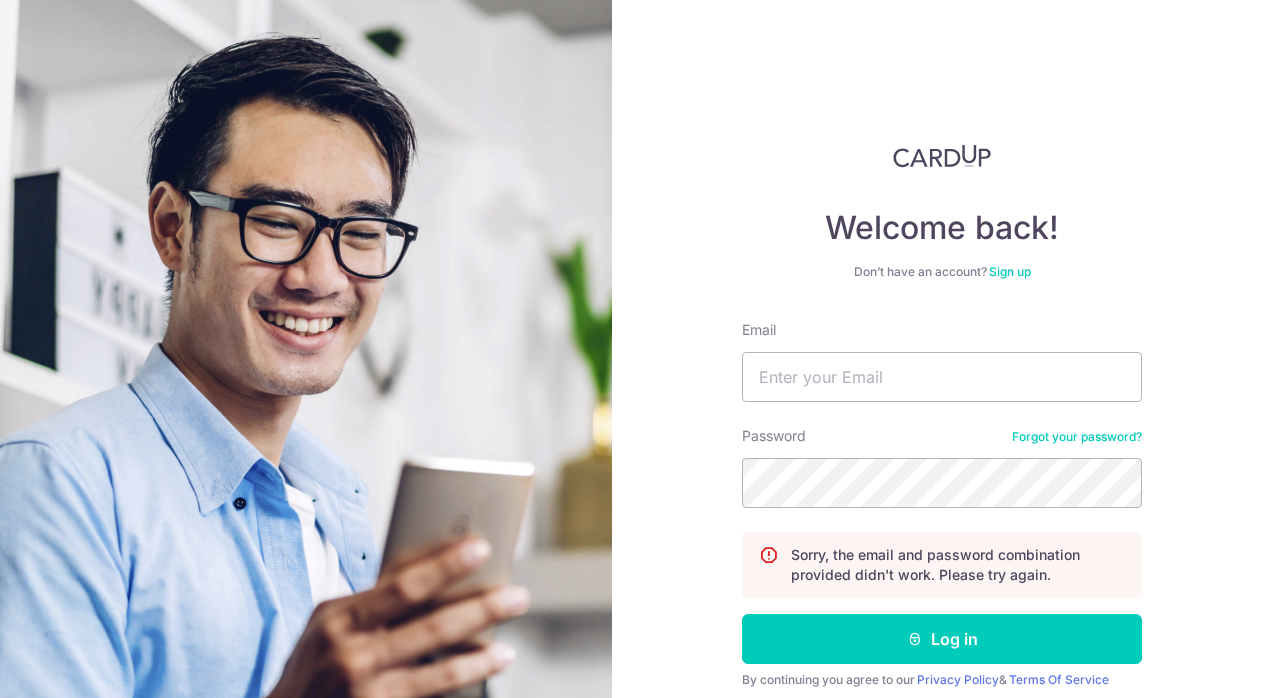 scroll, scrollTop: 0, scrollLeft: 0, axis: both 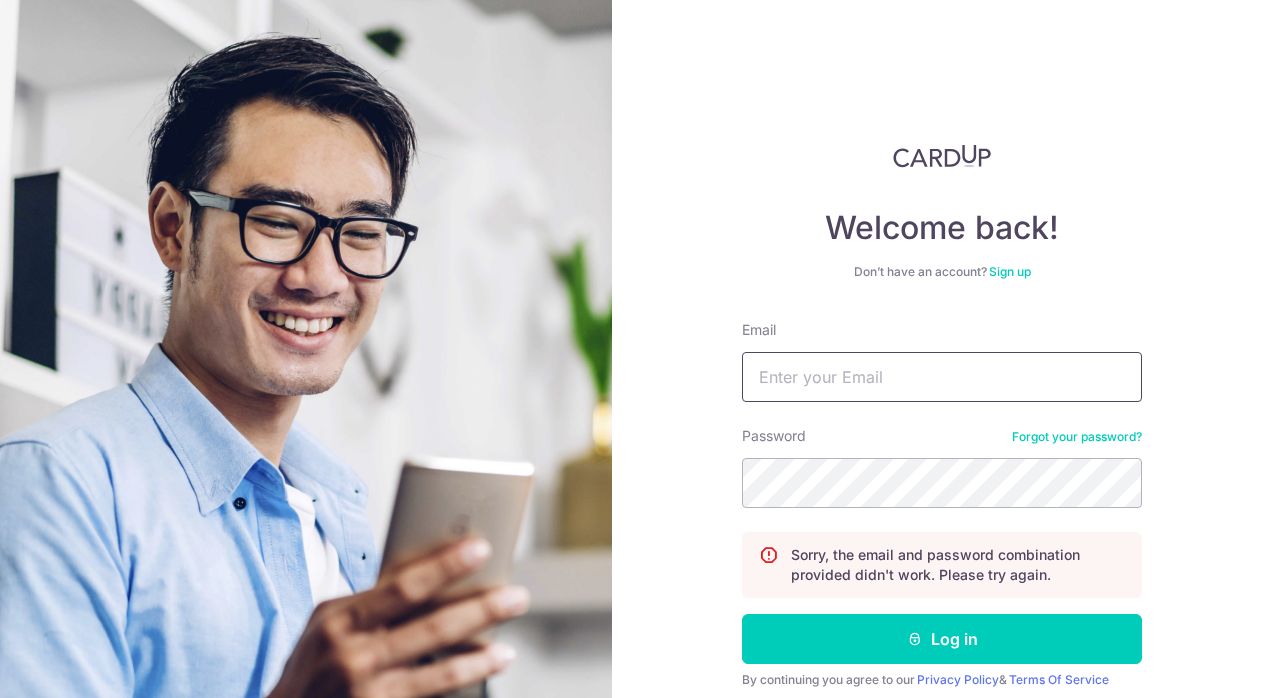 click on "Email" at bounding box center (942, 377) 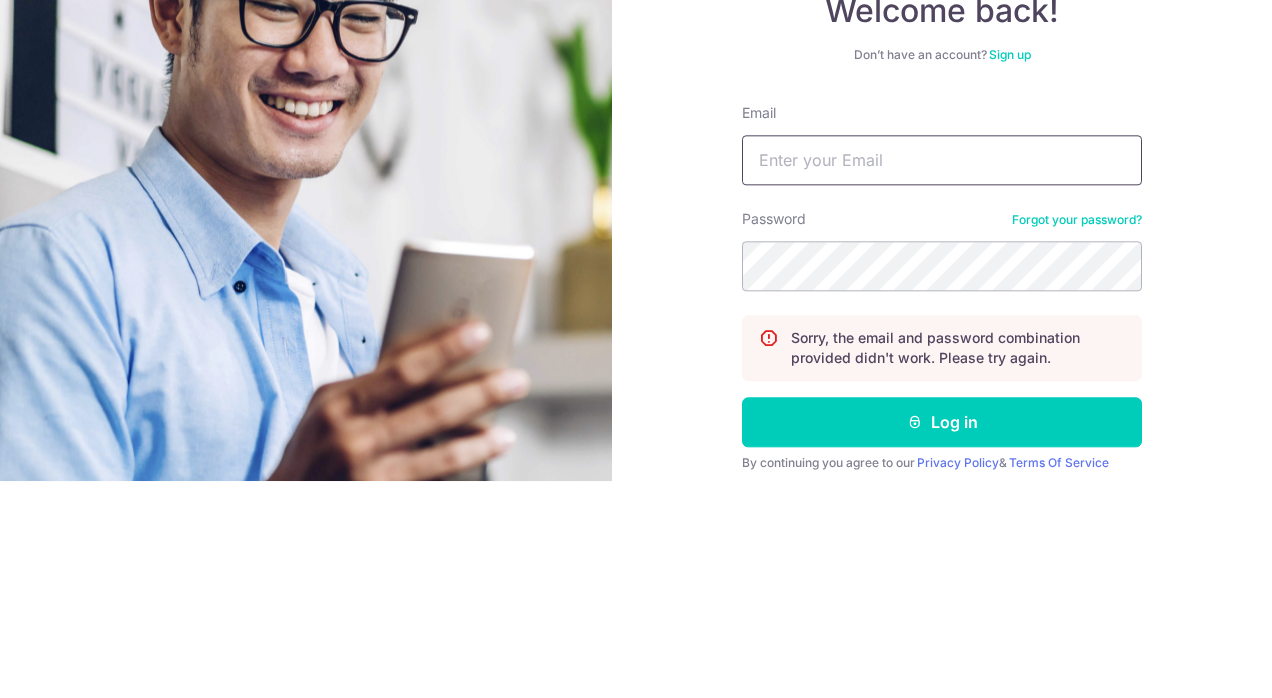 click on "Email" at bounding box center (942, 377) 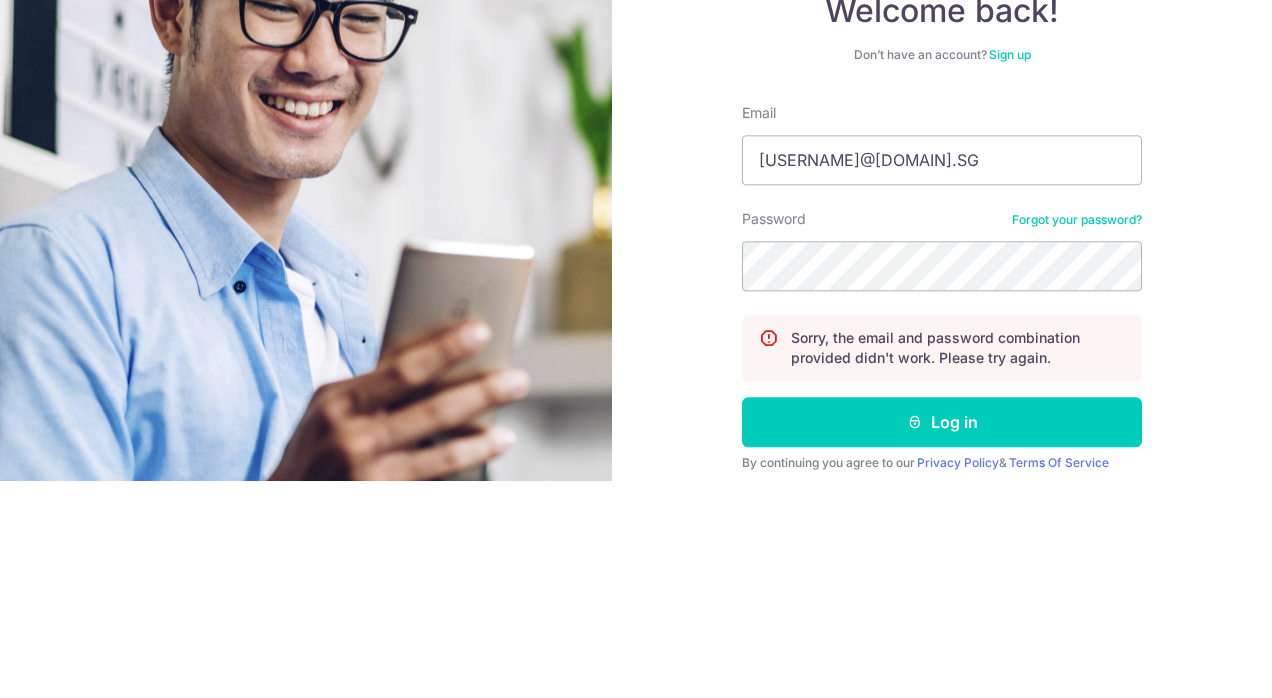 click on "Forgot your password?" at bounding box center [1077, 437] 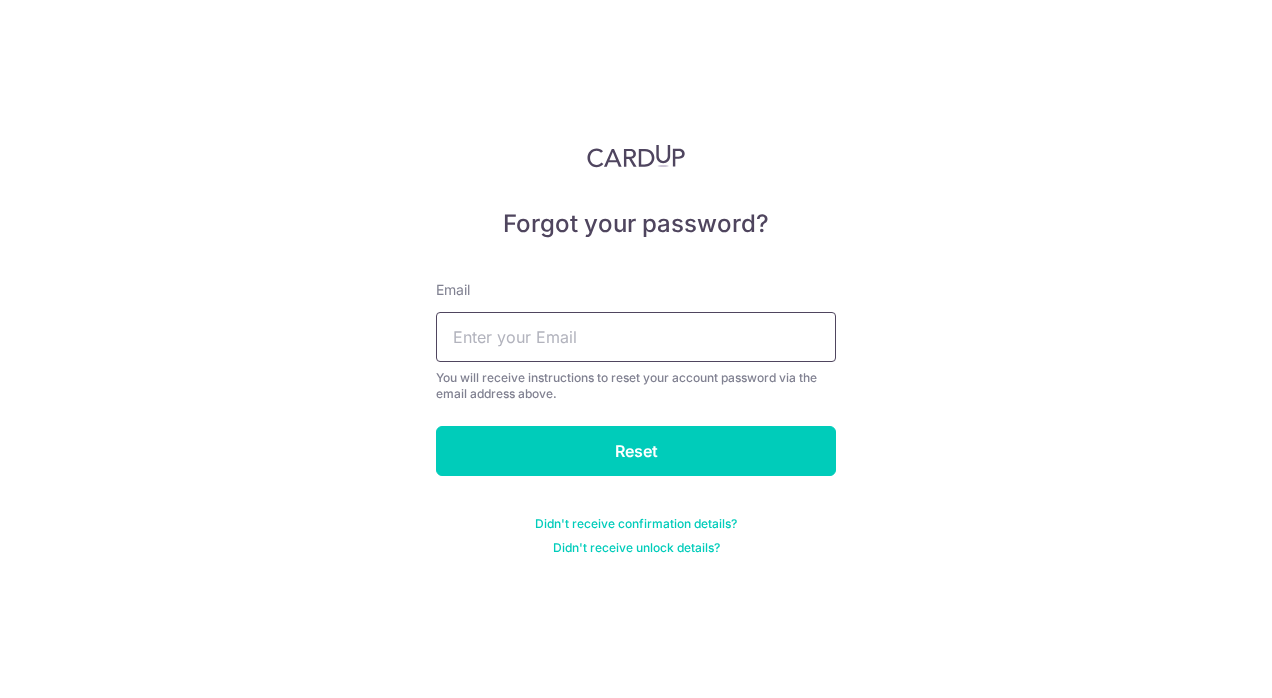 click at bounding box center [636, 337] 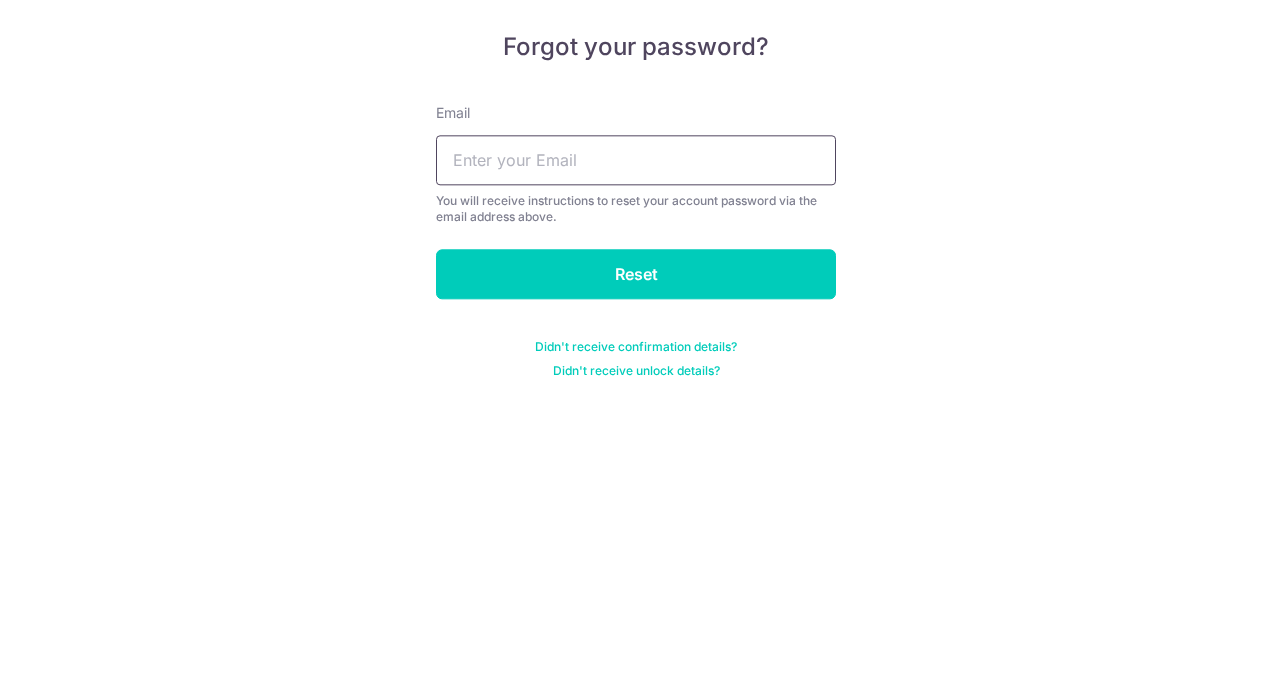 click at bounding box center [636, 337] 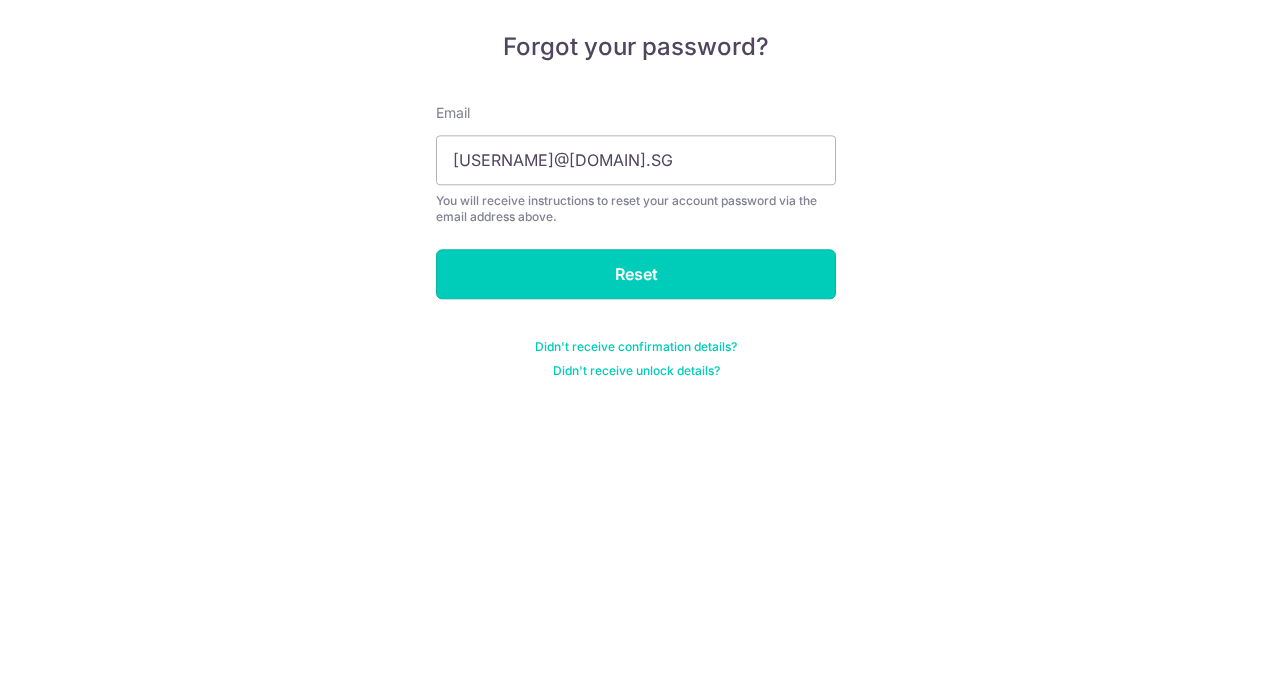 click on "Reset" at bounding box center (636, 451) 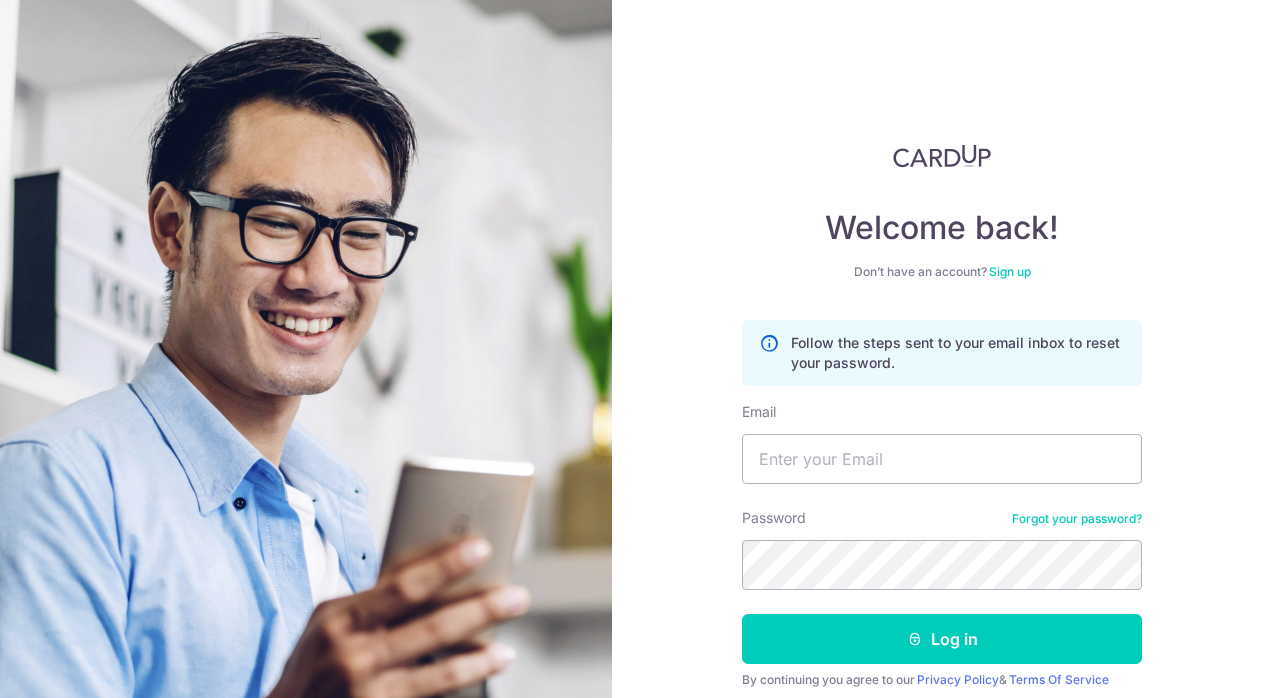 scroll, scrollTop: 0, scrollLeft: 0, axis: both 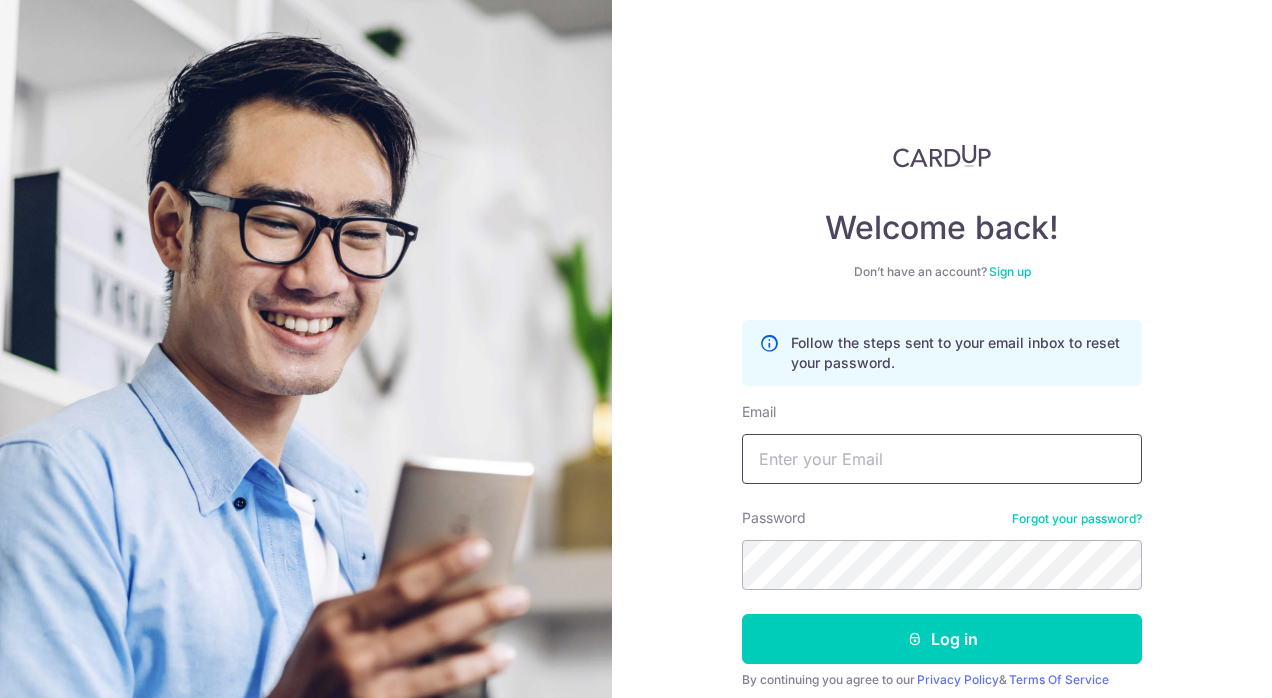 click on "Email" at bounding box center (942, 459) 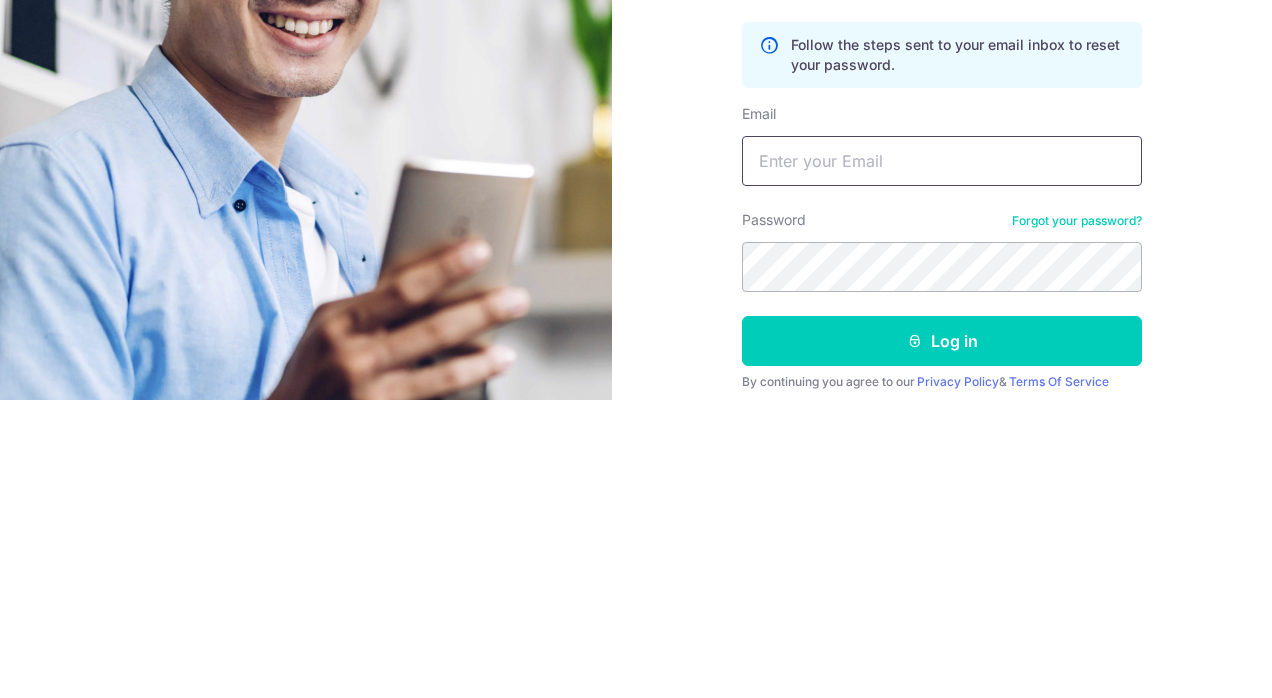 click on "Email" at bounding box center (942, 459) 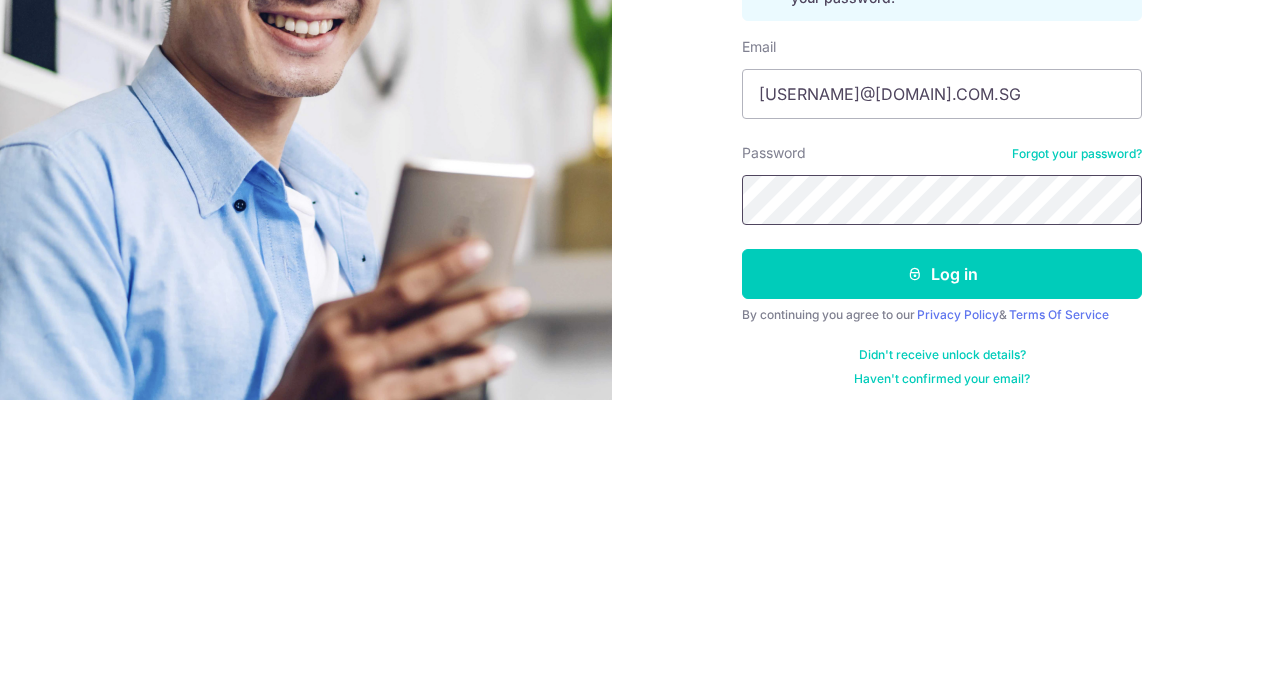 scroll, scrollTop: 76, scrollLeft: 0, axis: vertical 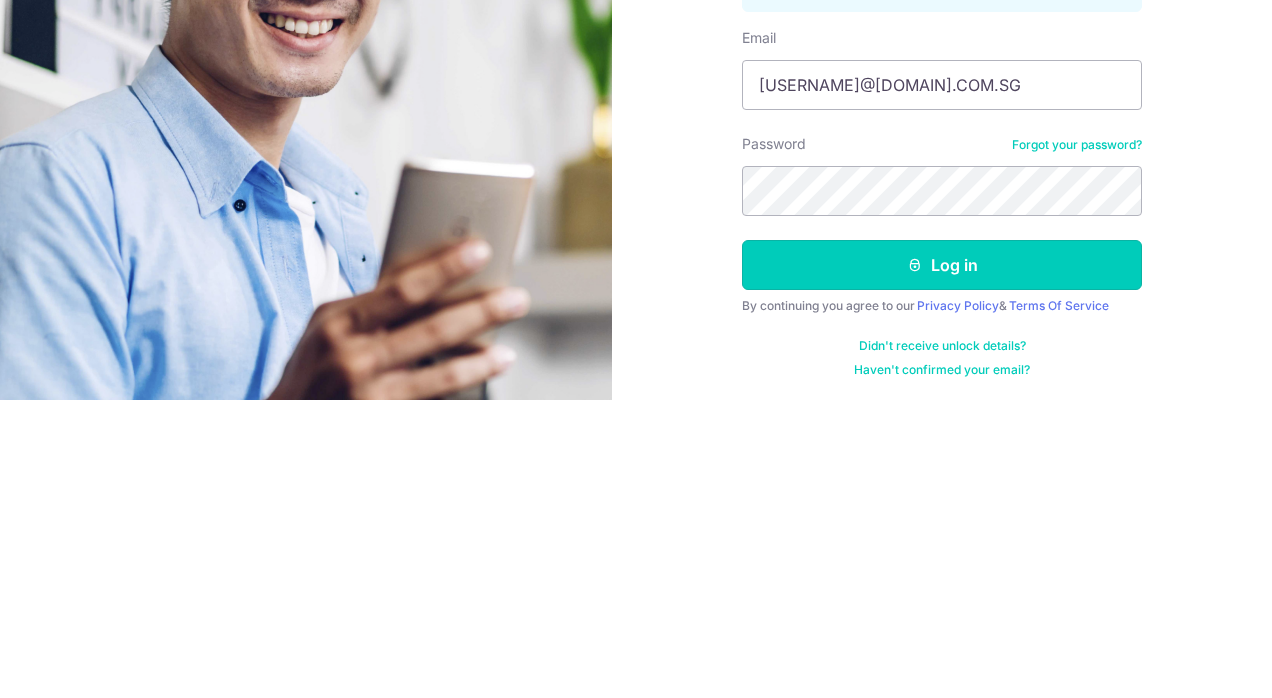 click on "Log in" at bounding box center [942, 563] 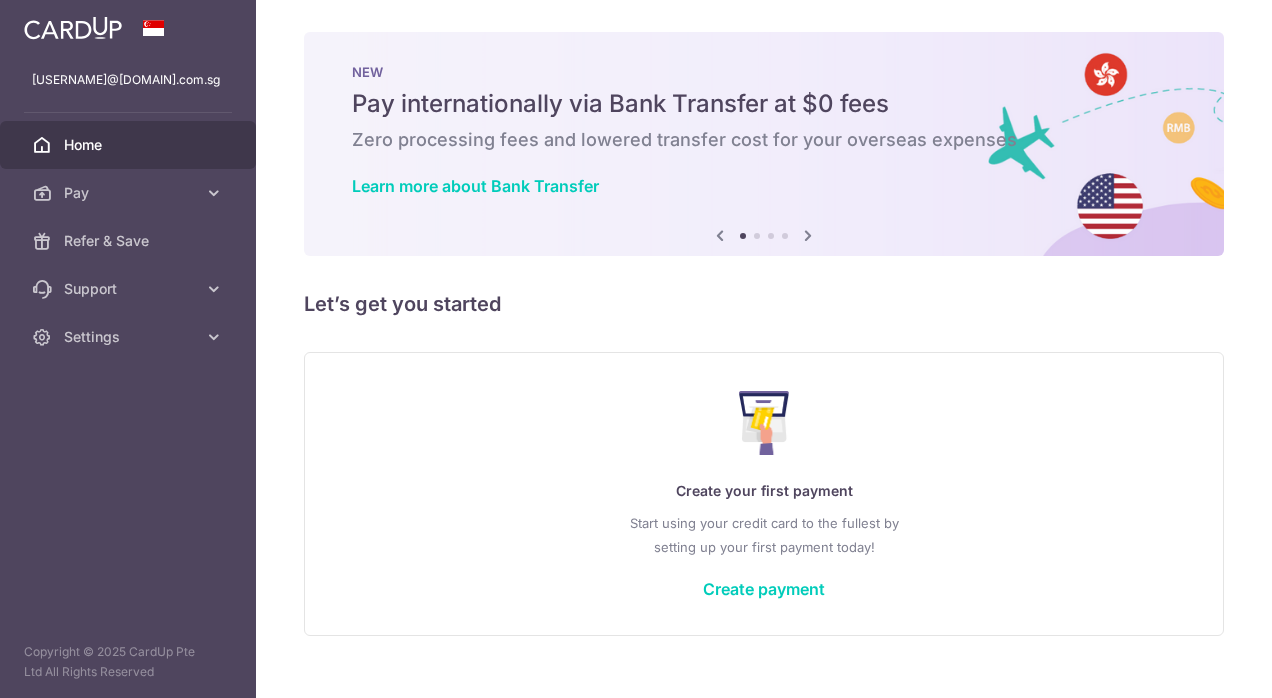 scroll, scrollTop: 0, scrollLeft: 0, axis: both 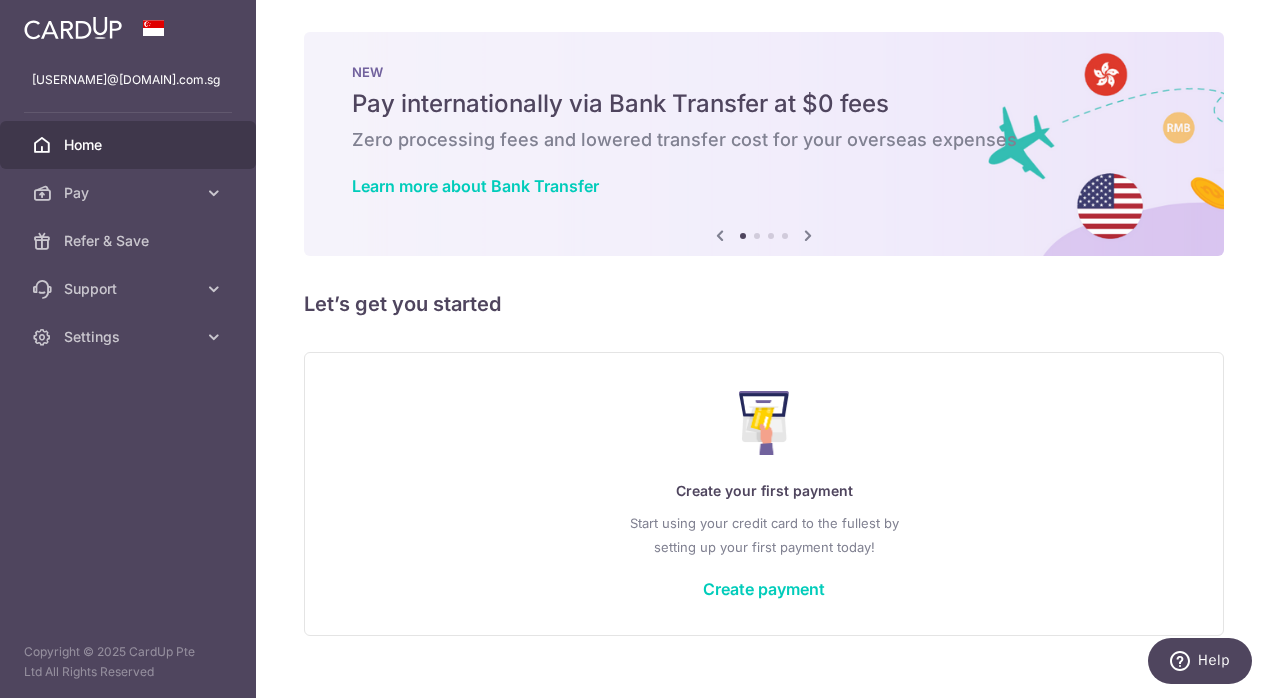 click on "Pay" at bounding box center (130, 193) 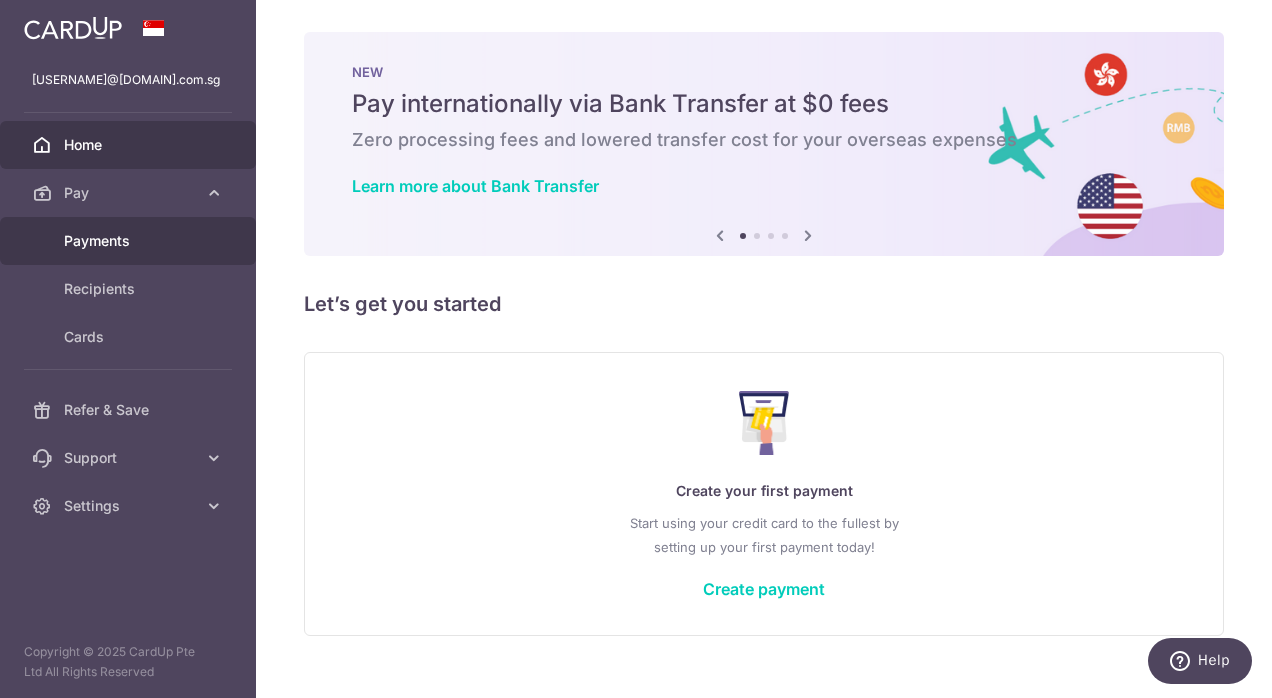 click on "Payments" at bounding box center [130, 241] 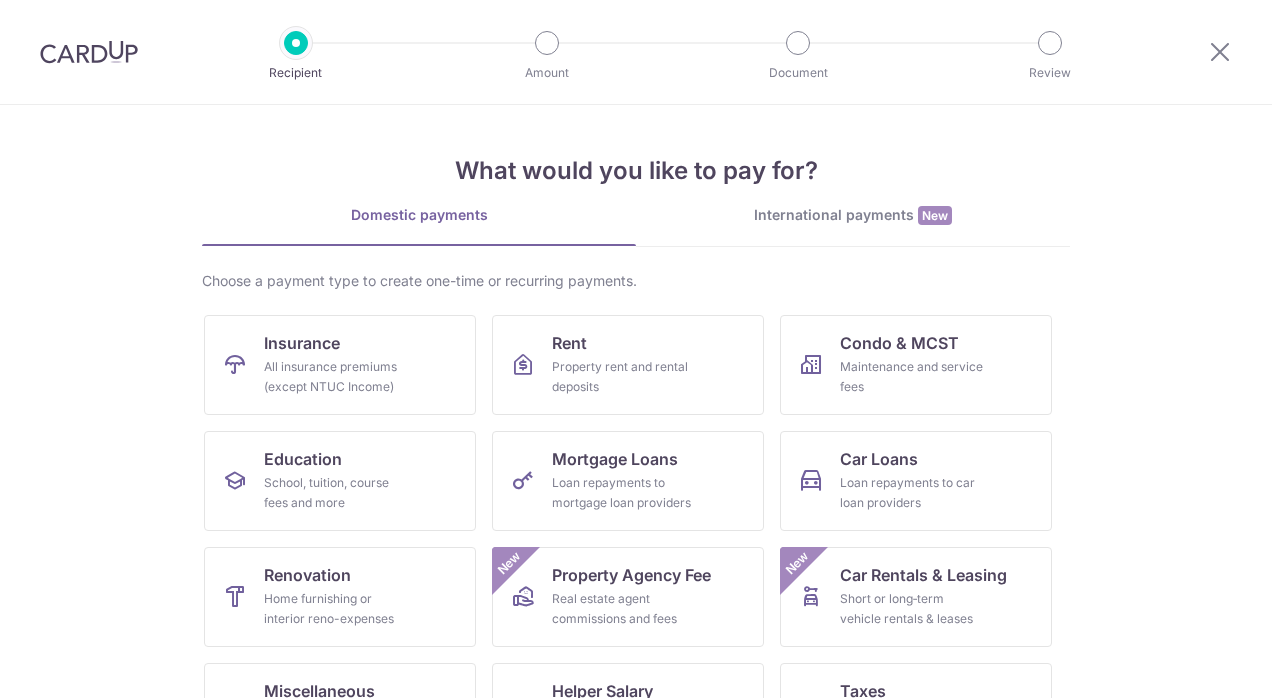 scroll, scrollTop: 0, scrollLeft: 0, axis: both 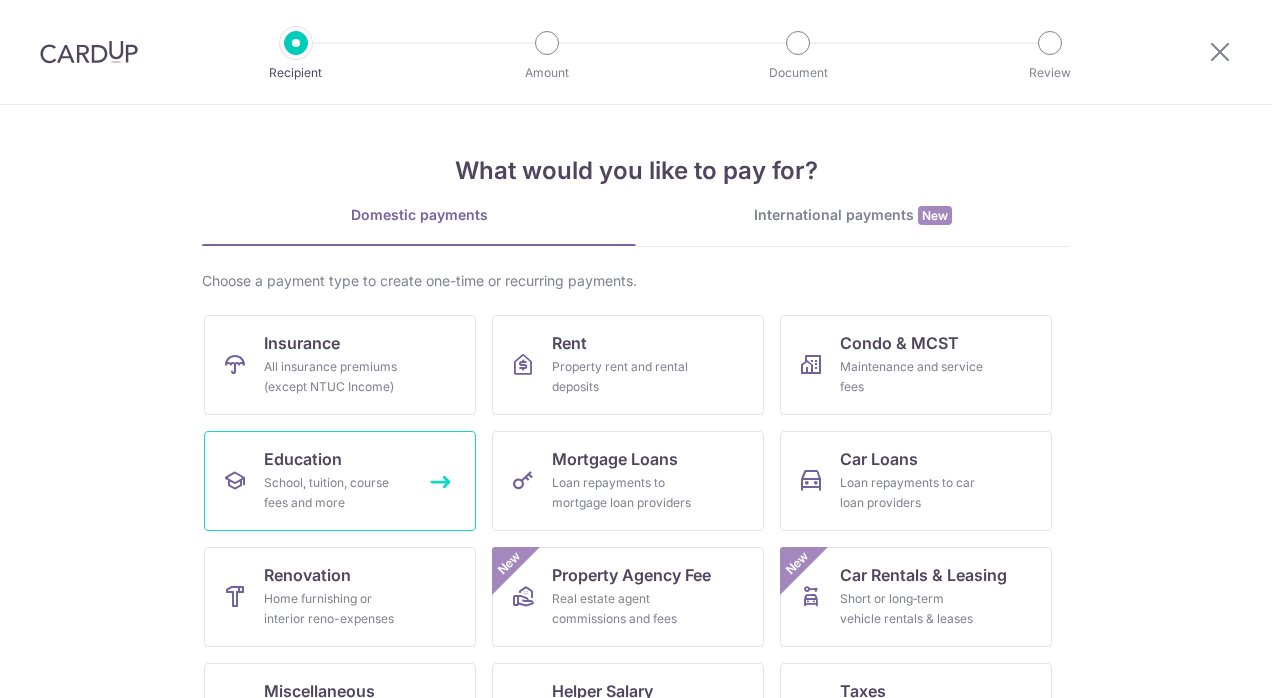 click on "School, tuition, course fees and more" at bounding box center [336, 493] 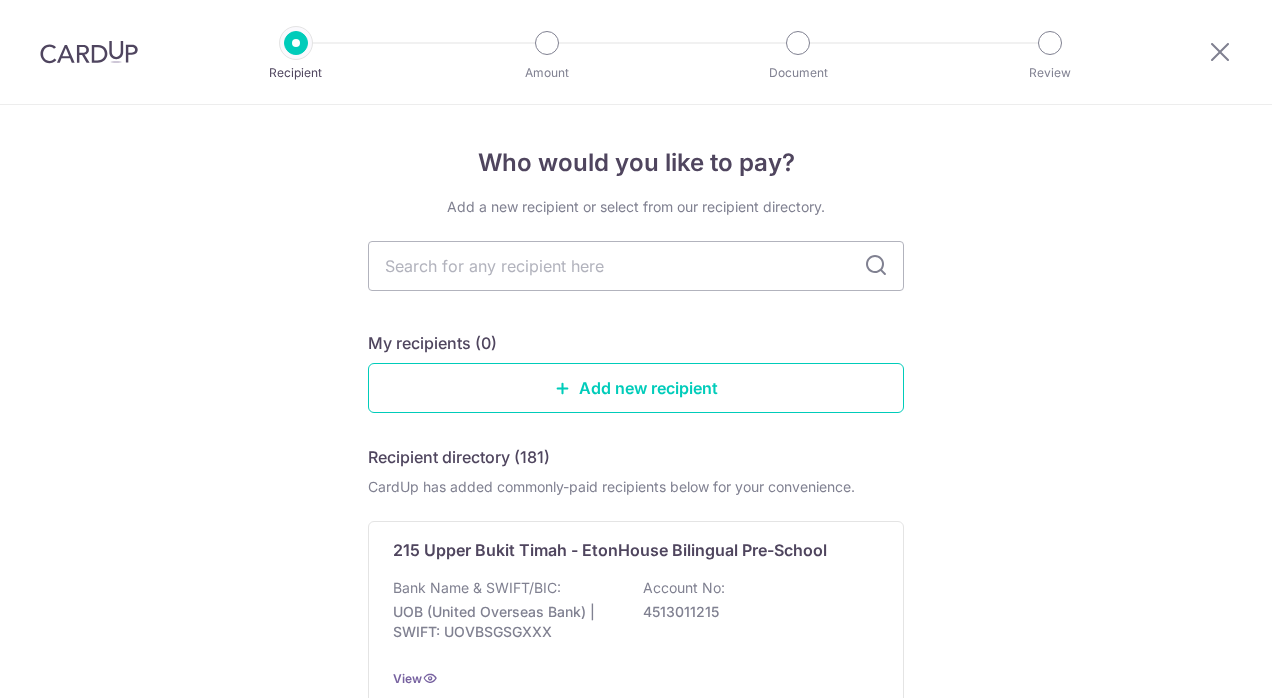 scroll, scrollTop: 0, scrollLeft: 0, axis: both 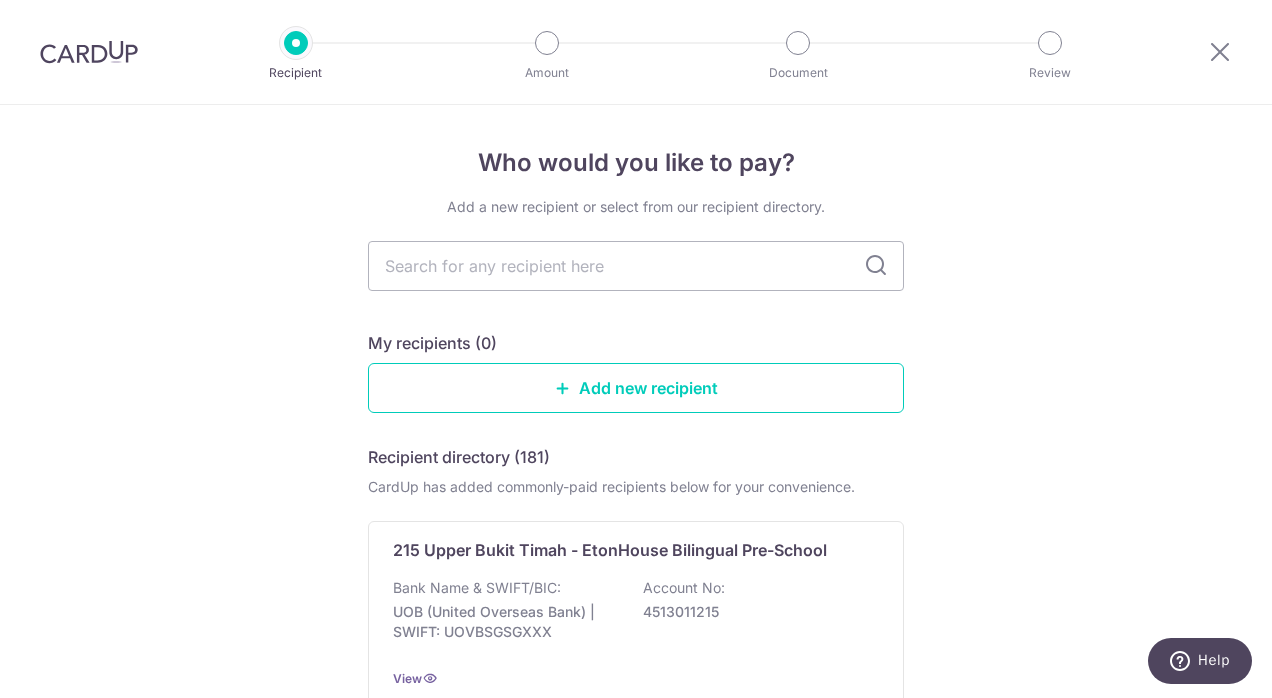 click at bounding box center [636, 266] 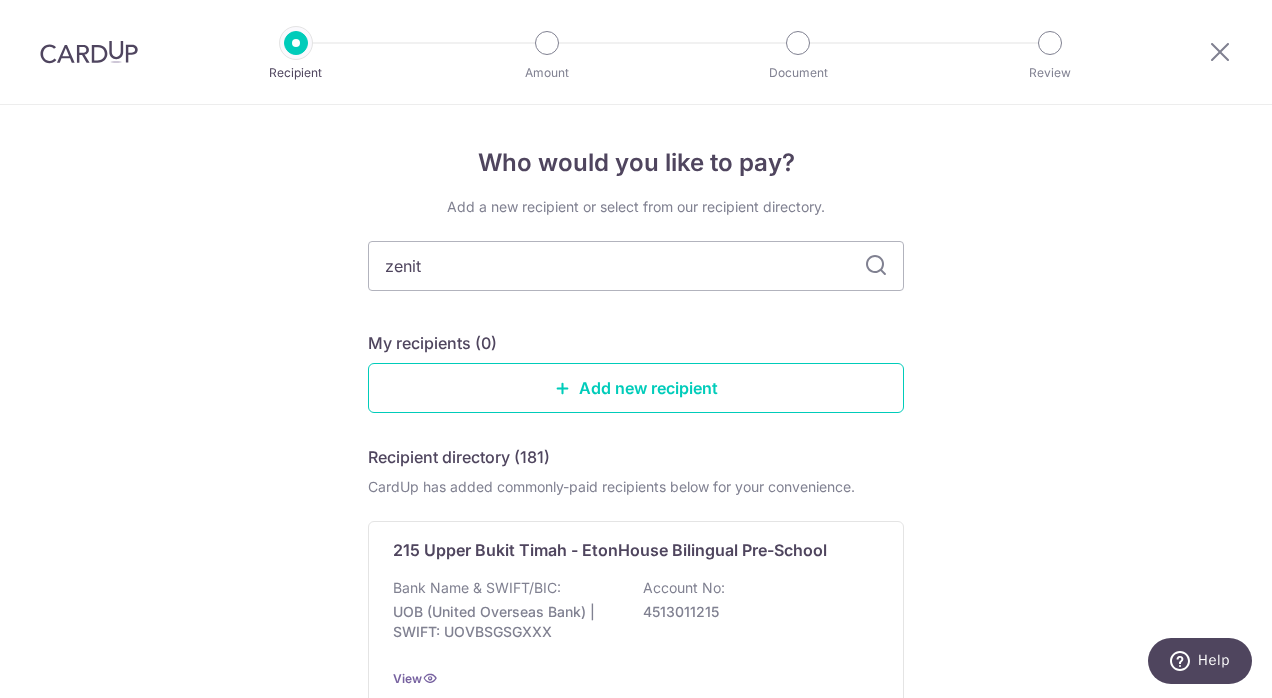 type on "zenith" 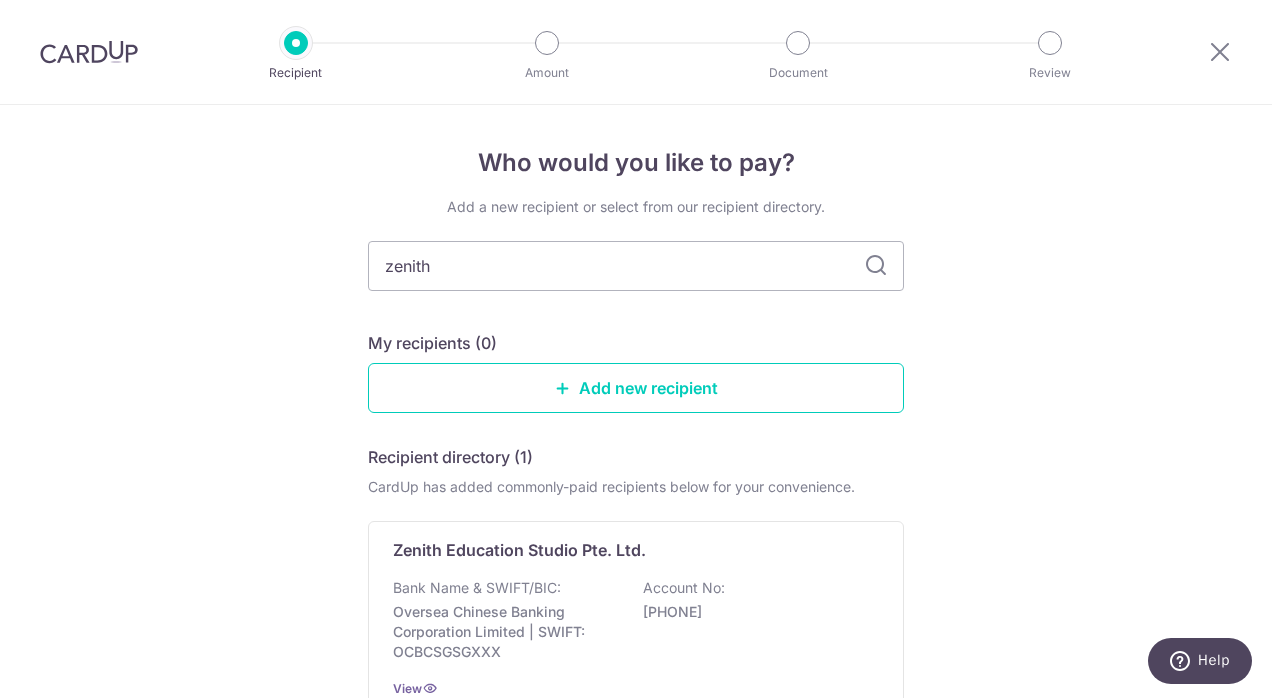 click on "Bank Name & SWIFT/BIC:
Oversea Chinese Banking Corporation Limited | SWIFT: OCBCSGSGXXX
Account No:
713311421001" at bounding box center (636, 620) 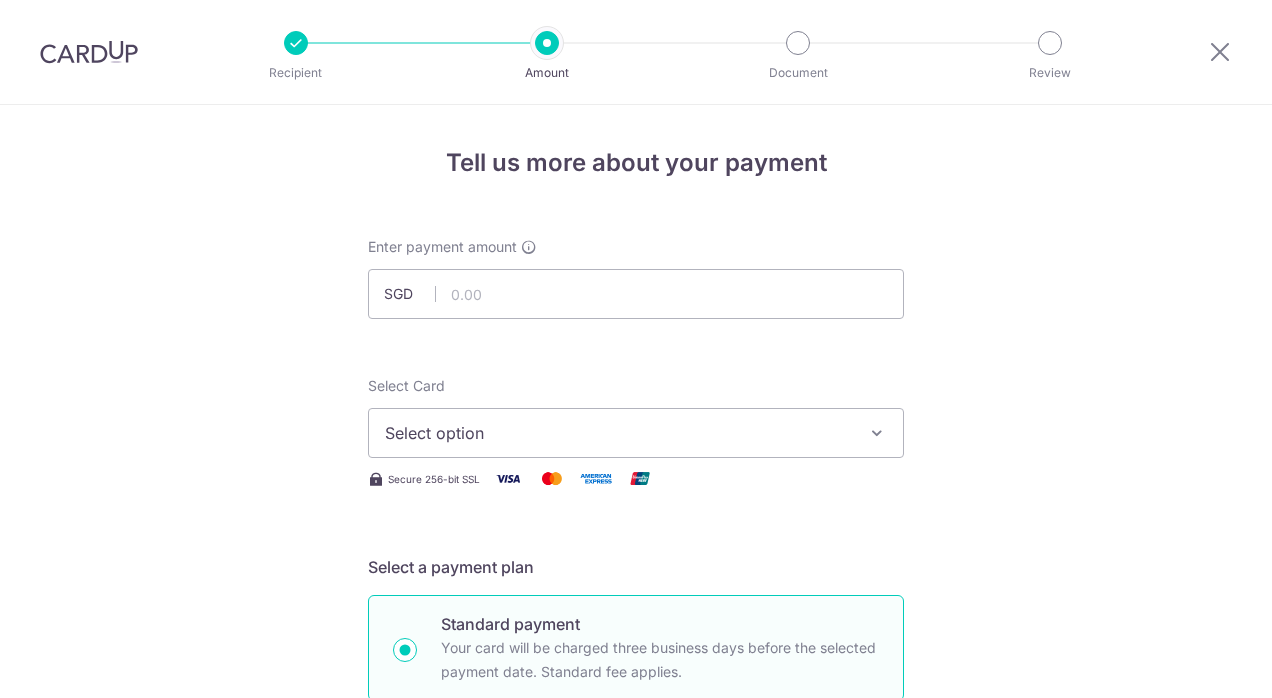 scroll, scrollTop: 0, scrollLeft: 0, axis: both 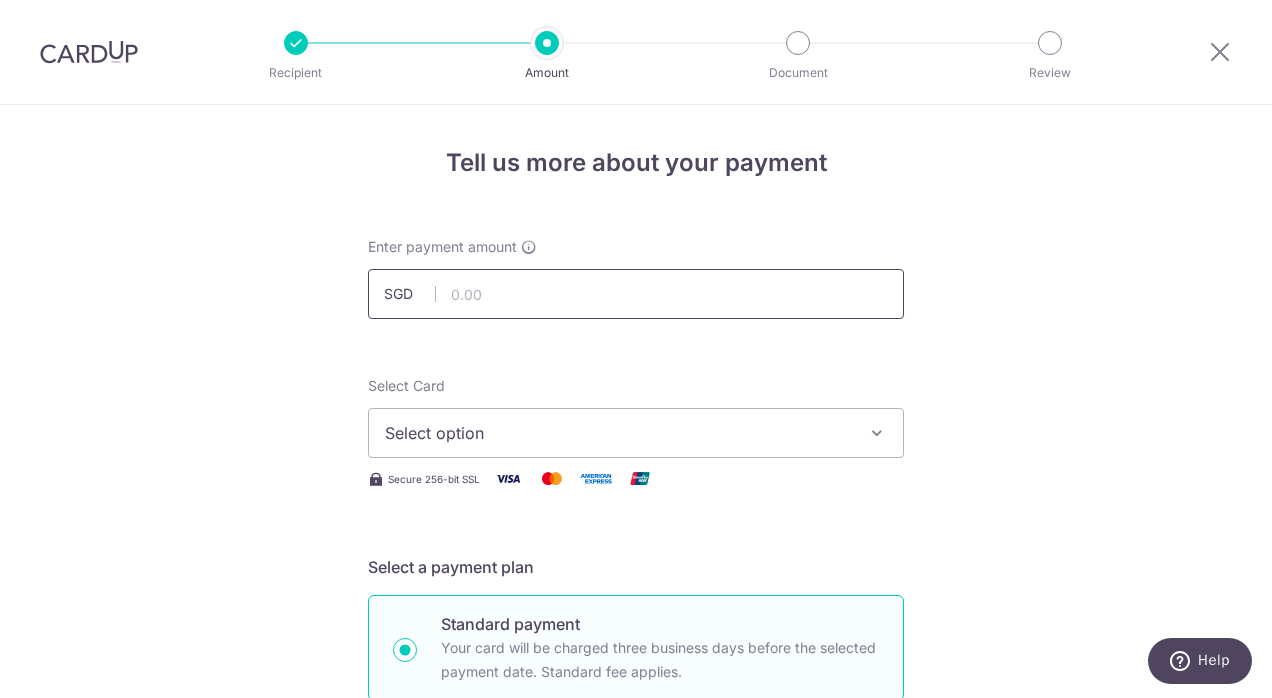 click at bounding box center [636, 294] 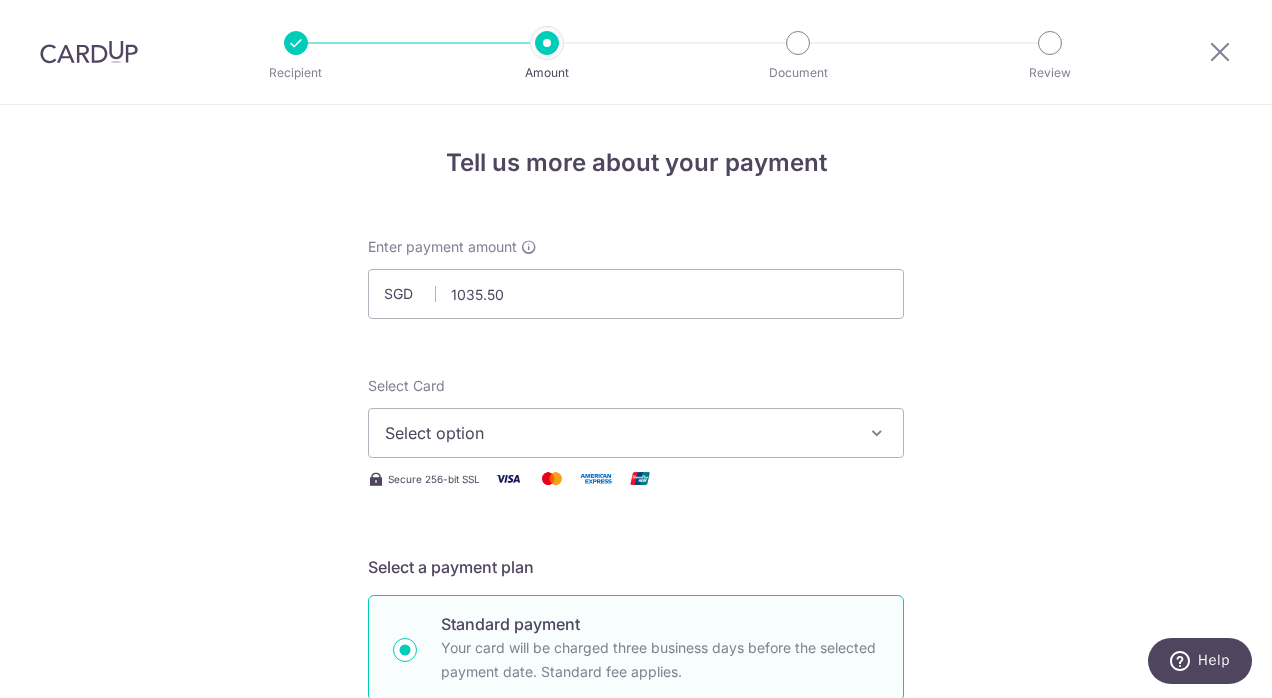 click on "Tell us more about your payment
Enter payment amount
SGD
1035.50
Select Card
Select option
Add credit card
Secure 256-bit SSL
Text
New card details
Card
Secure 256-bit SSL
Tan" at bounding box center [636, 1009] 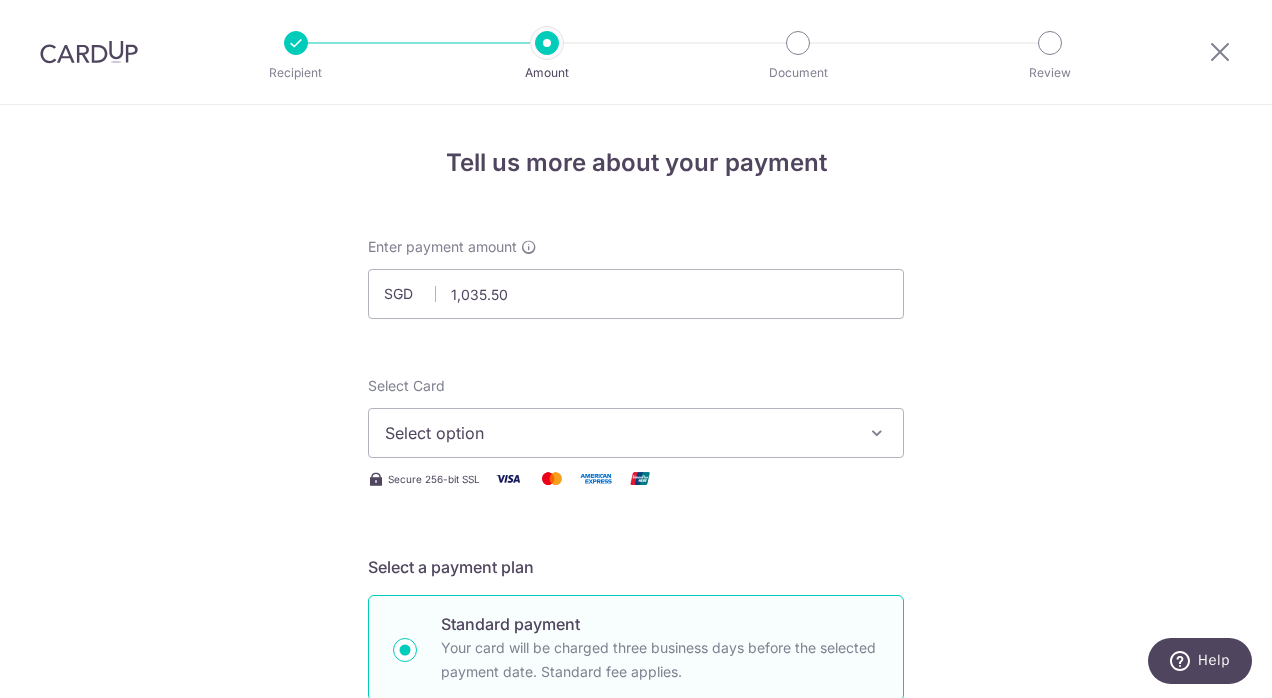 click at bounding box center [508, 478] 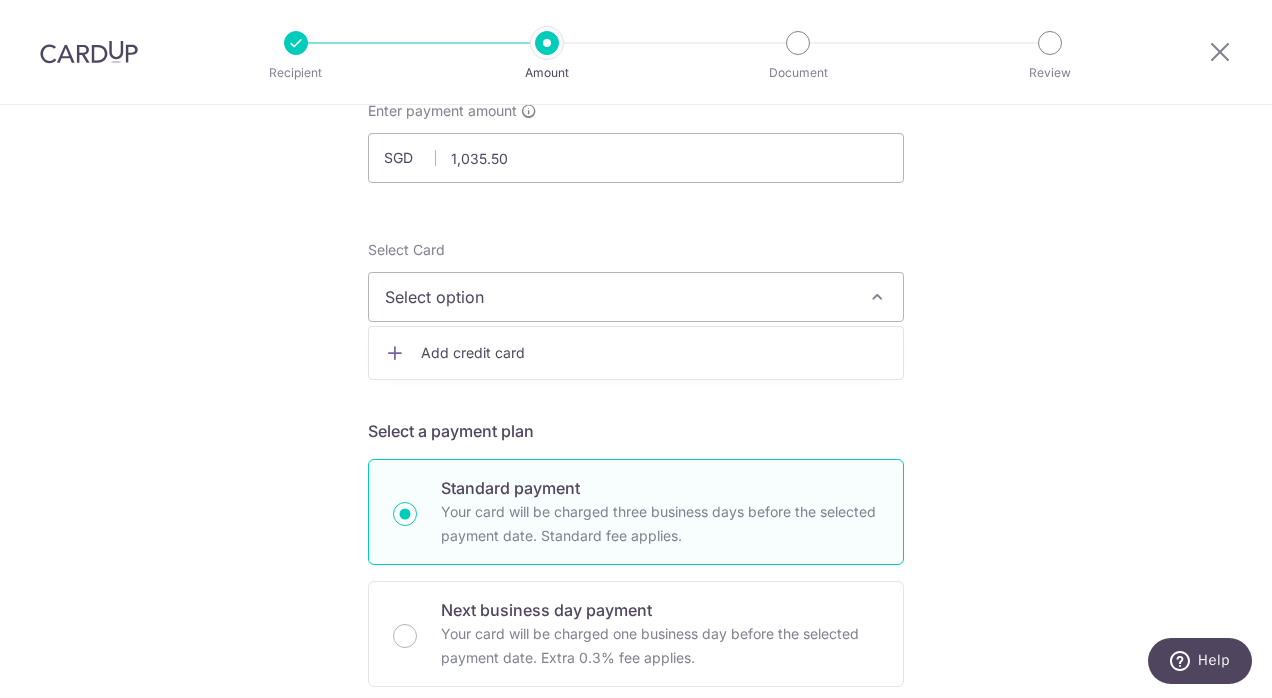 scroll, scrollTop: 166, scrollLeft: 0, axis: vertical 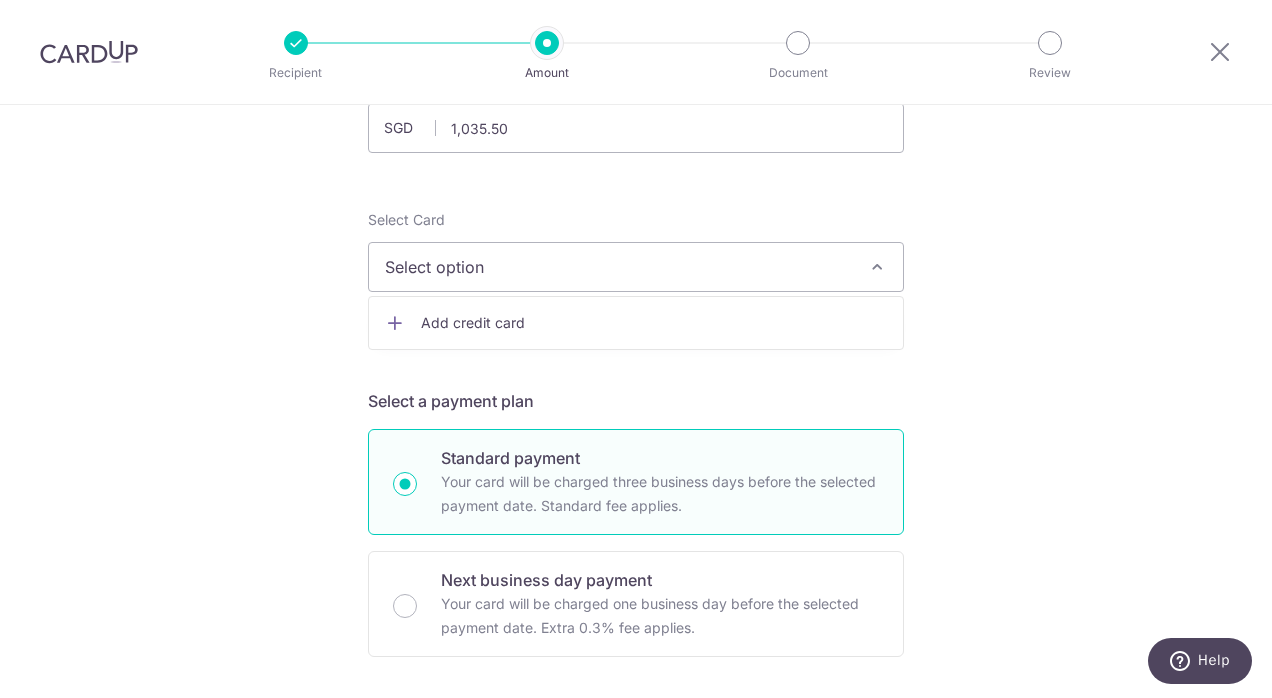 click on "Select option" at bounding box center (618, 267) 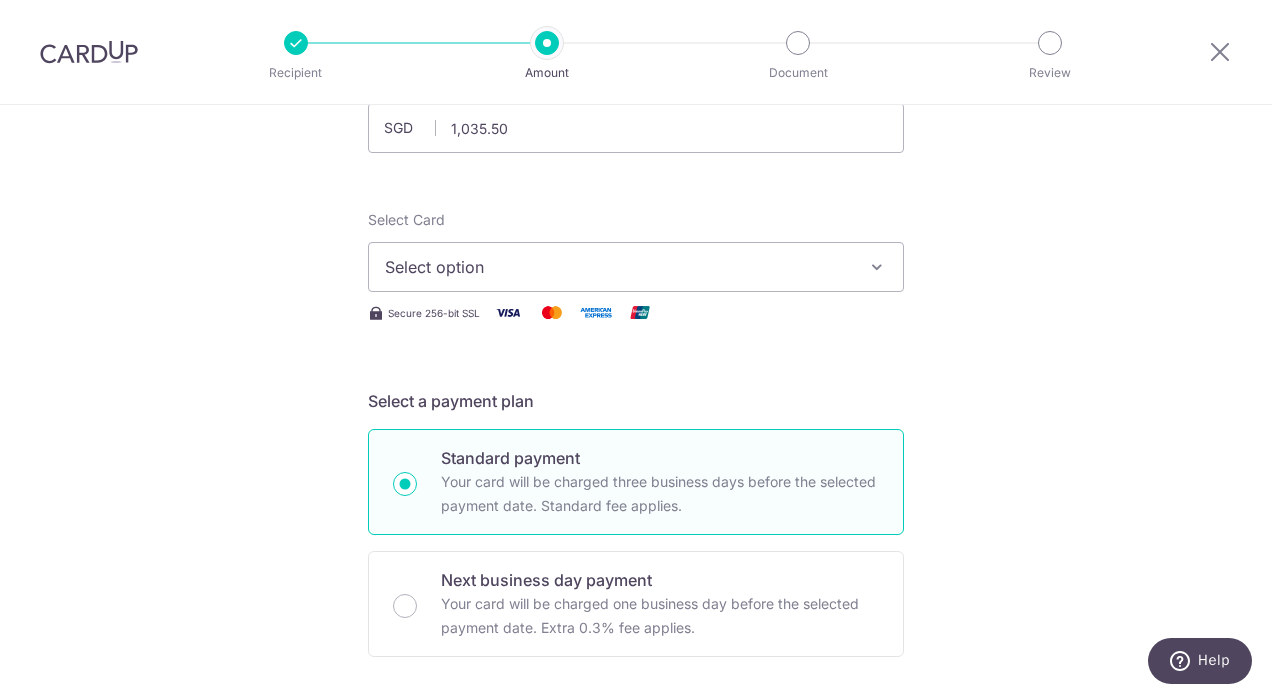 click on "Select option" at bounding box center (618, 267) 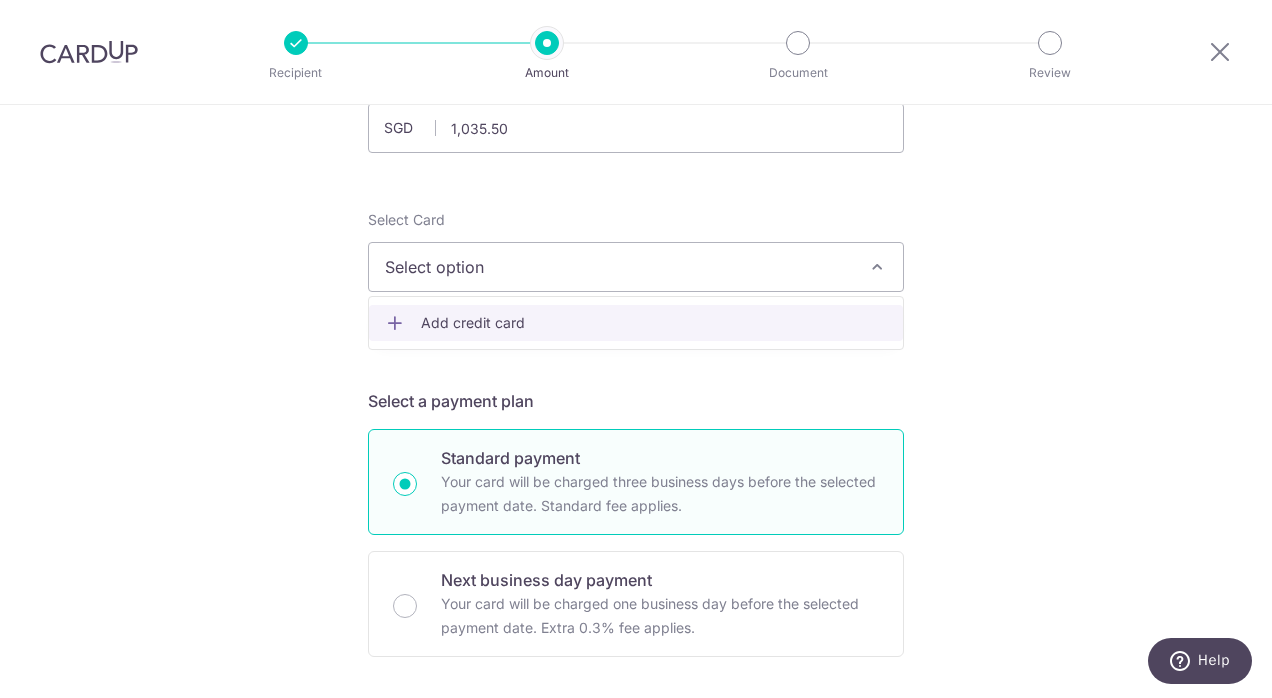 click on "Add credit card" at bounding box center [654, 323] 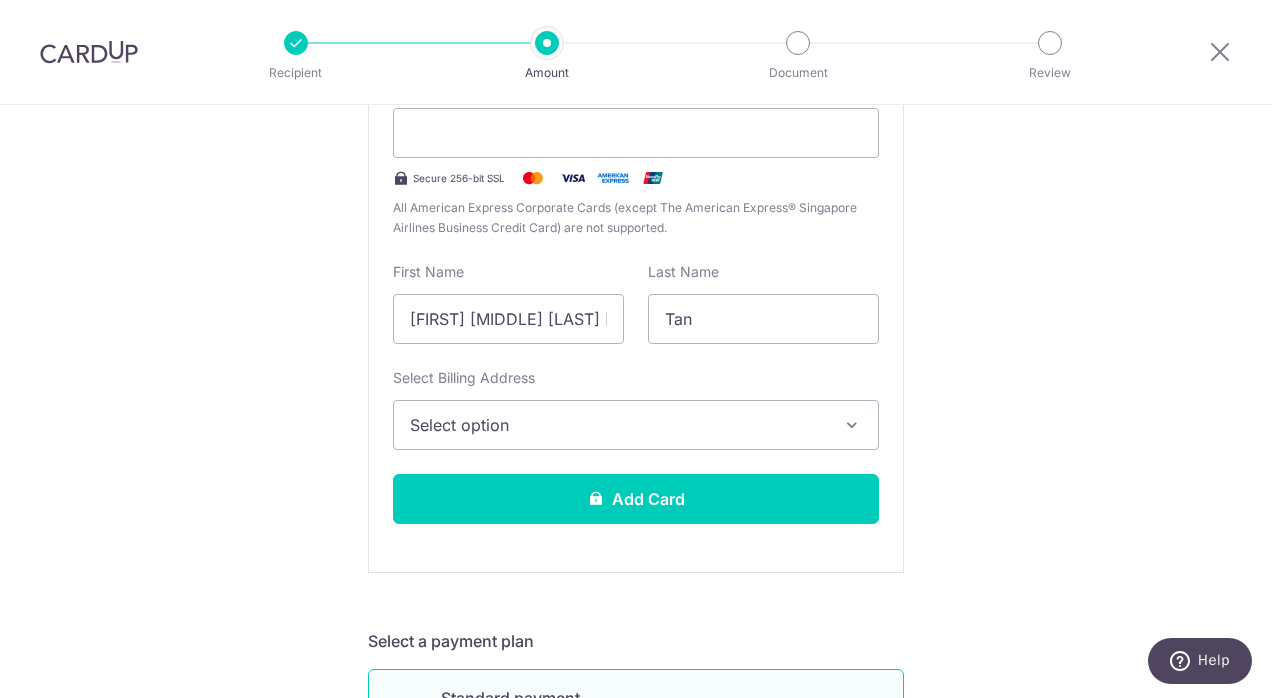 scroll, scrollTop: 476, scrollLeft: 0, axis: vertical 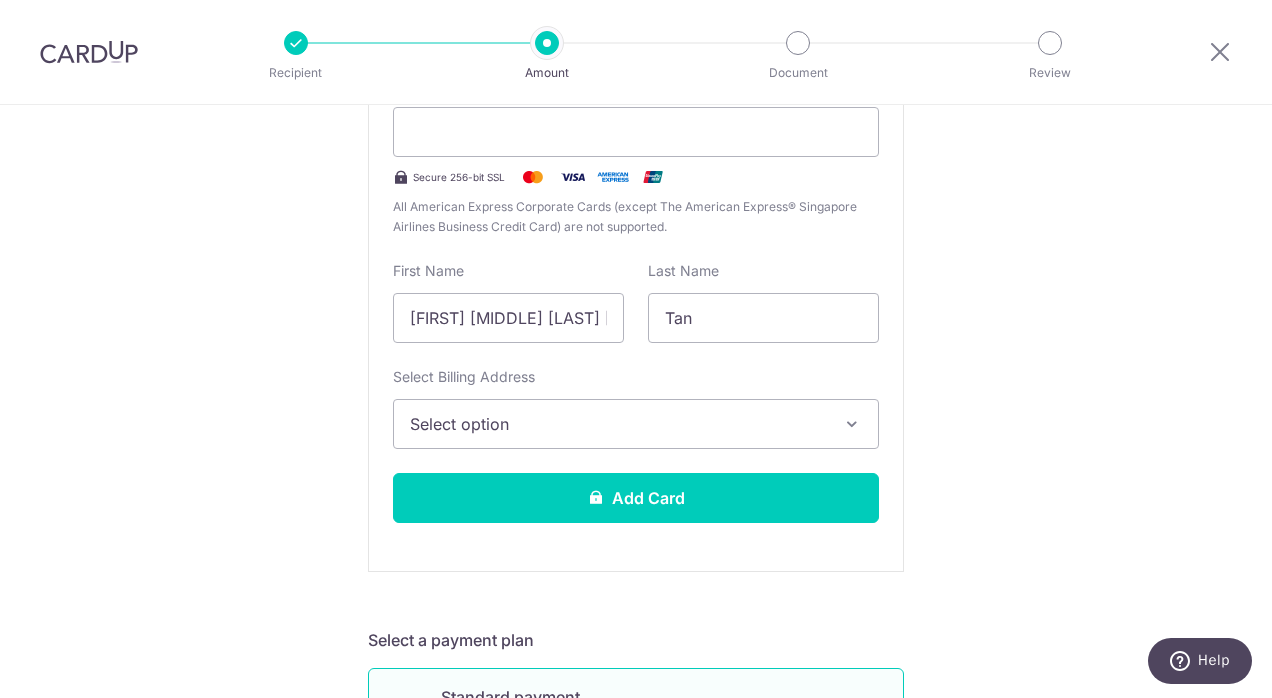 click at bounding box center (636, 132) 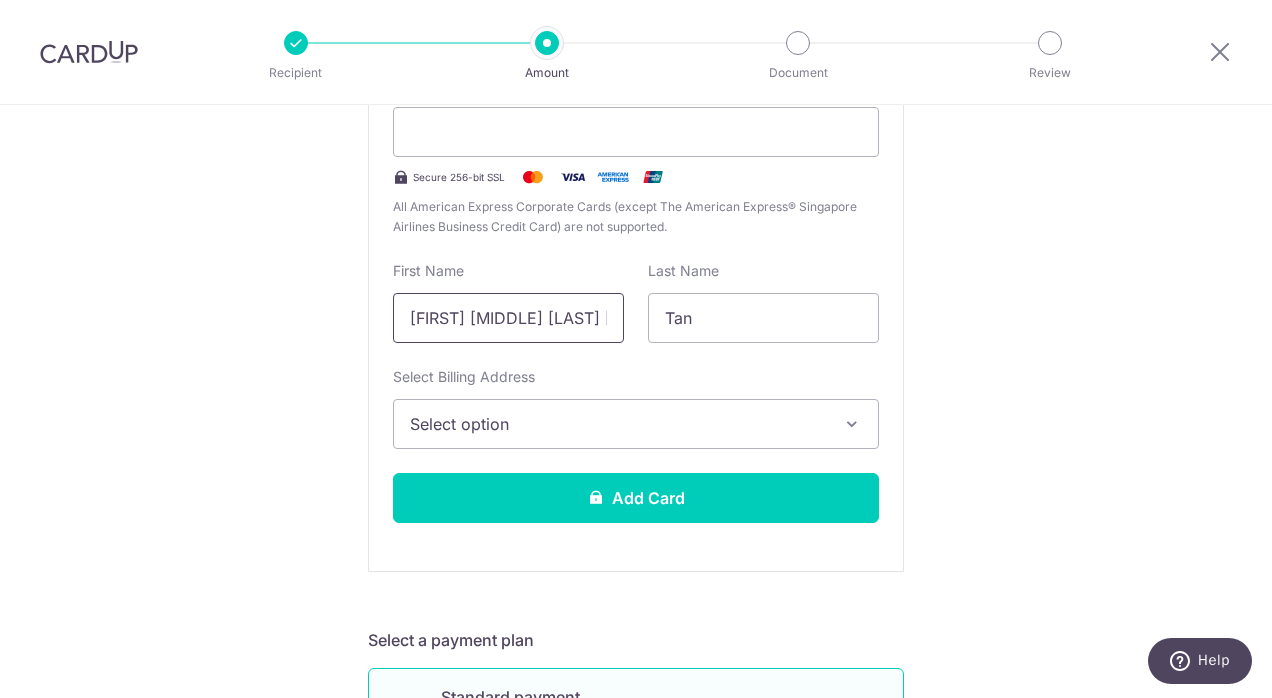 click on "Wendy Jin Xuan" at bounding box center [508, 318] 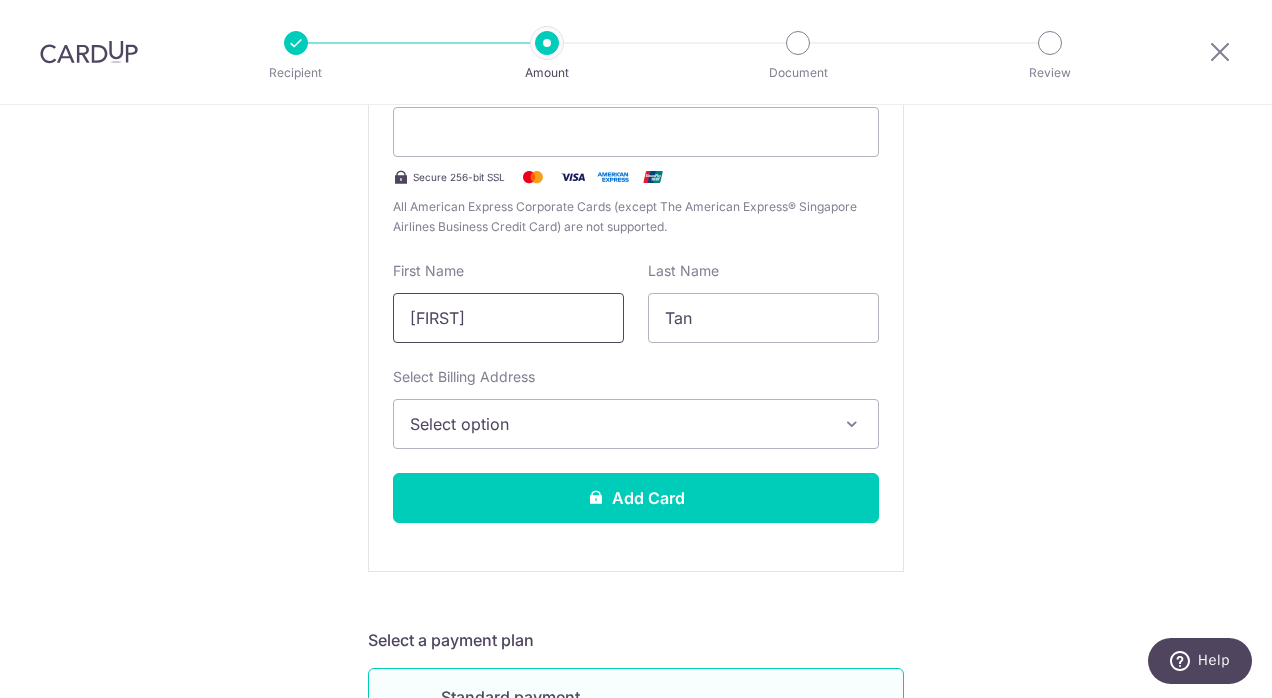 type on "Wendy" 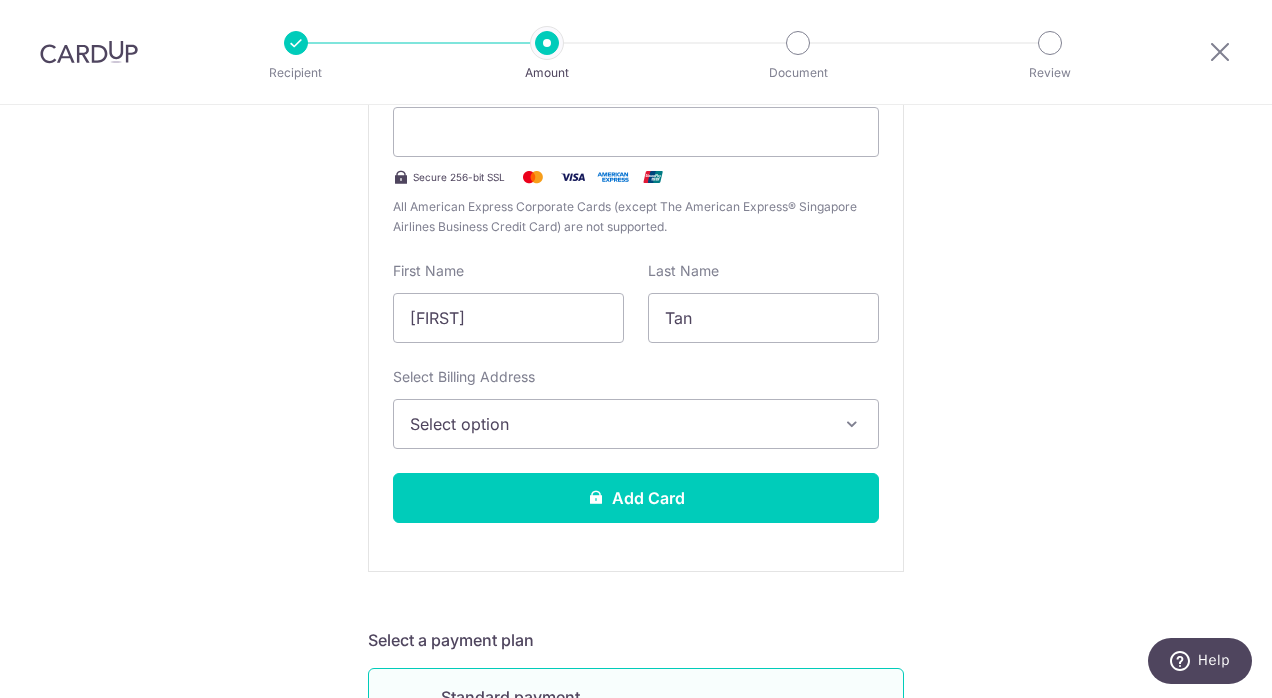 click on "Tell us more about your payment
Enter payment amount
SGD
1,035.50
1035.50
Select Card
Add new card
Add credit card
Secure 256-bit SSL
Text
New card details
Card
Secure 256-bit SSL" at bounding box center (636, 808) 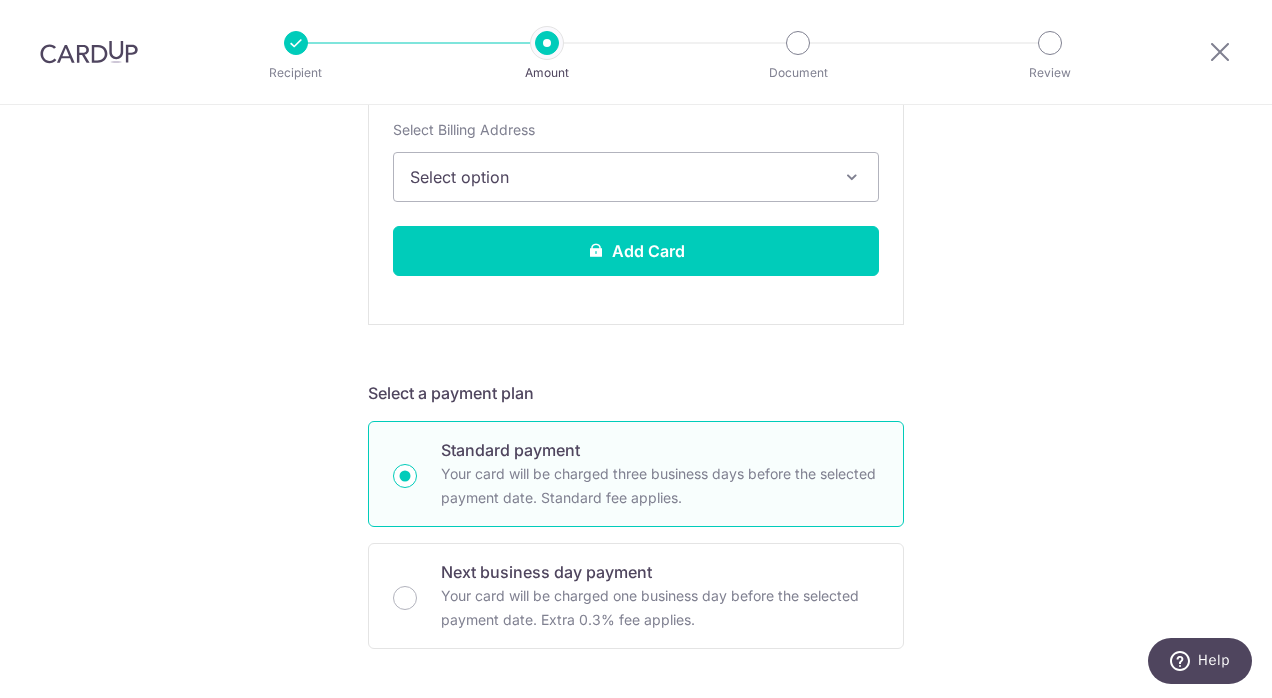 scroll, scrollTop: 732, scrollLeft: 0, axis: vertical 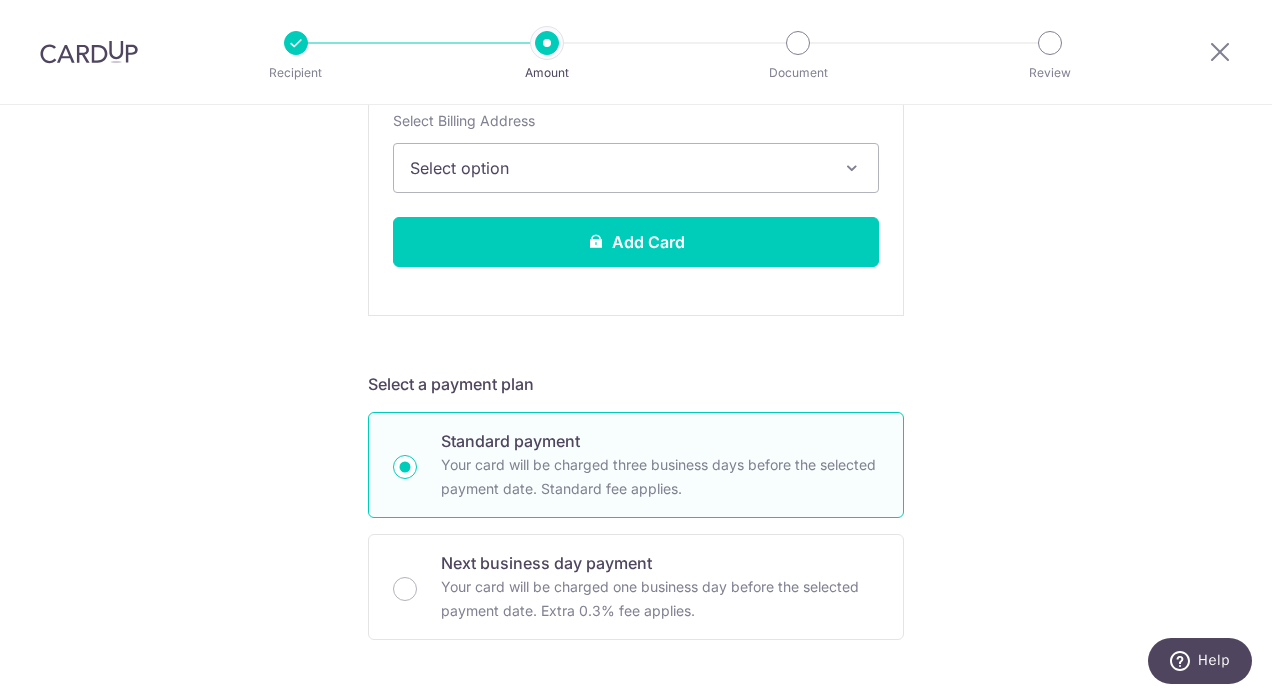 click at bounding box center [852, 168] 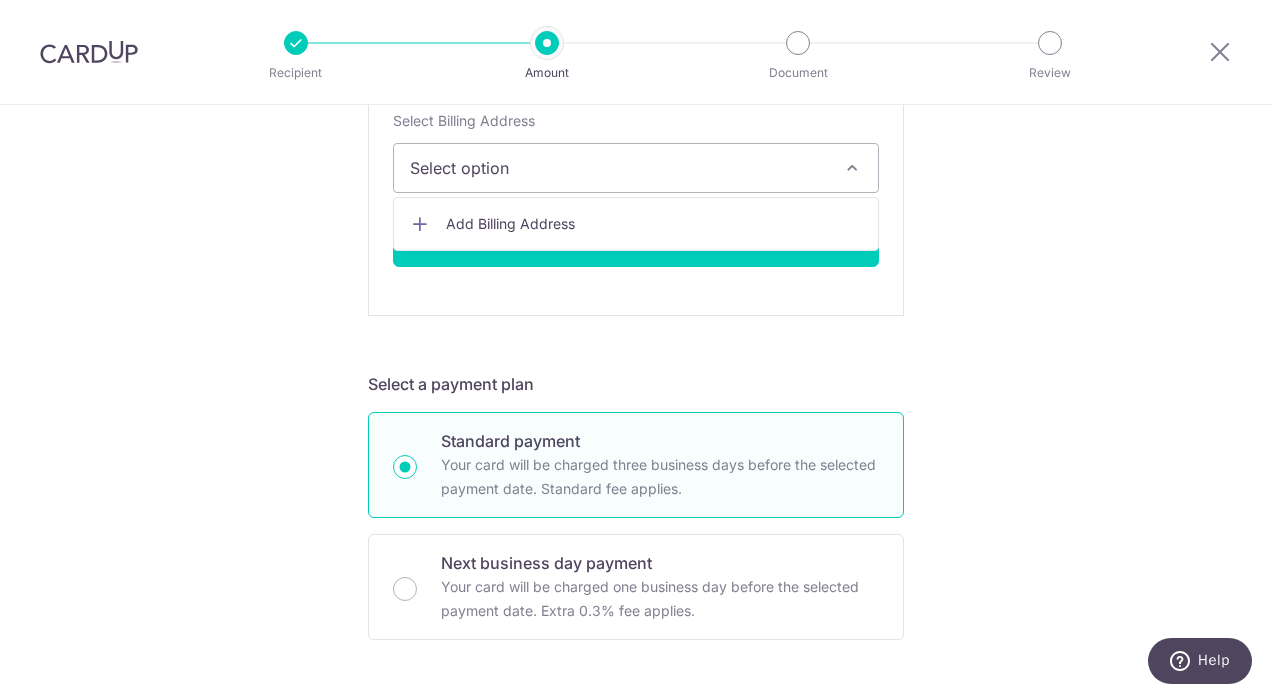 click on "Tell us more about your payment
Enter payment amount
SGD
1,035.50
1035.50
Select Card
Add new card
Add credit card
Secure 256-bit SSL
Text
New card details
Card
Secure 256-bit SSL" at bounding box center [636, 552] 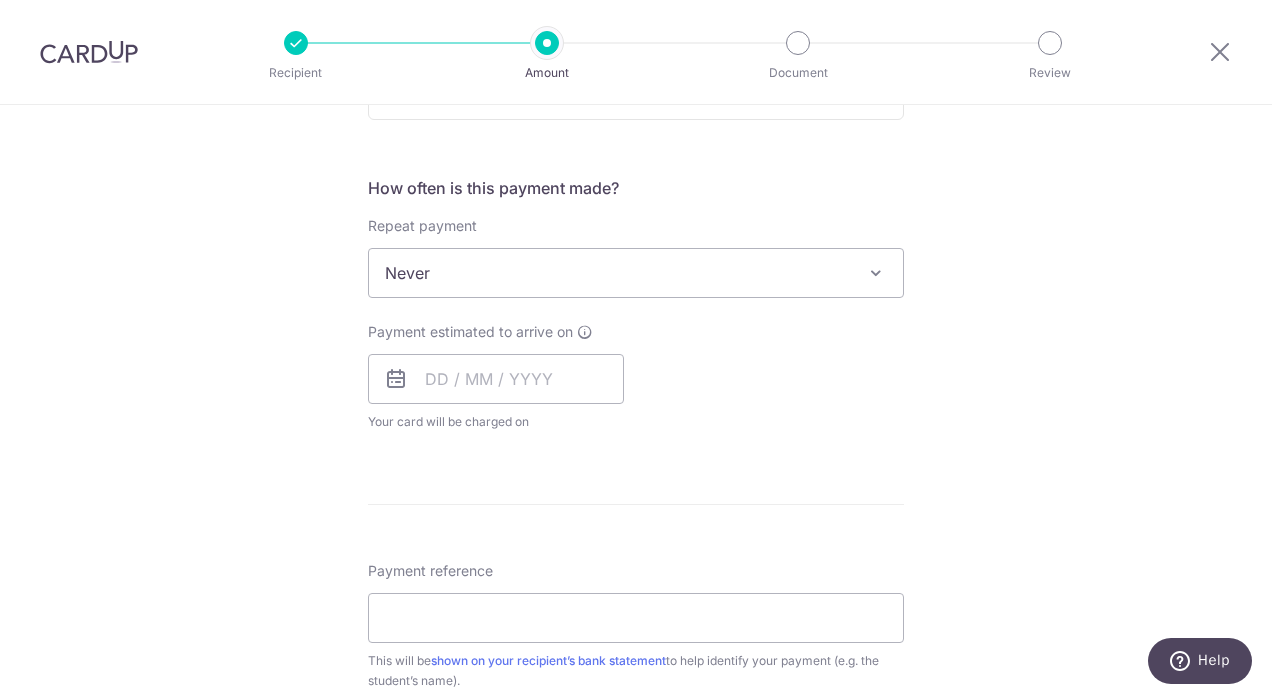 scroll, scrollTop: 1261, scrollLeft: 0, axis: vertical 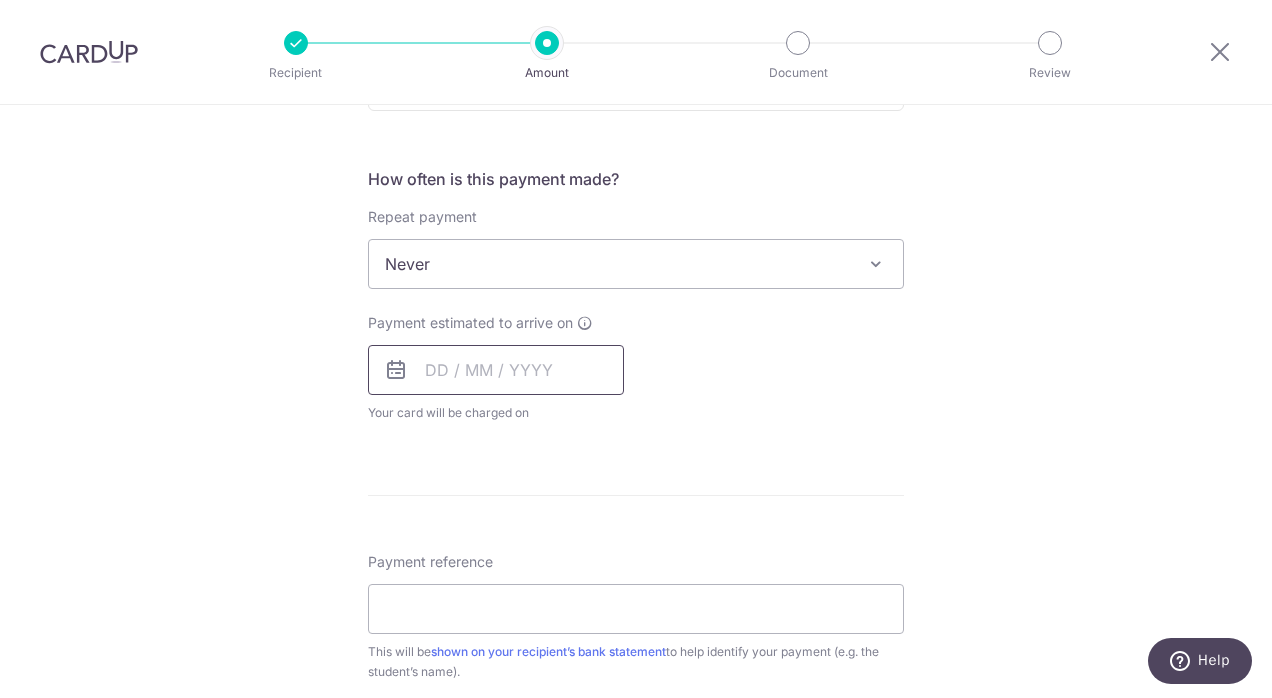 click at bounding box center [496, 370] 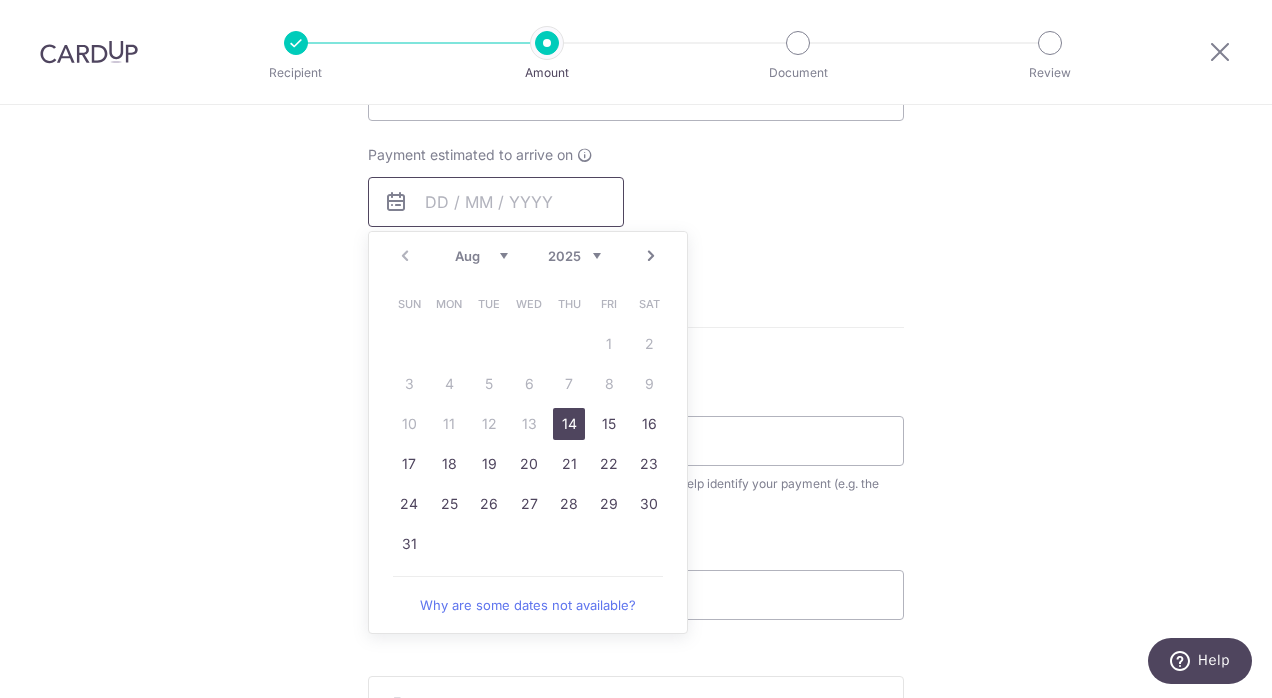 scroll, scrollTop: 1433, scrollLeft: 0, axis: vertical 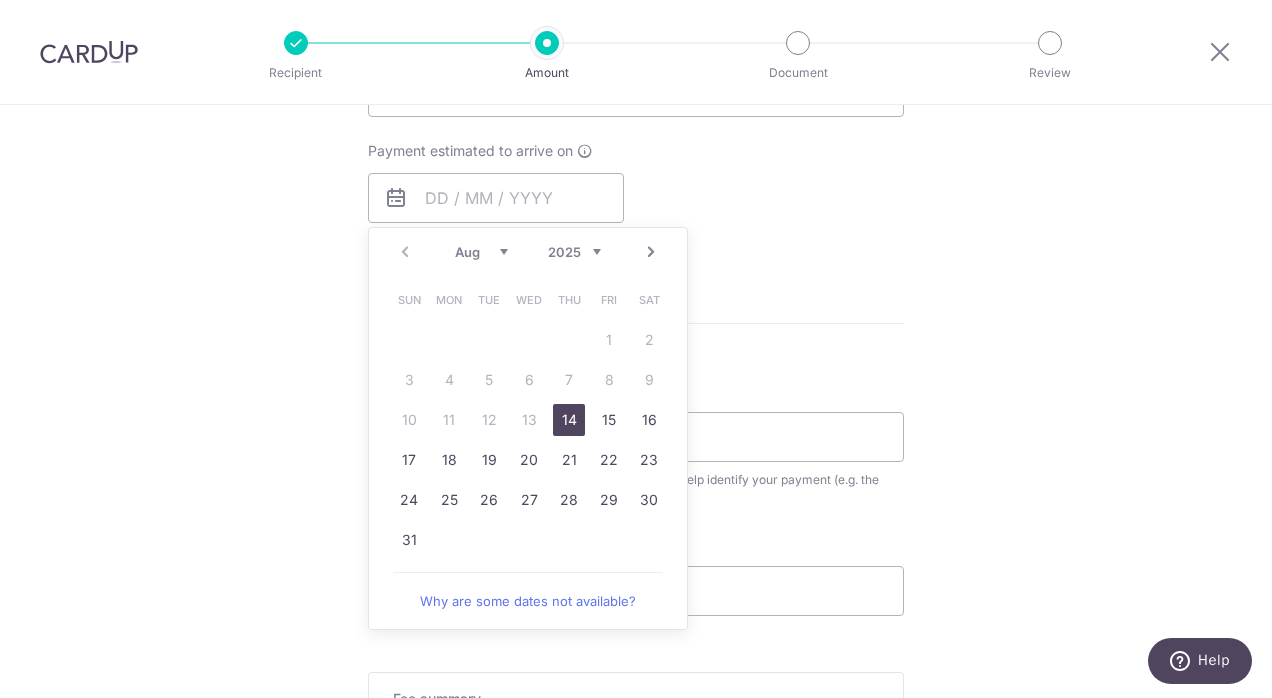 click on "18" at bounding box center (449, 460) 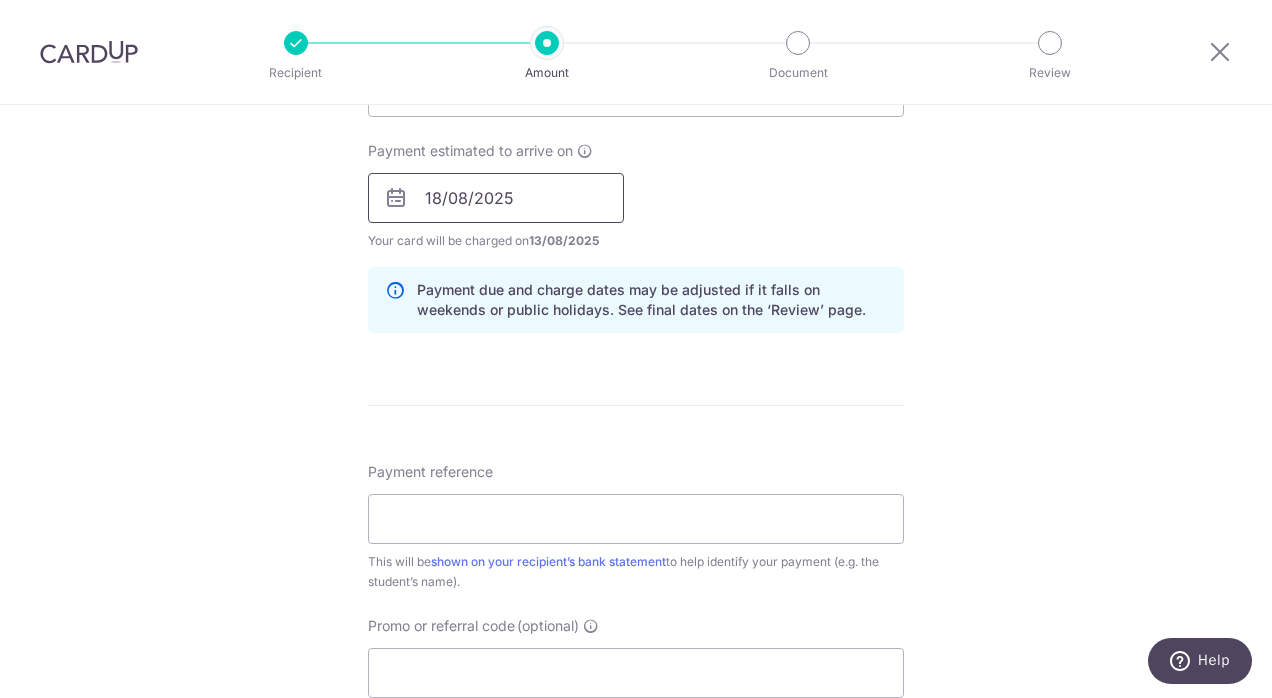 click on "18/08/2025" at bounding box center (496, 198) 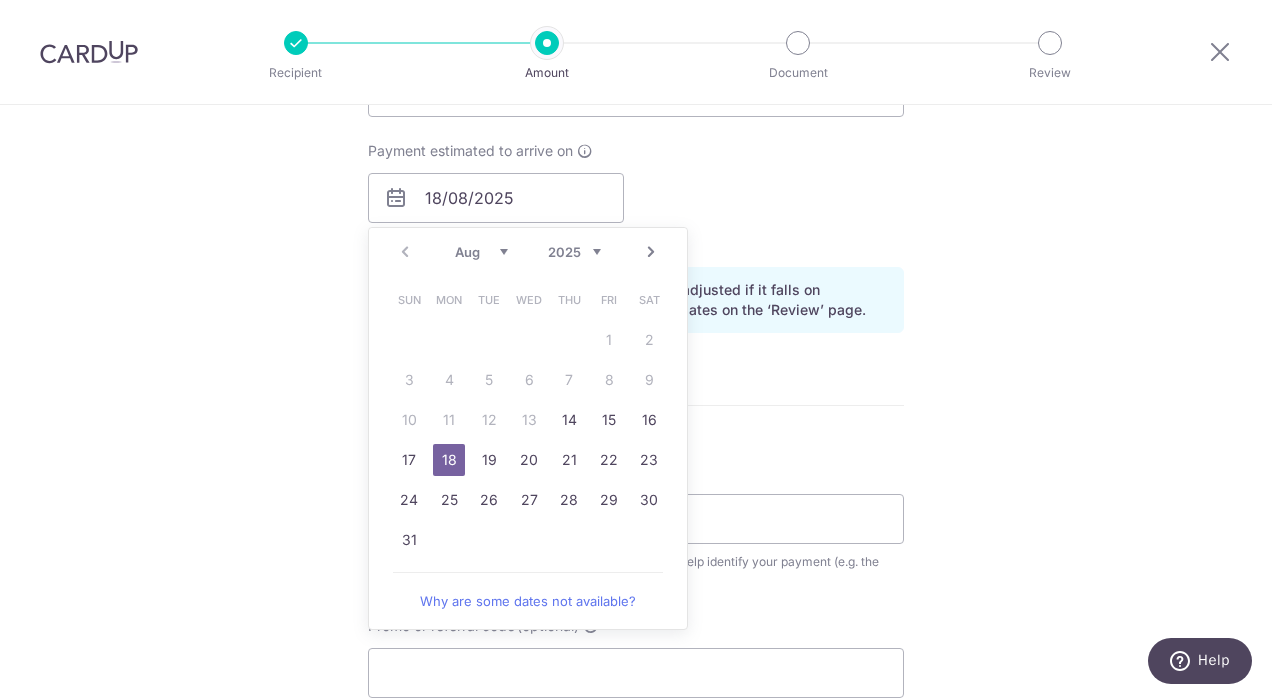 click on "14" at bounding box center (569, 420) 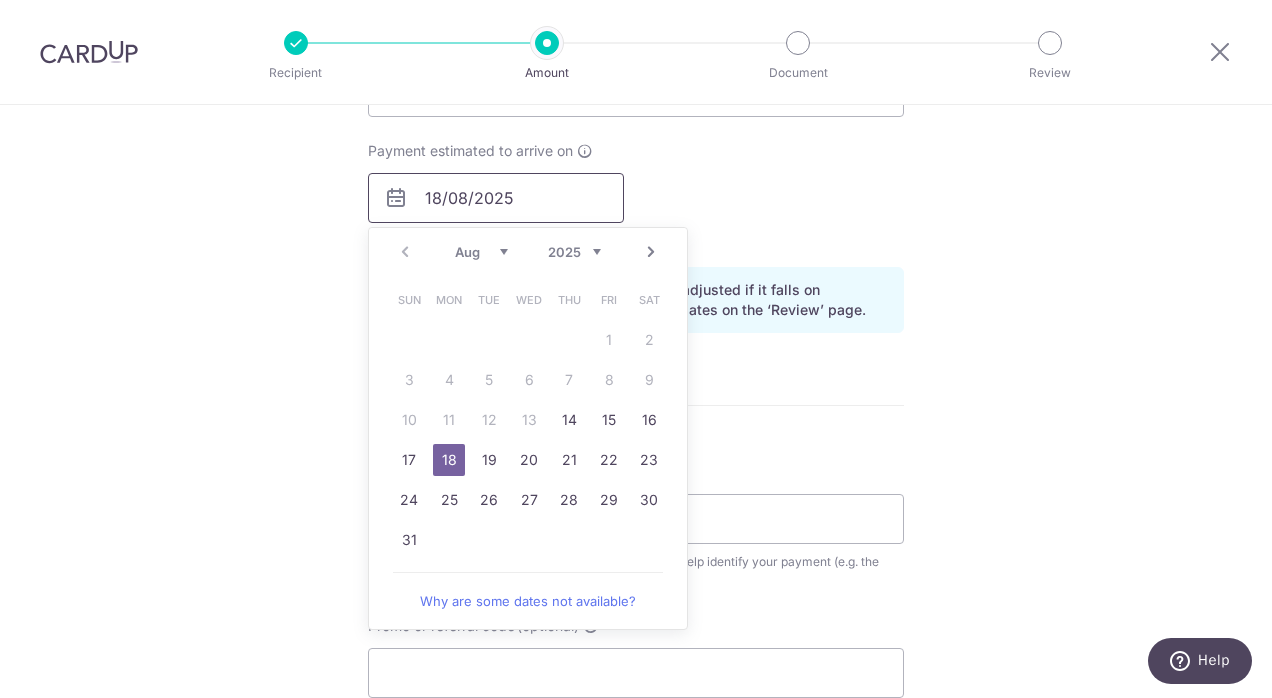 click on "18/08/2025" at bounding box center (496, 198) 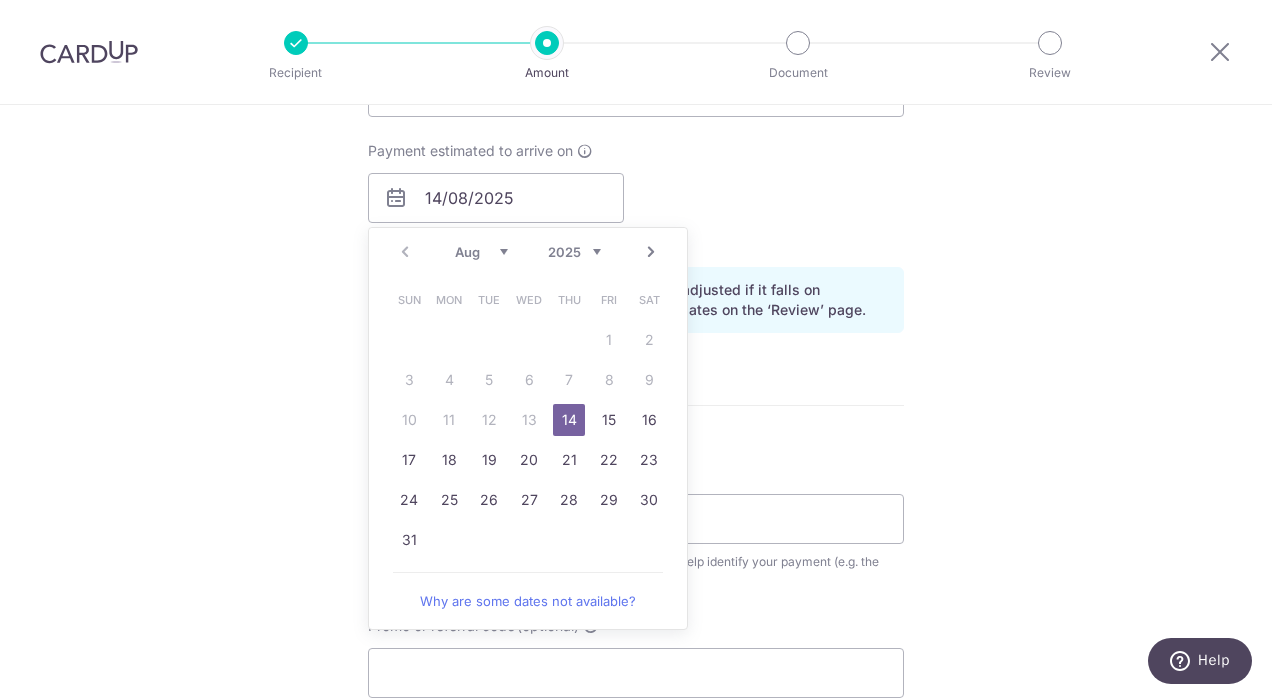 click on "23" at bounding box center (649, 460) 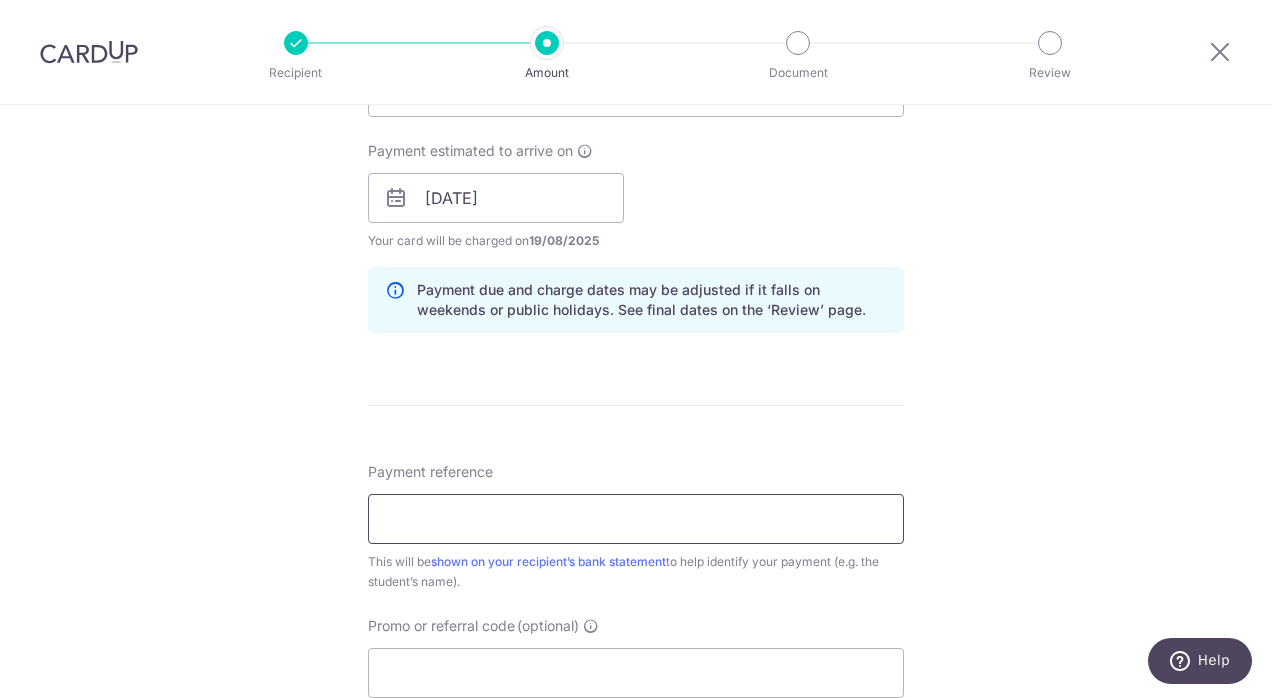 click on "Payment reference" at bounding box center [636, 519] 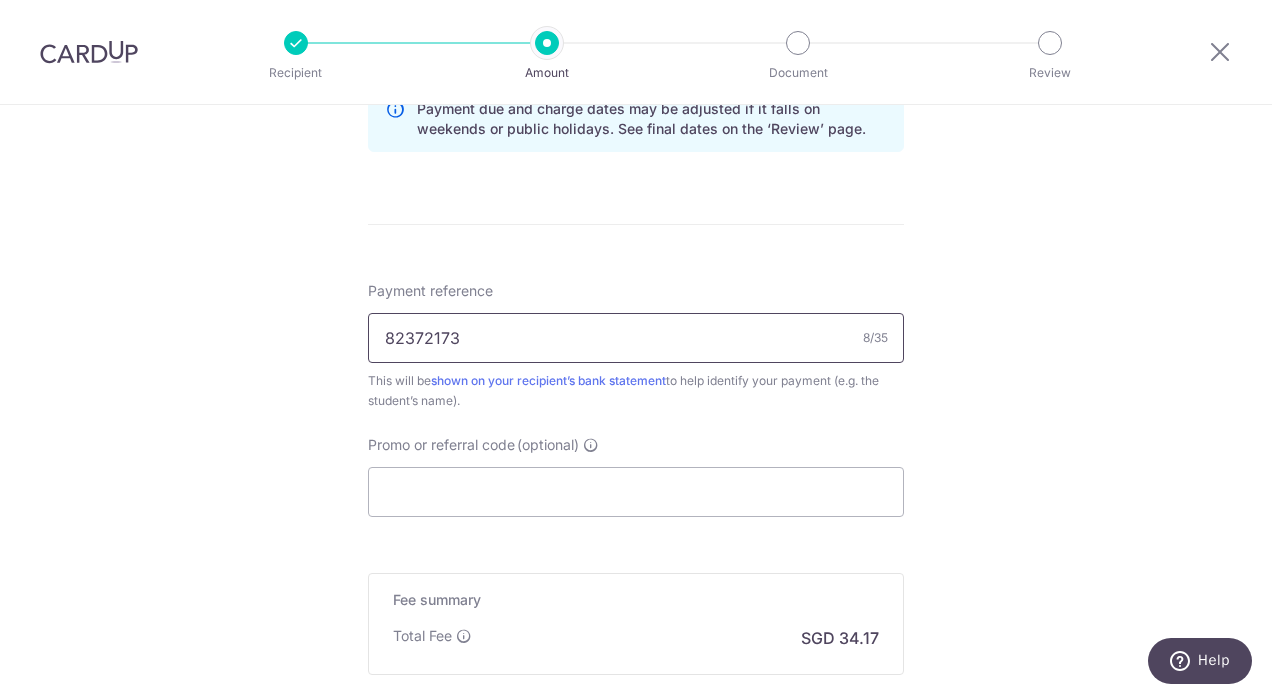 scroll, scrollTop: 1629, scrollLeft: 0, axis: vertical 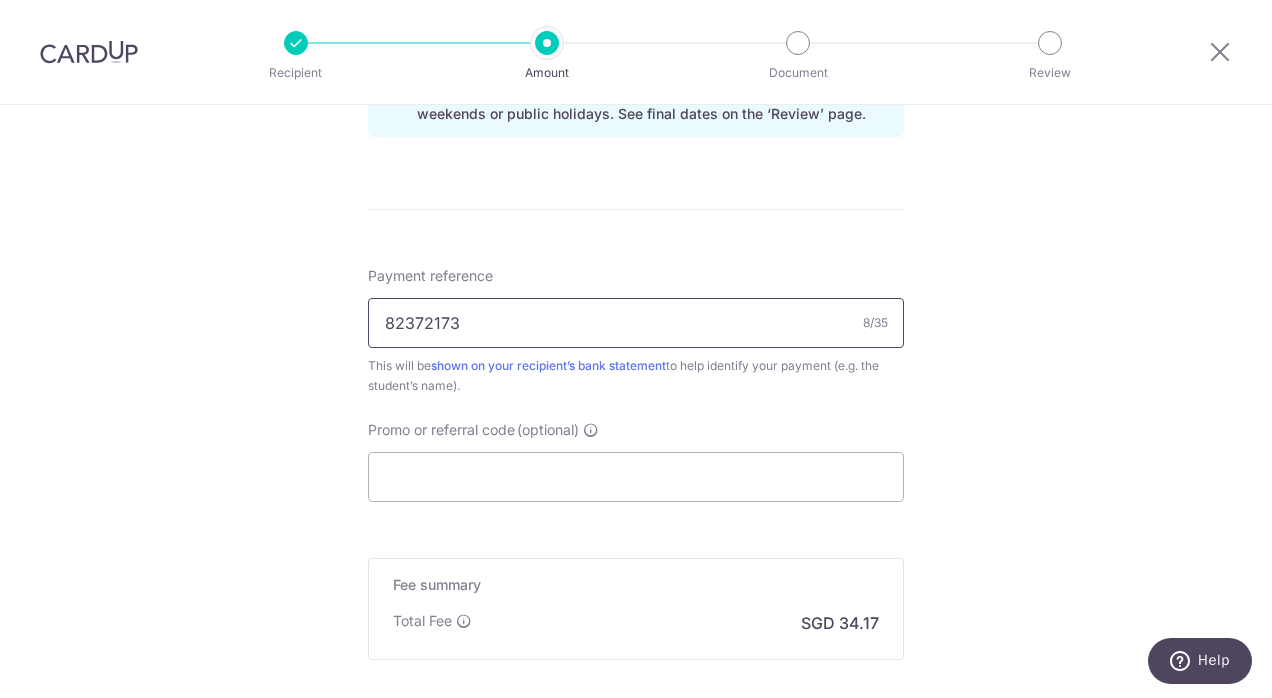 type on "82372173" 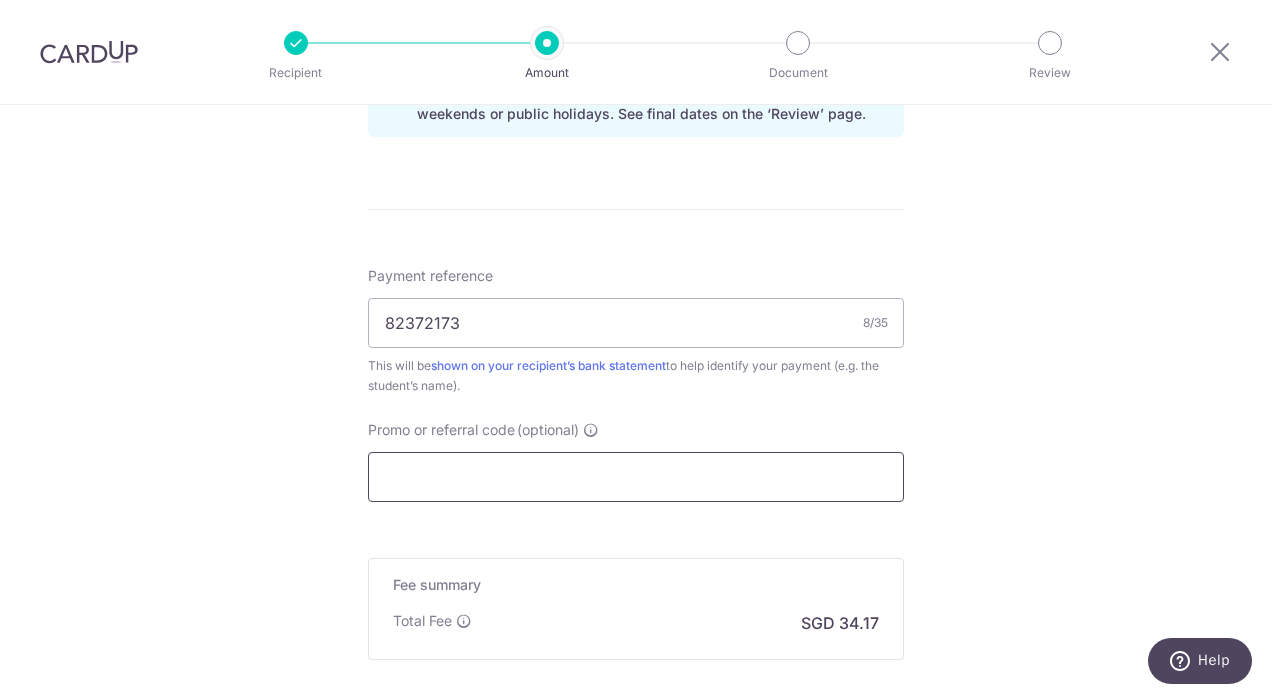 click on "Promo or referral code
(optional)" at bounding box center [636, 477] 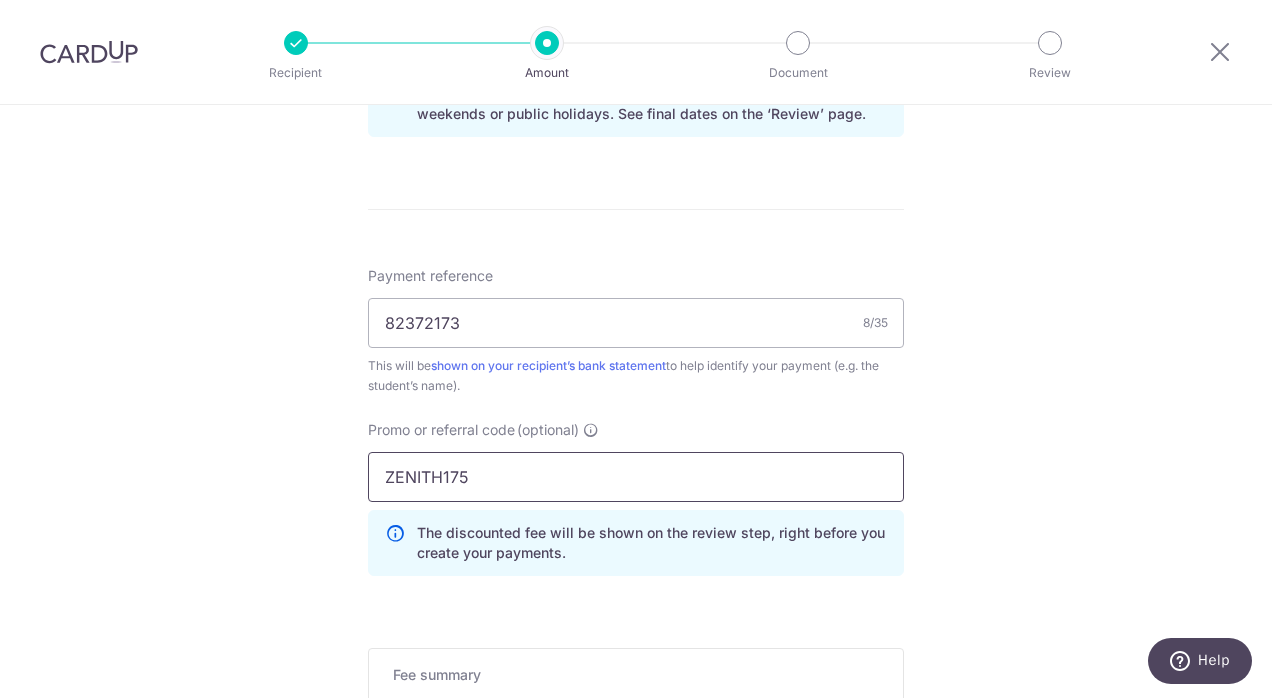 type on "ZENITH175" 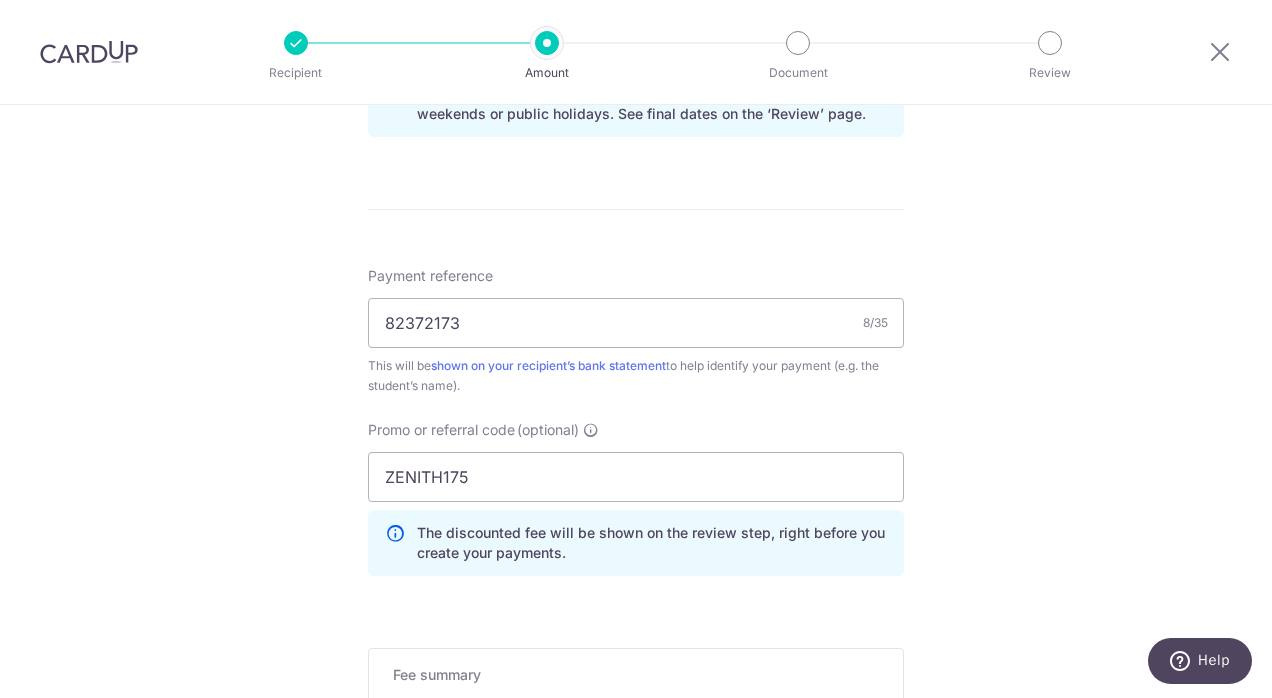 click on "Tell us more about your payment
Enter payment amount
SGD
1,035.50
1035.50
Select Card
Add new card
Add credit card
Secure 256-bit SSL
Text
New card details
Card
Secure 256-bit SSL" at bounding box center [636, -259] 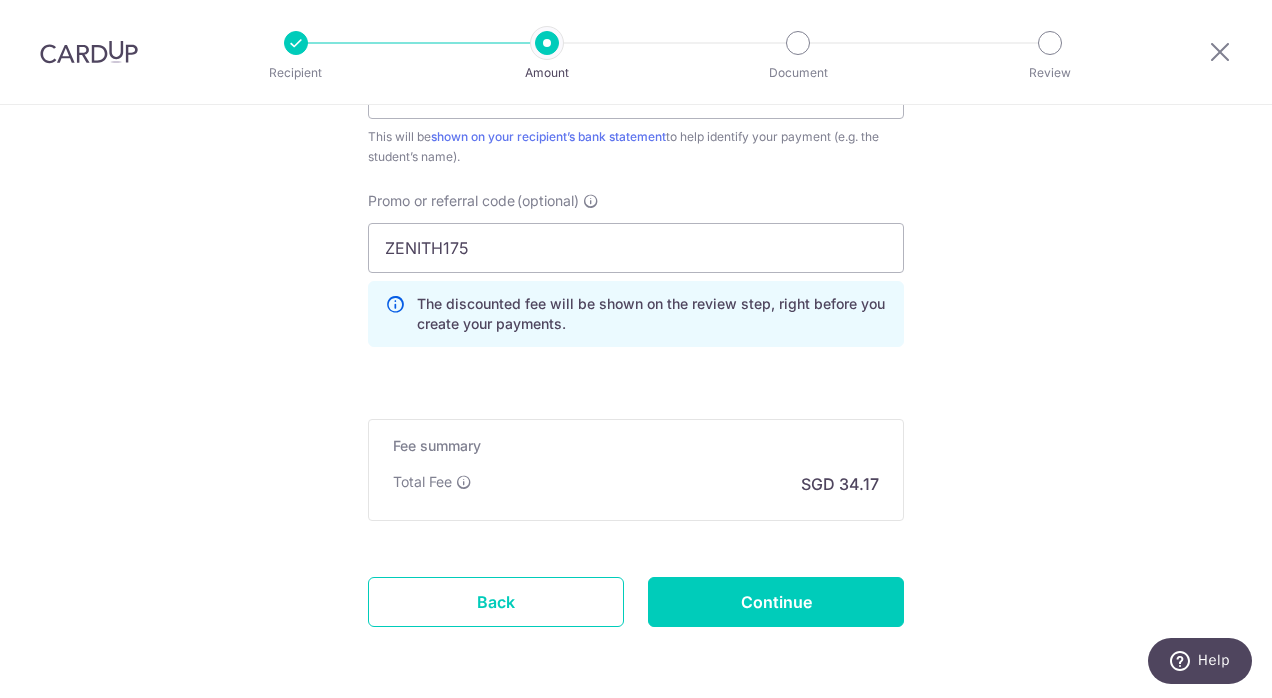 scroll, scrollTop: 1868, scrollLeft: 0, axis: vertical 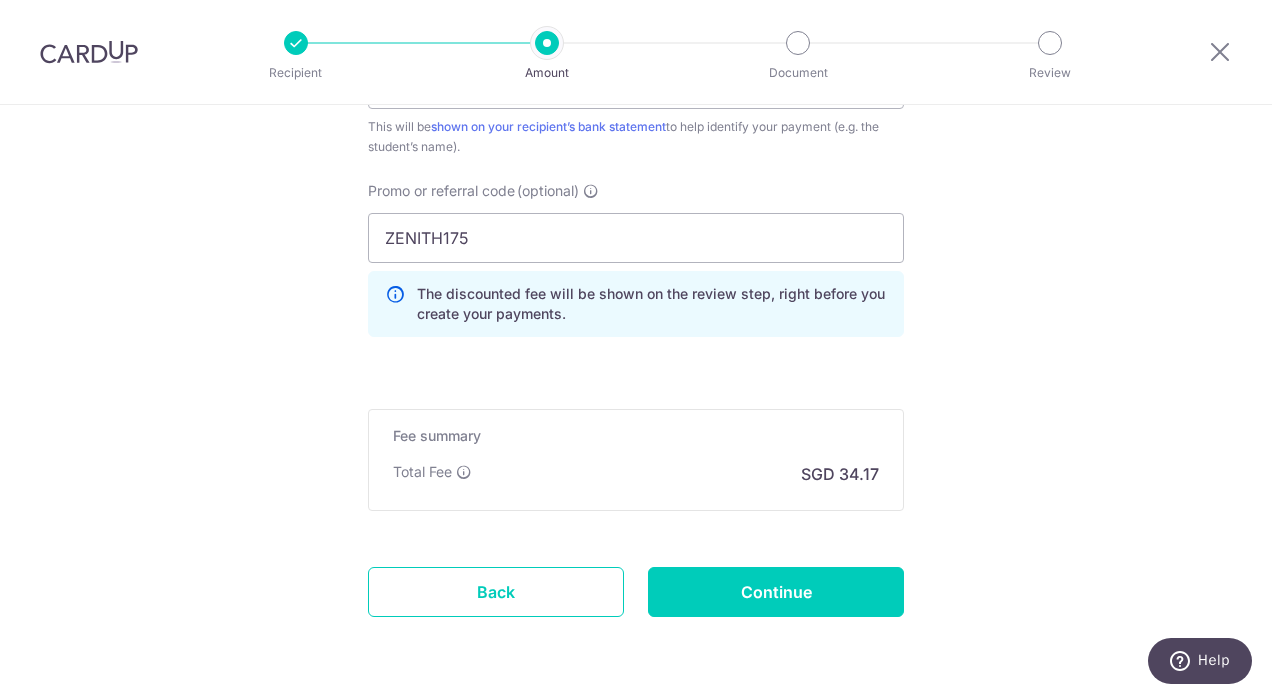 click at bounding box center [464, 472] 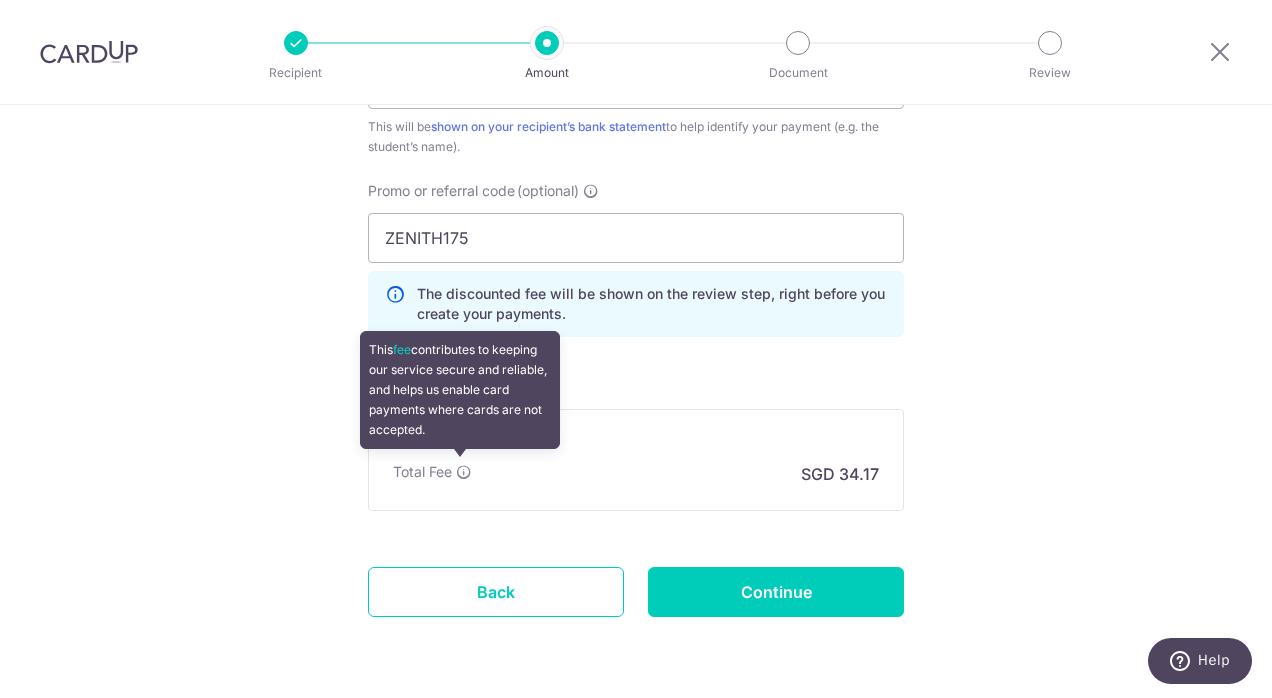 click on "Tell us more about your payment
Enter payment amount
SGD
1,035.50
1035.50
Select Card
Add new card
Add credit card
Secure 256-bit SSL
Text
New card details
Card
Secure 256-bit SSL" at bounding box center [636, -498] 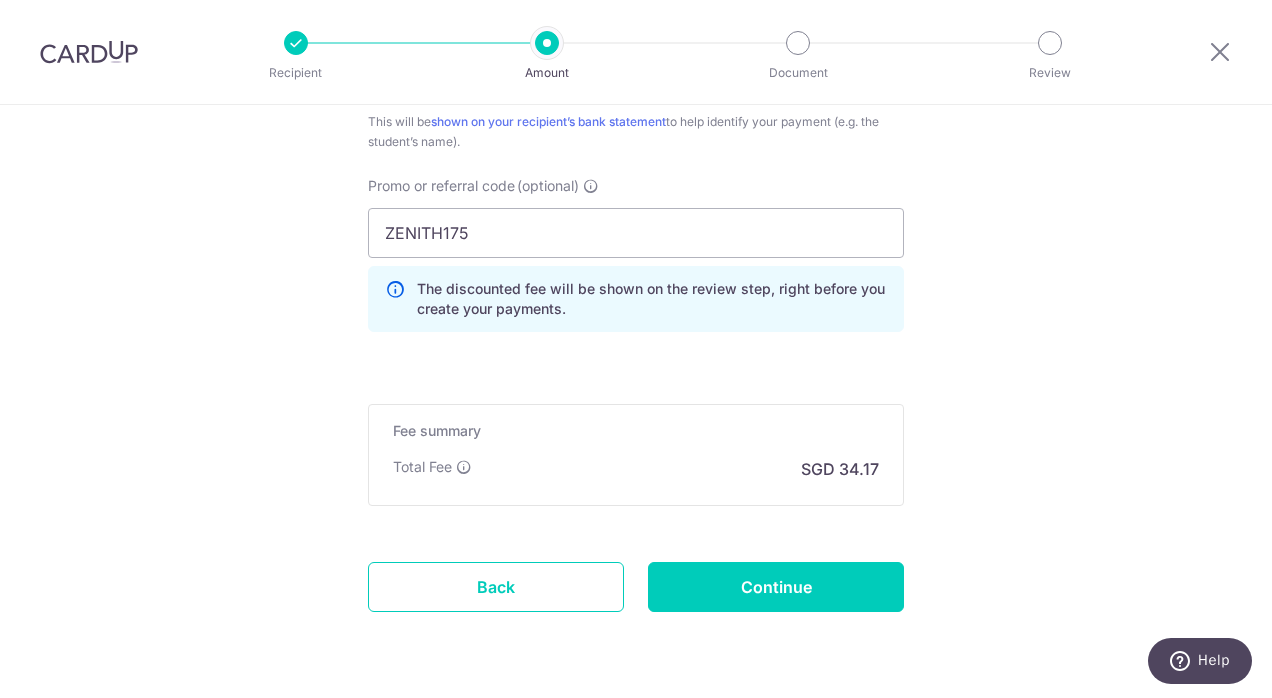 scroll, scrollTop: 1890, scrollLeft: 0, axis: vertical 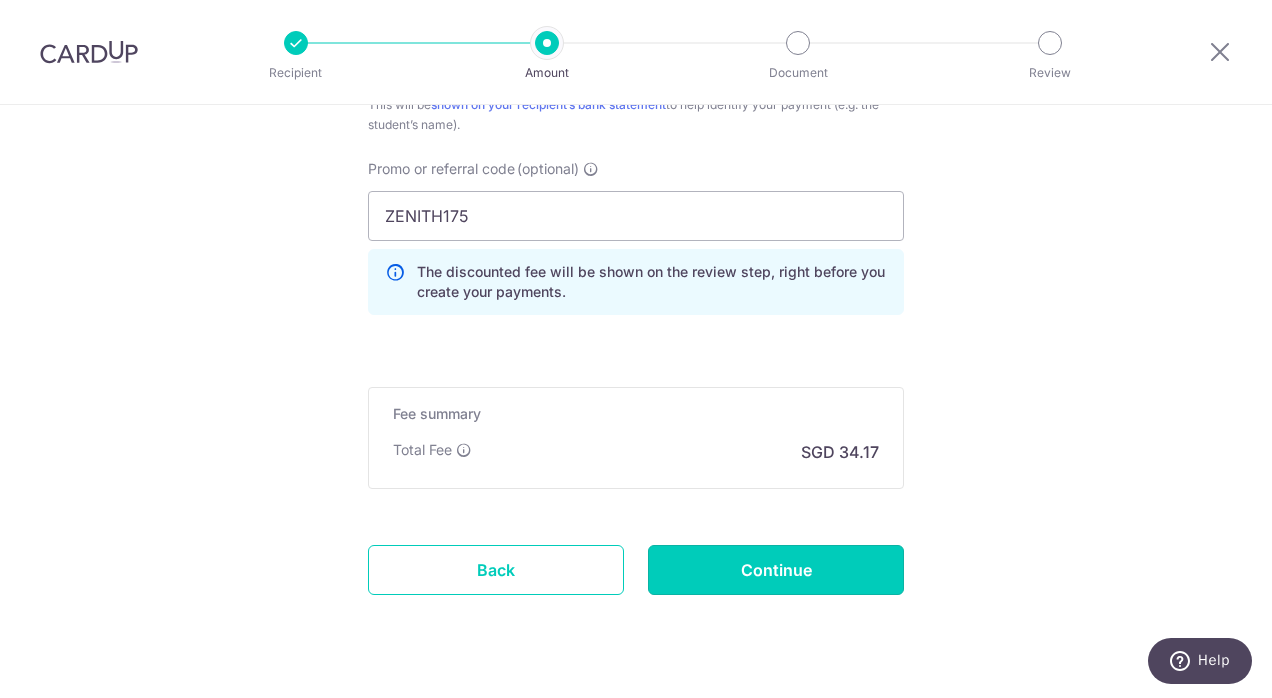 click on "Continue" at bounding box center [776, 570] 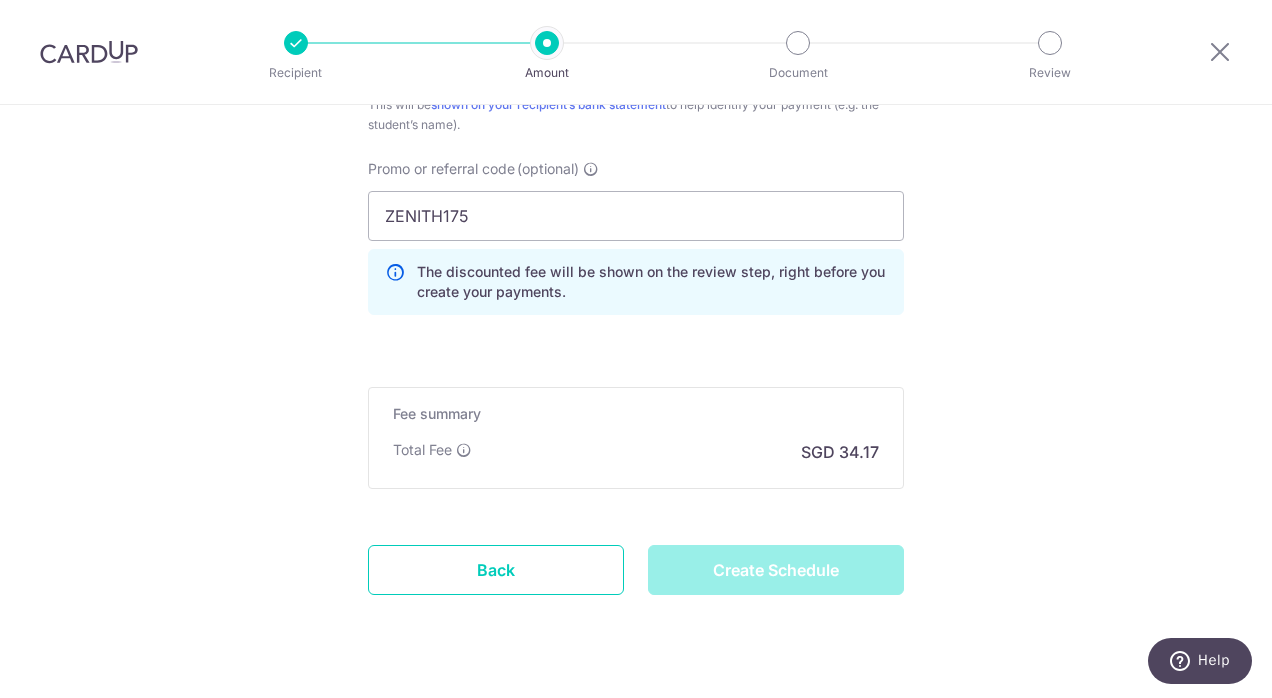 type on "Create Schedule" 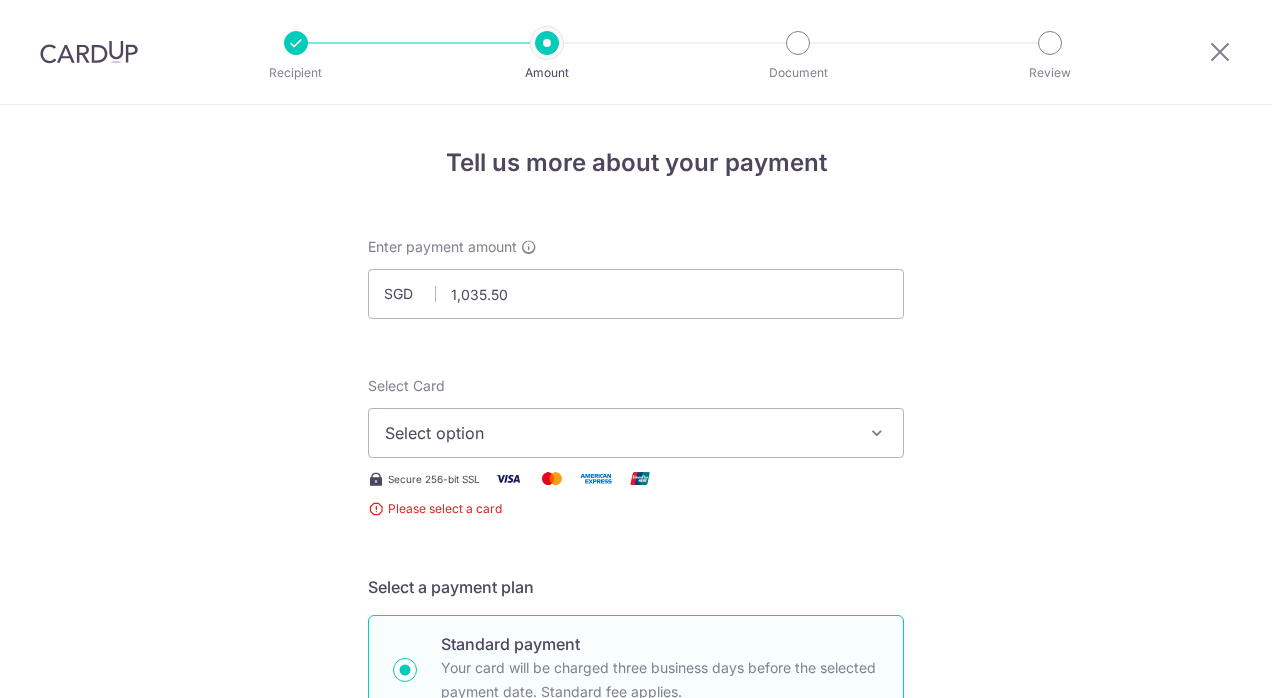 scroll, scrollTop: 0, scrollLeft: 0, axis: both 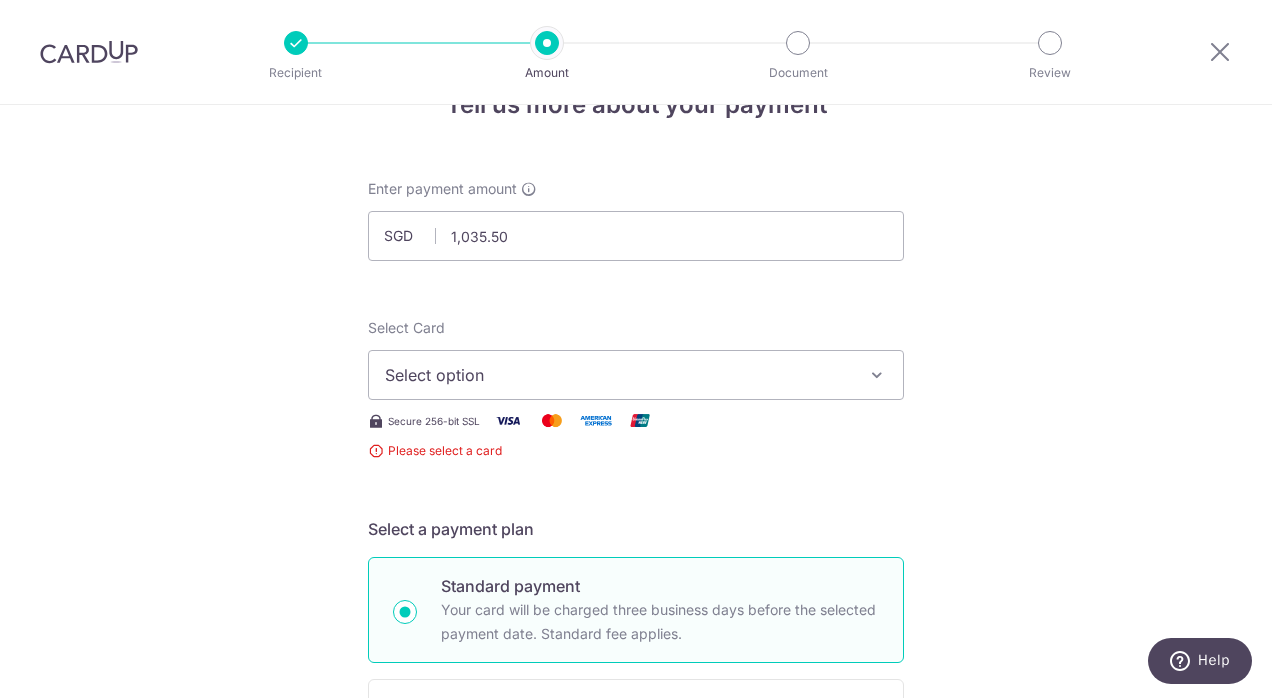 click at bounding box center (877, 375) 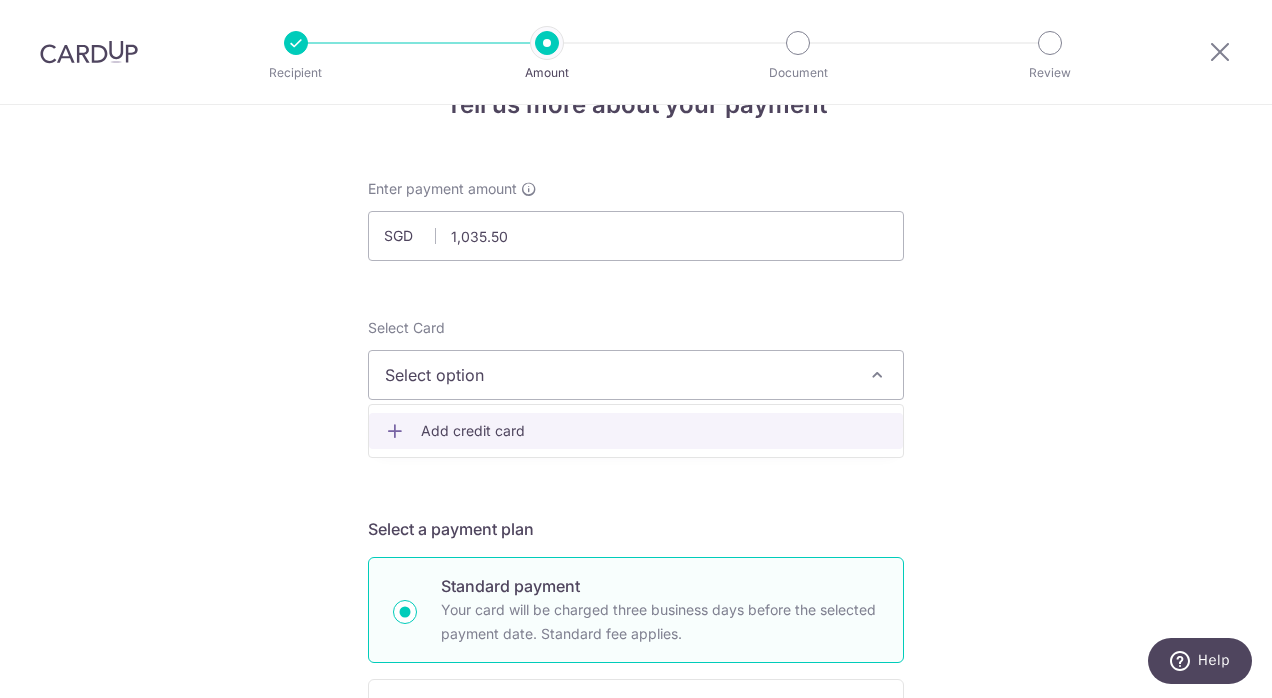 click on "Add credit card" at bounding box center [654, 431] 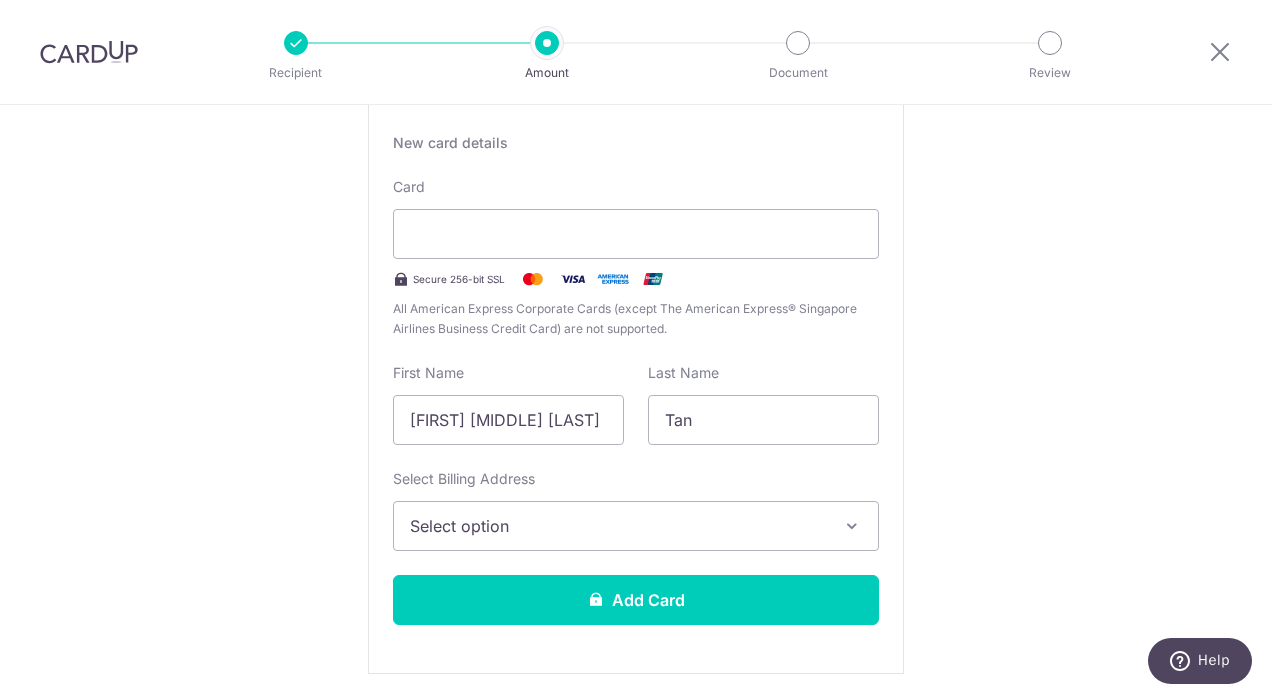 scroll, scrollTop: 375, scrollLeft: 0, axis: vertical 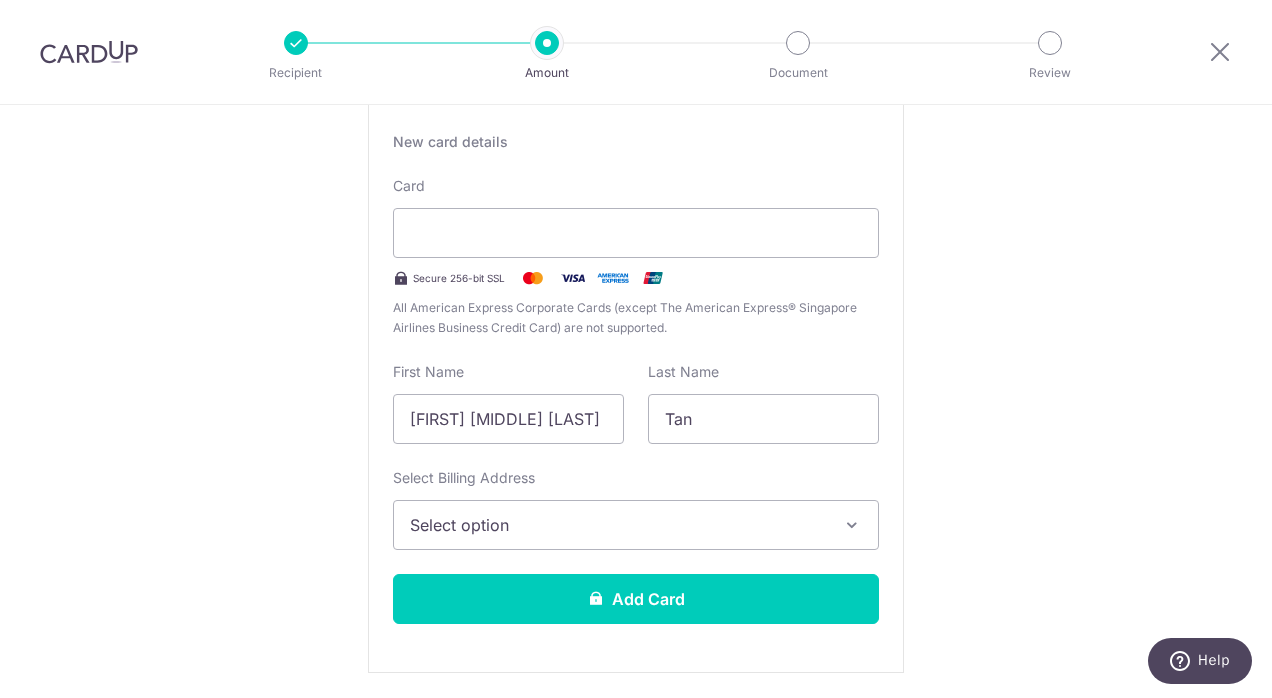 click at bounding box center (636, 233) 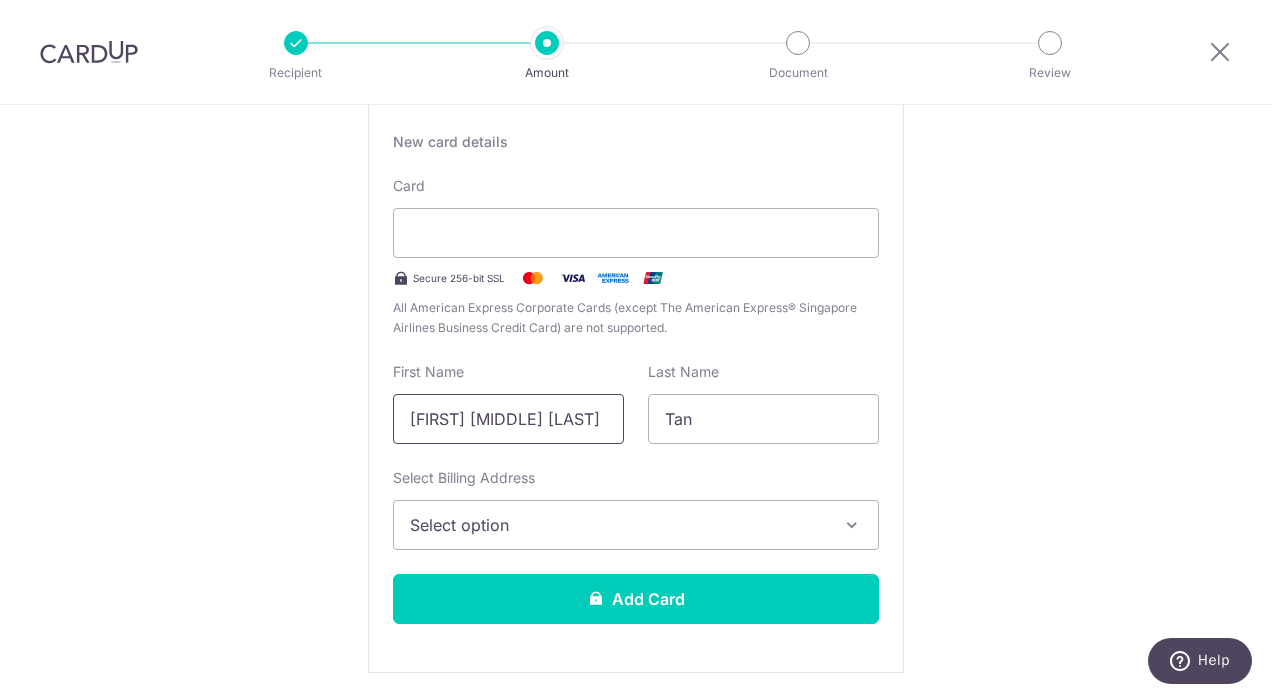 click on "Wendy Jin Xuan" at bounding box center [508, 419] 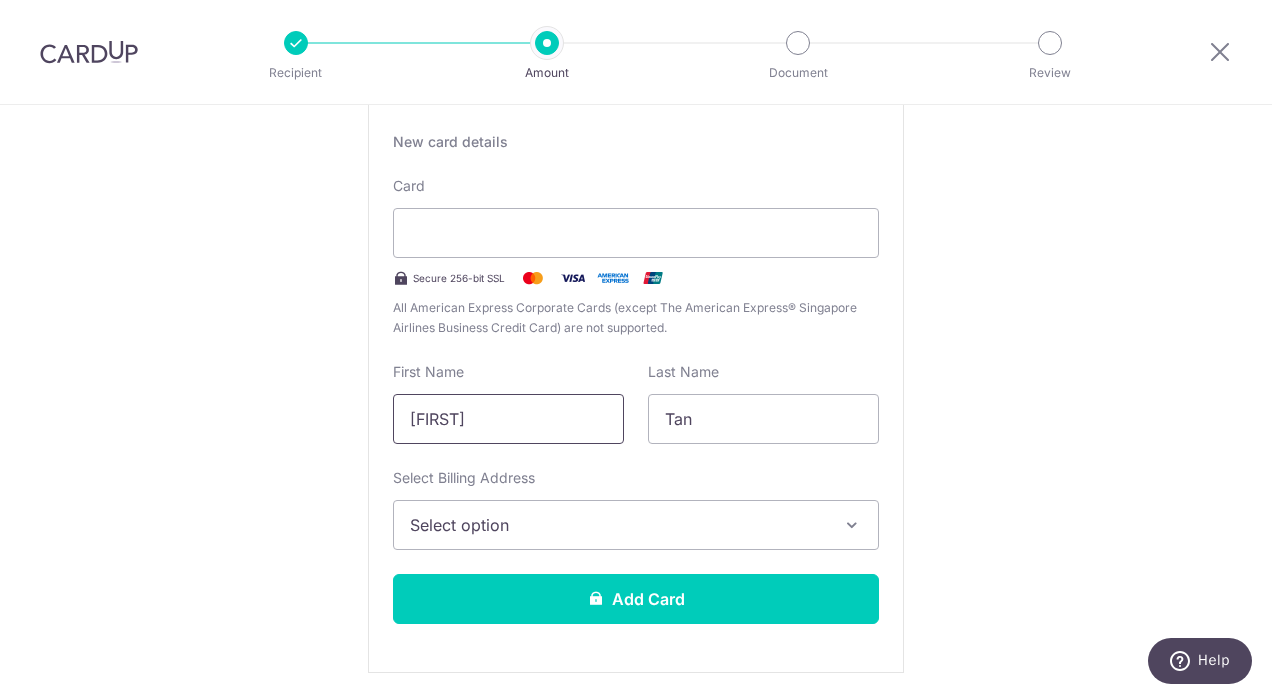 type on "Wendy" 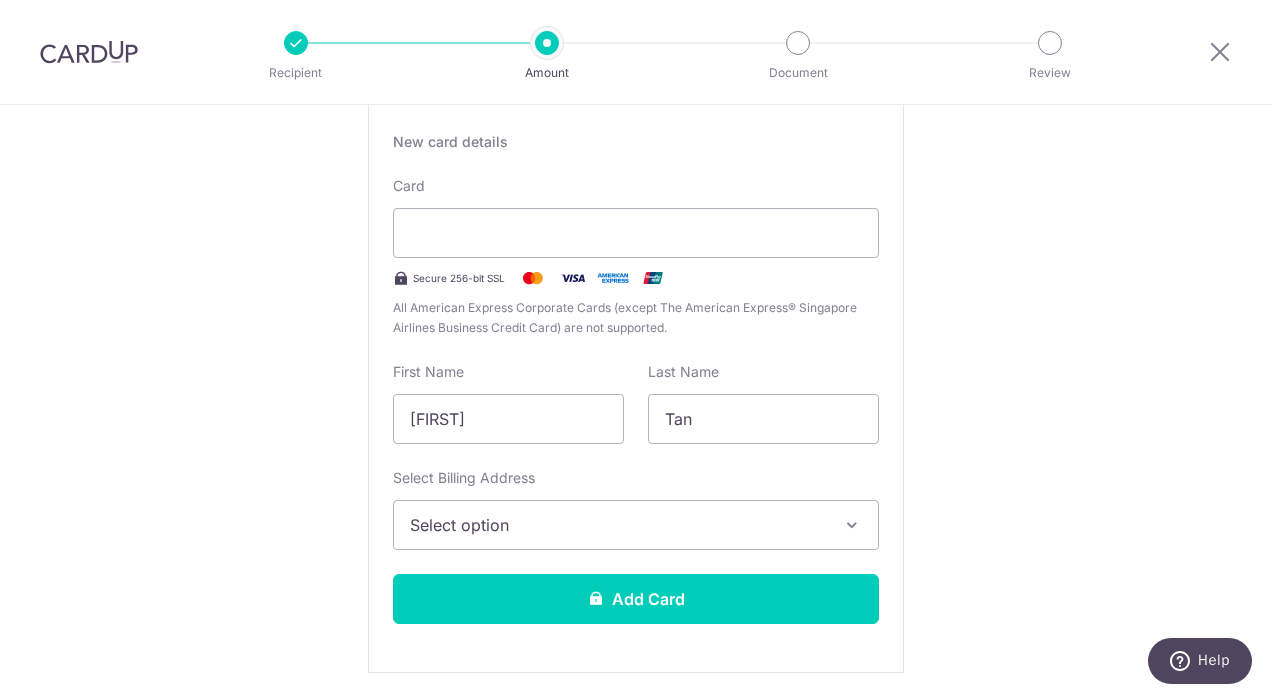 click on "Tell us more about your payment
Enter payment amount
SGD
1,035.50
1035.50
Select Card
Add new card
Add credit card
Secure 256-bit SSL
Text
New card details
Card
Secure 256-bit SSL" at bounding box center [636, 995] 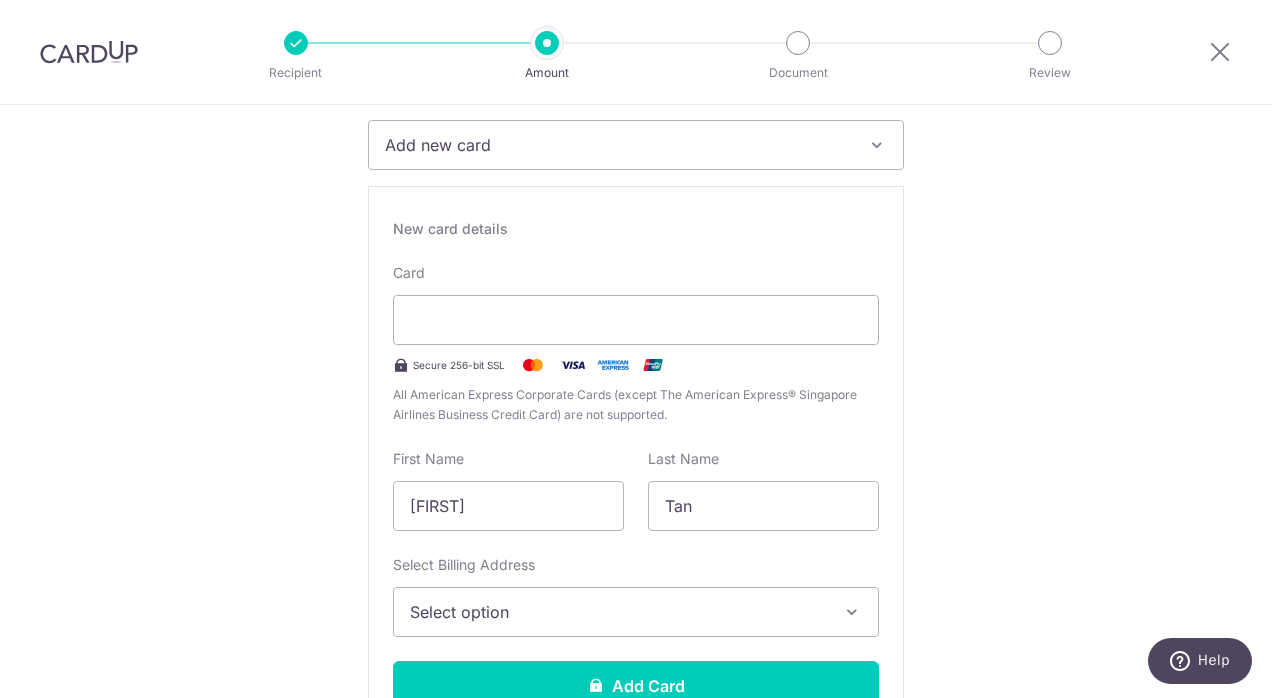 scroll, scrollTop: 286, scrollLeft: 0, axis: vertical 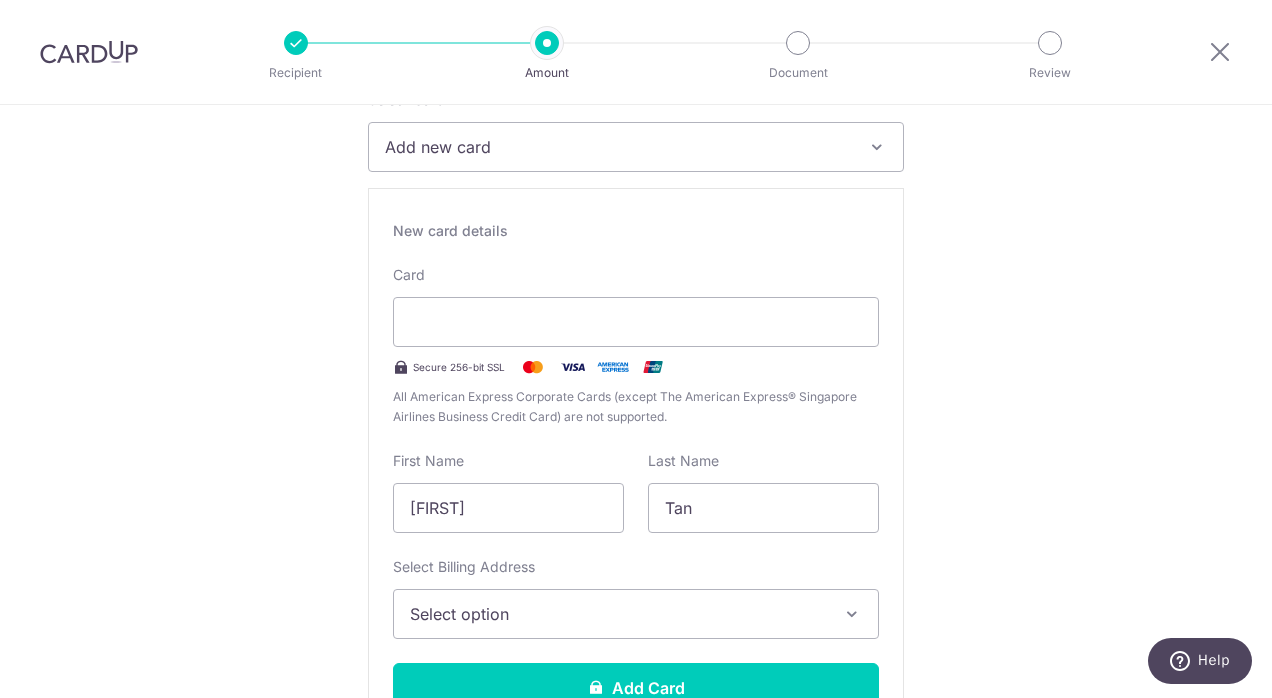 click at bounding box center (877, 147) 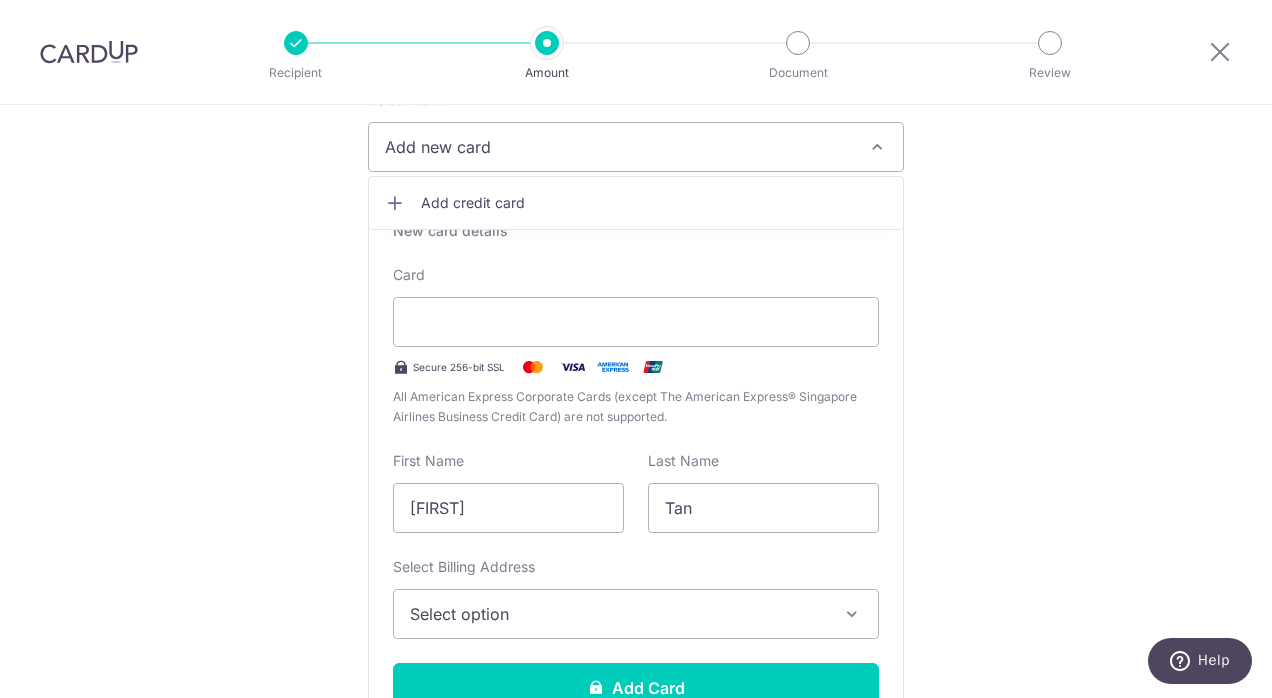 click on "Tell us more about your payment
Enter payment amount
SGD
1,035.50
1035.50
Select Card
Add new card
Add credit card
Secure 256-bit SSL
Text
New card details
Card
Secure 256-bit SSL" at bounding box center (636, 1084) 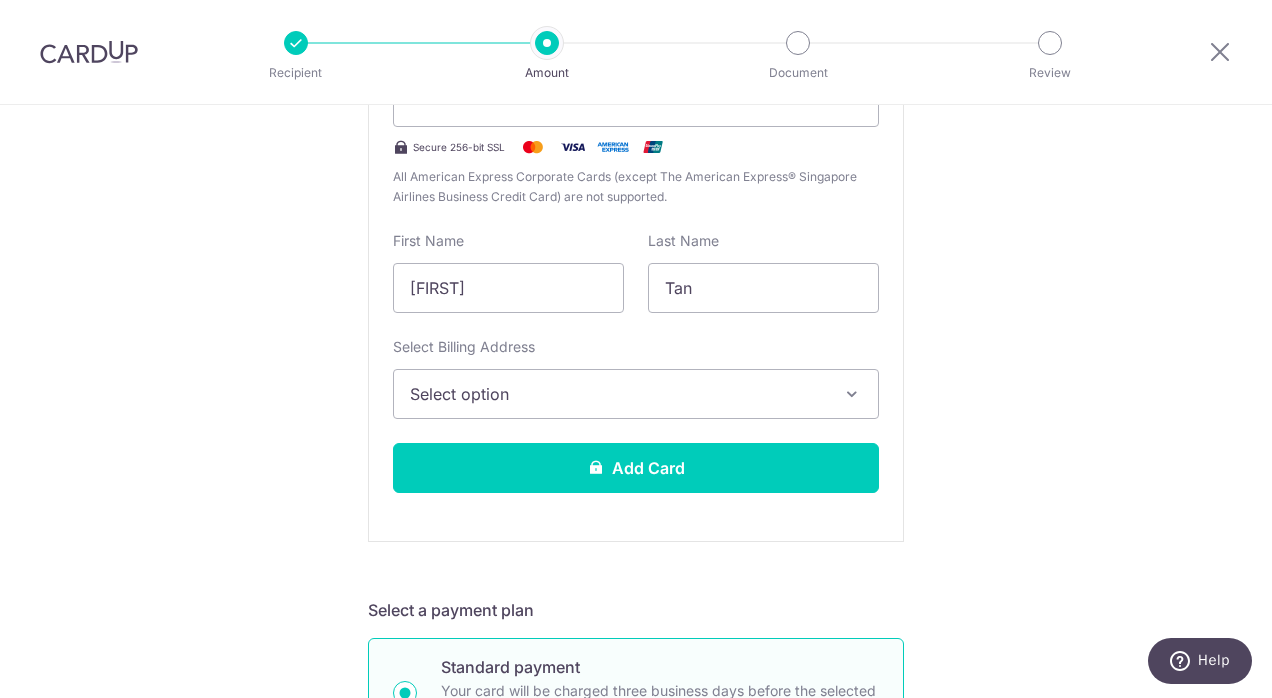 scroll, scrollTop: 508, scrollLeft: 0, axis: vertical 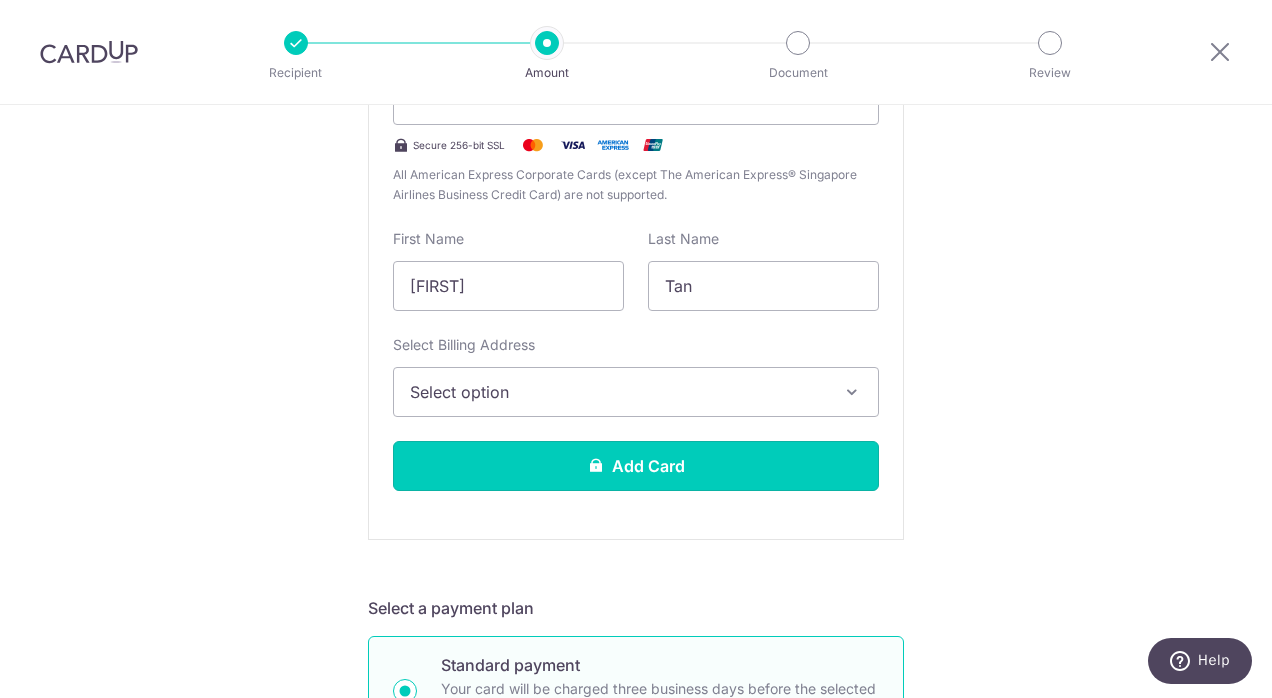 click on "Add Card" at bounding box center [636, 466] 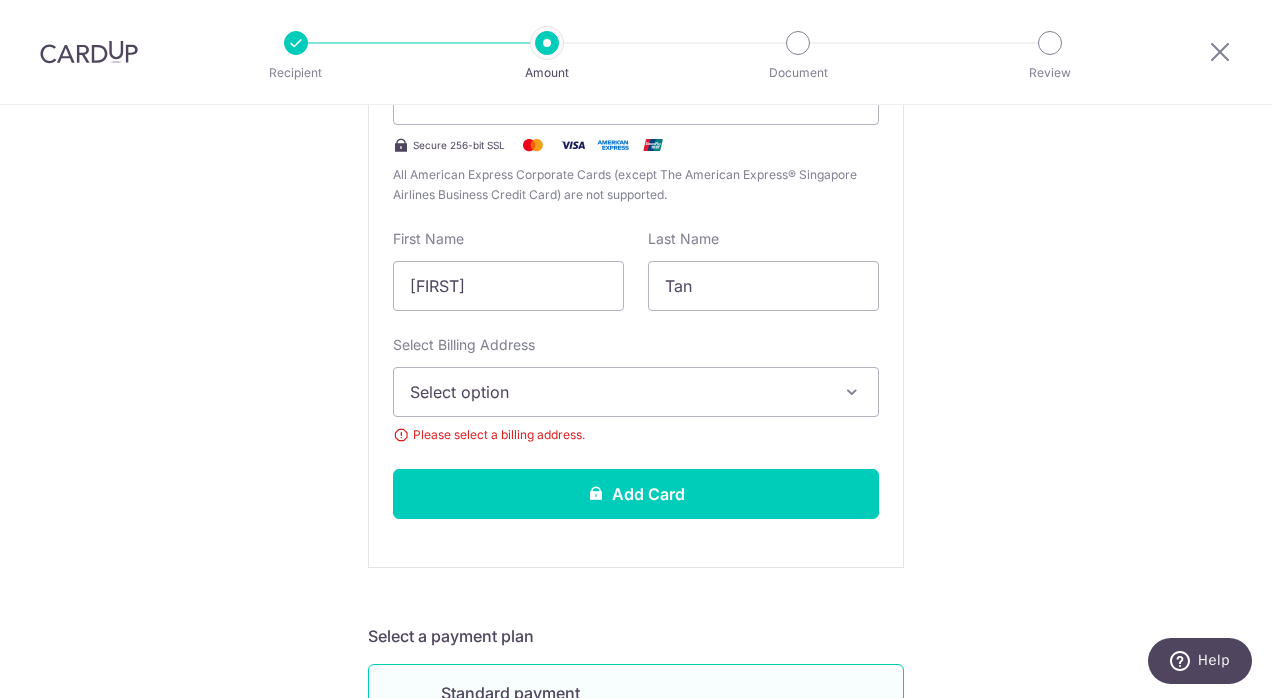 click at bounding box center [852, 392] 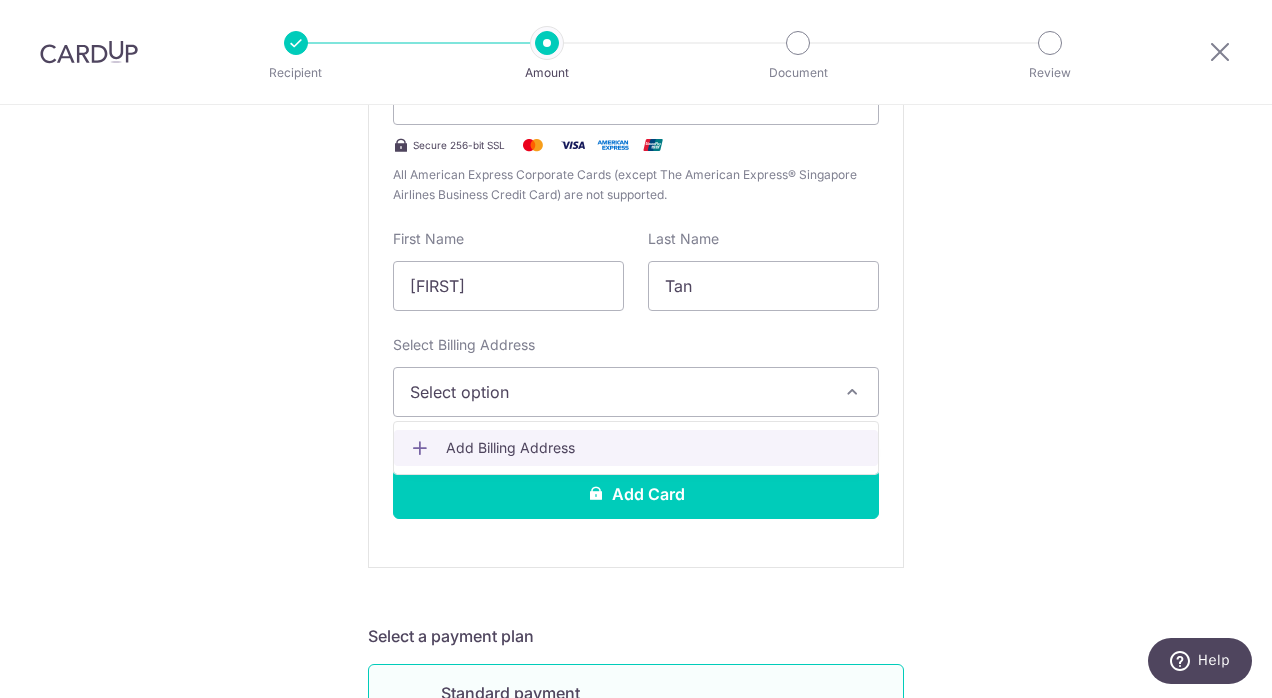 click on "Add Billing Address" at bounding box center (654, 448) 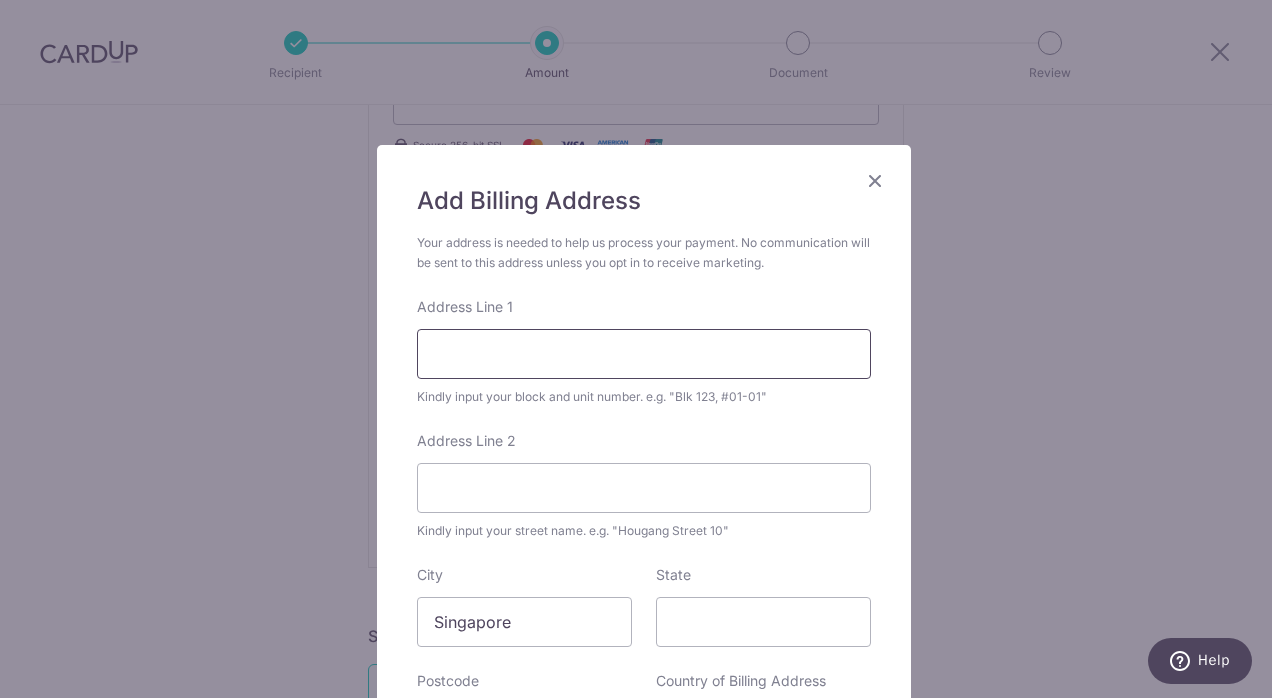 click on "Address Line 1" at bounding box center [644, 354] 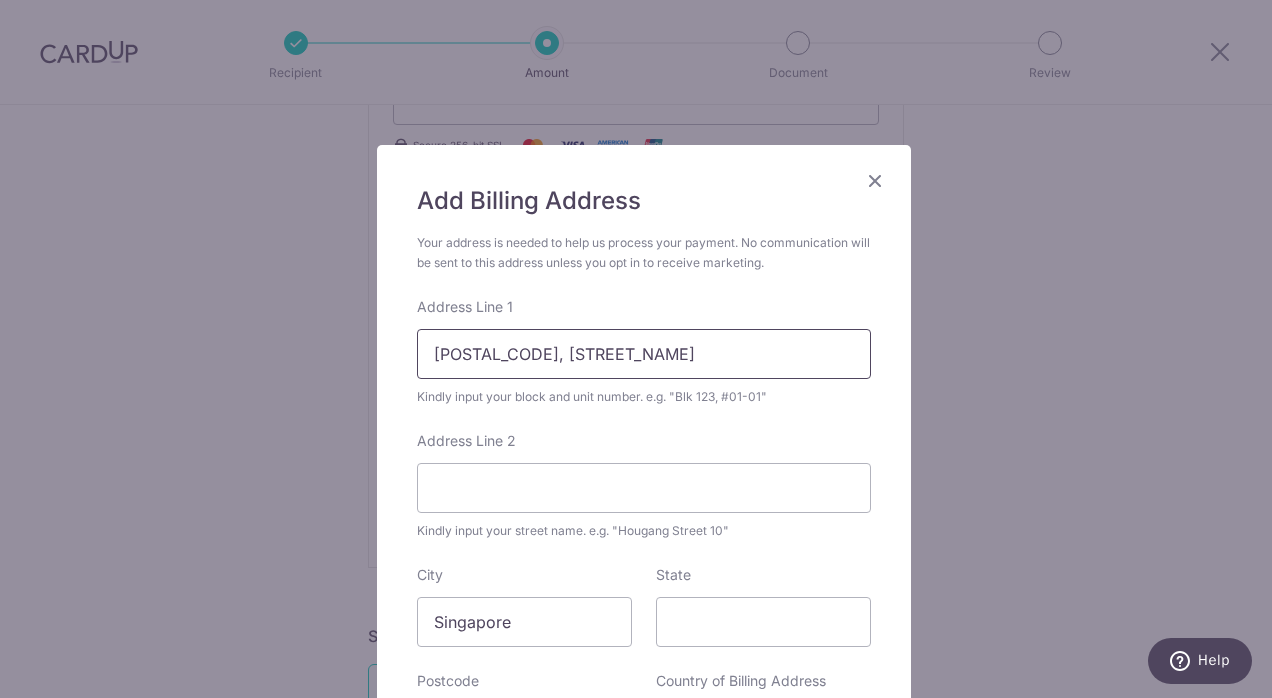 type on "289D Bt Batok St 25" 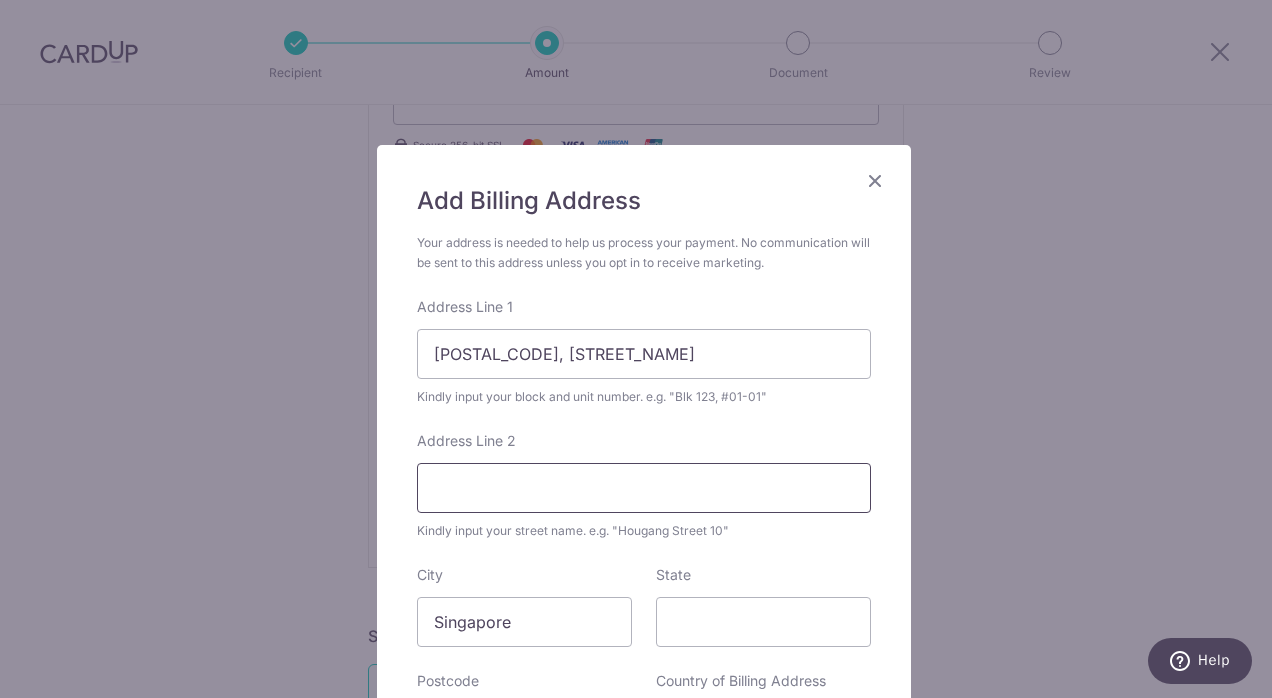 click on "Address Line 2" at bounding box center [644, 488] 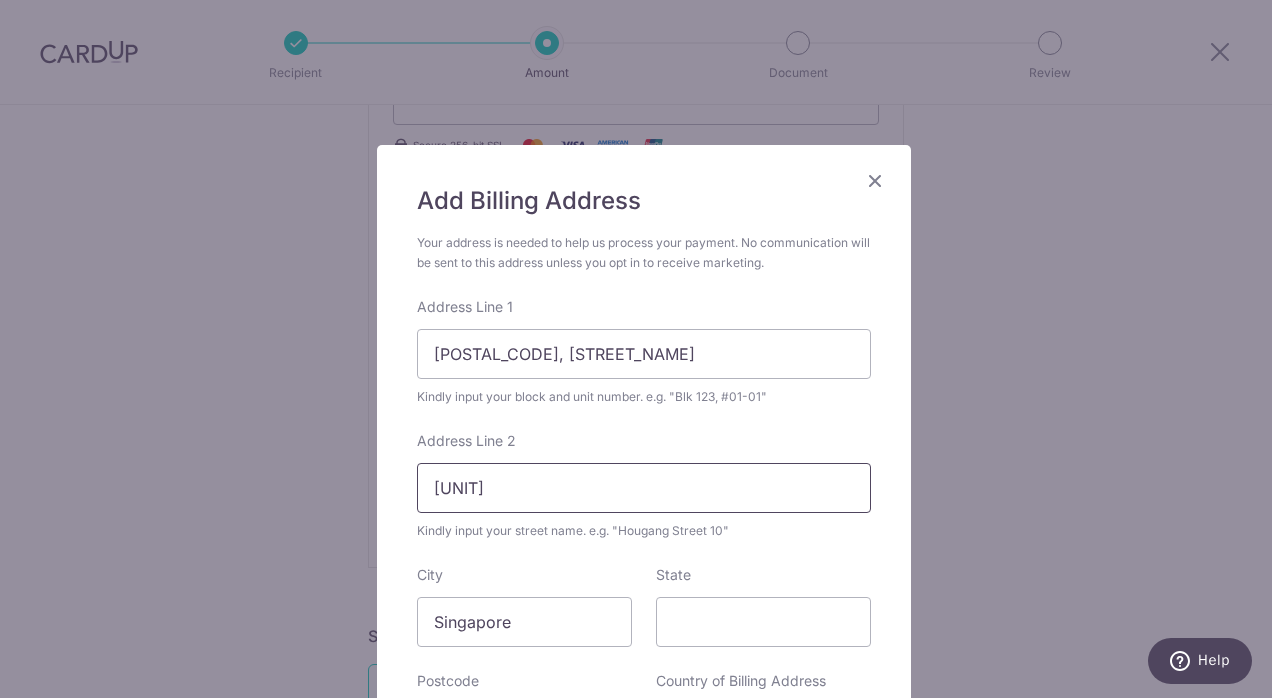 type on "#14-166" 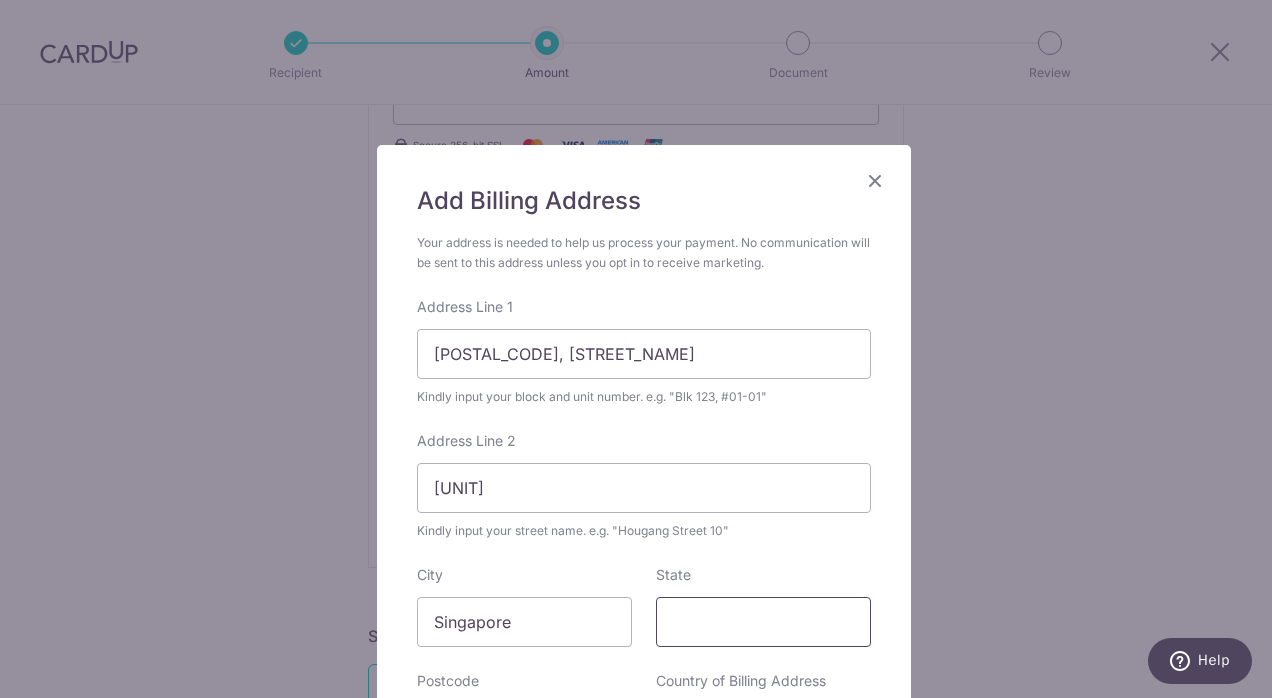 click on "State" at bounding box center [763, 622] 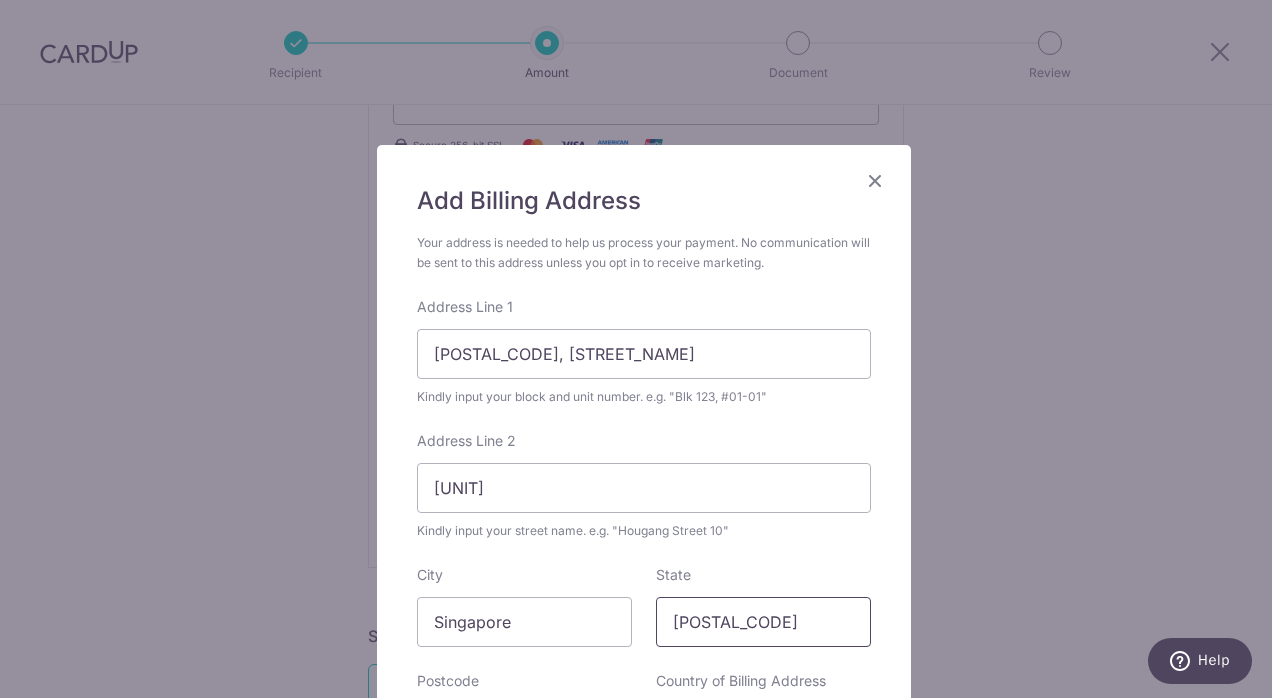 type on "653289" 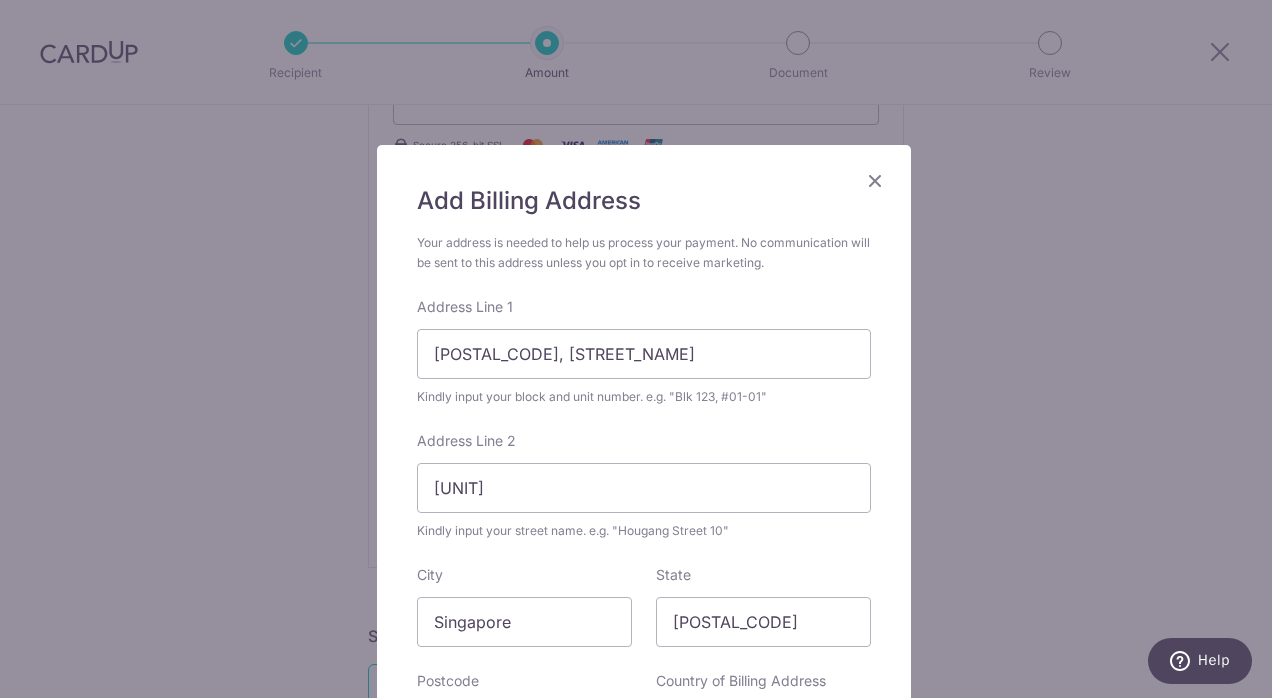 click on "Your address is needed to help us process your payment. No communication will be sent to this address unless you opt in to receive marketing." at bounding box center (644, 253) 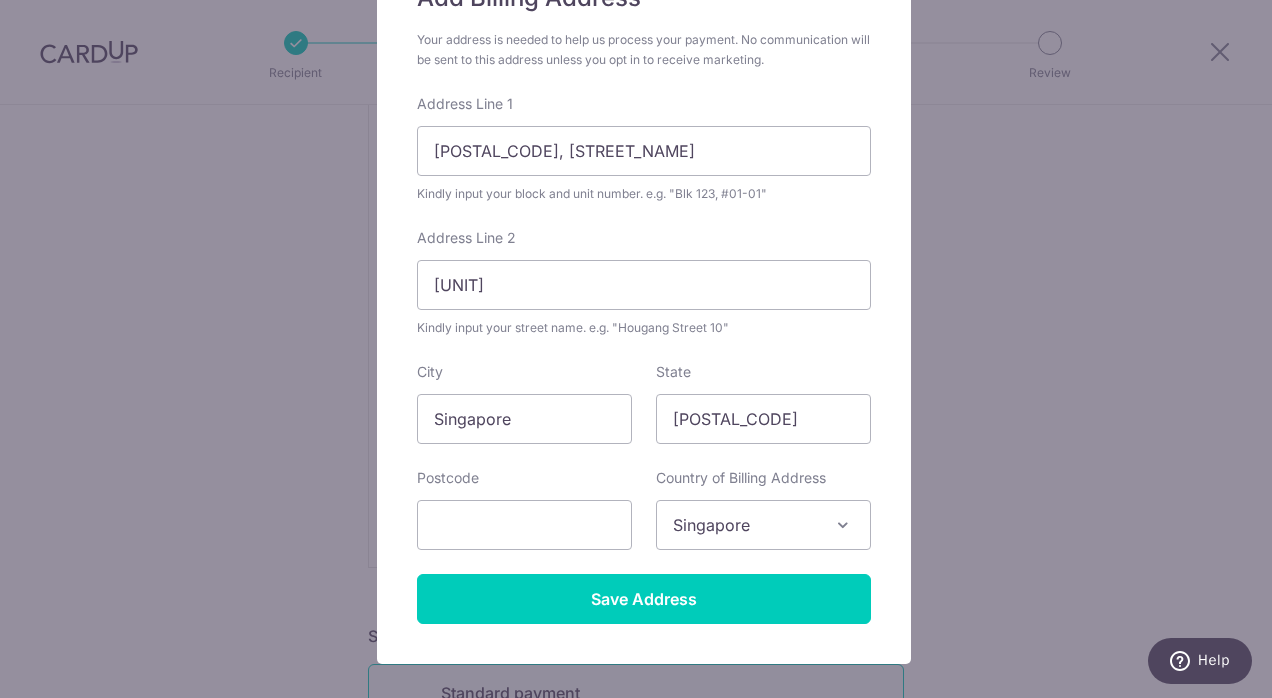 scroll, scrollTop: 220, scrollLeft: 0, axis: vertical 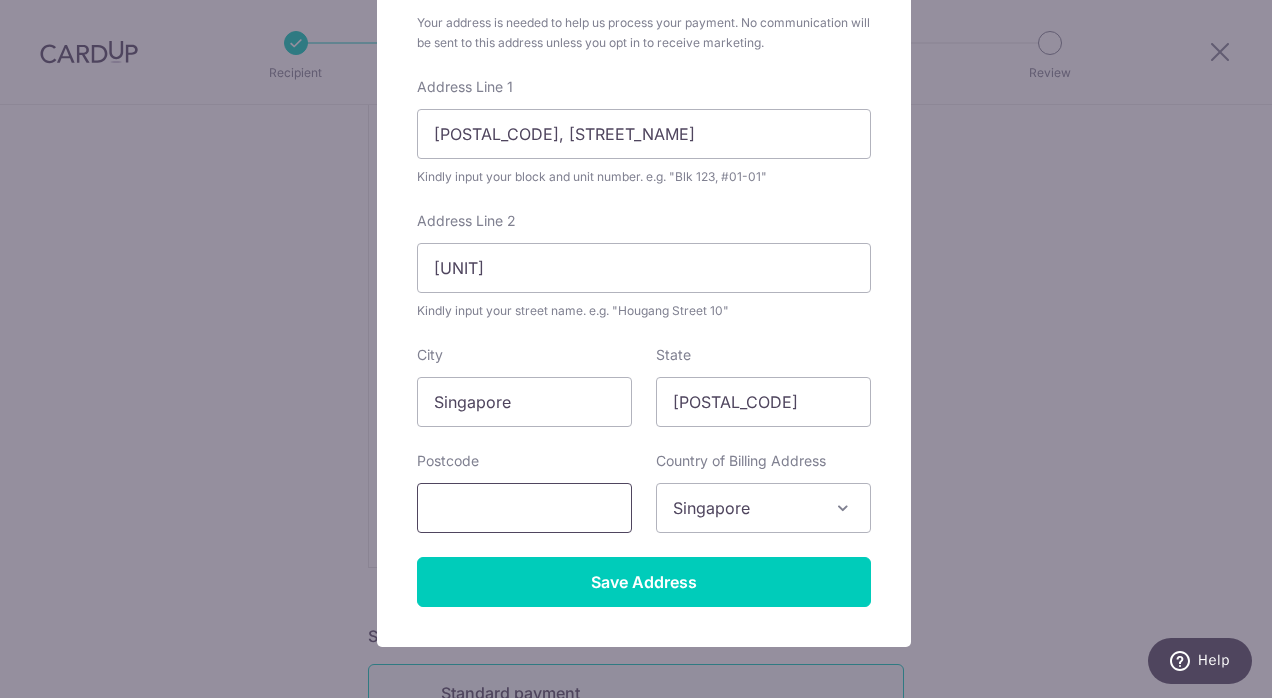 click at bounding box center [524, 508] 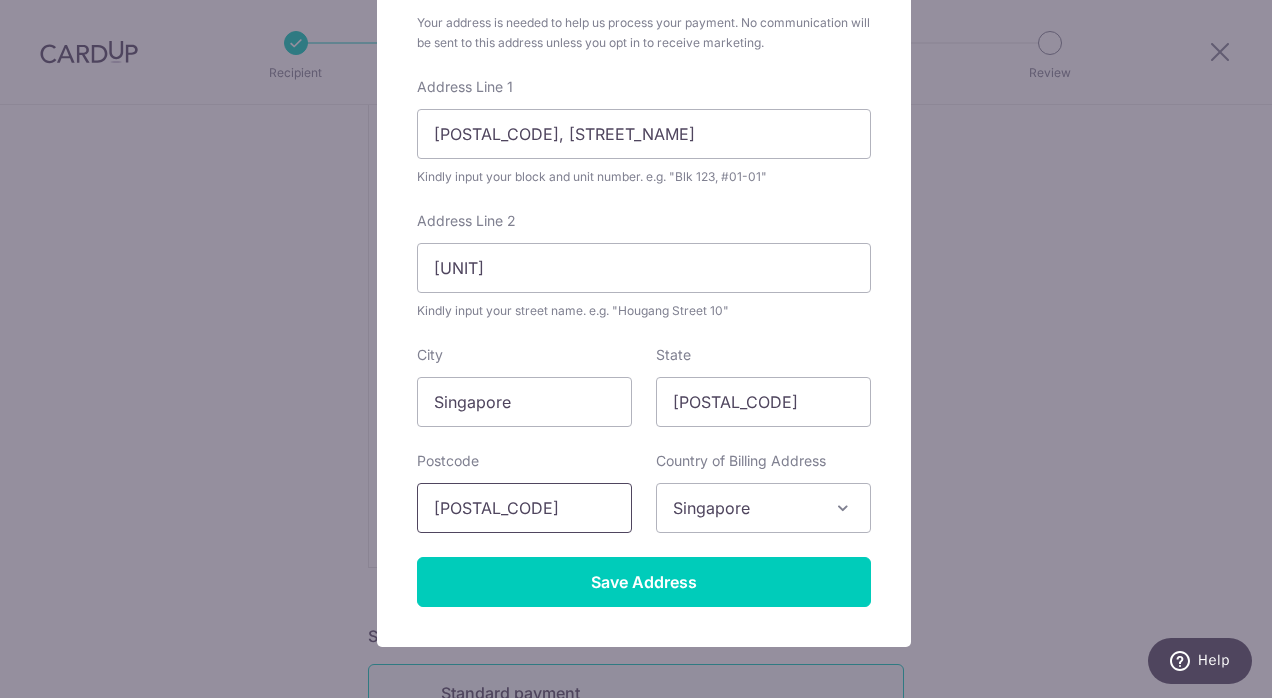 type on "653289" 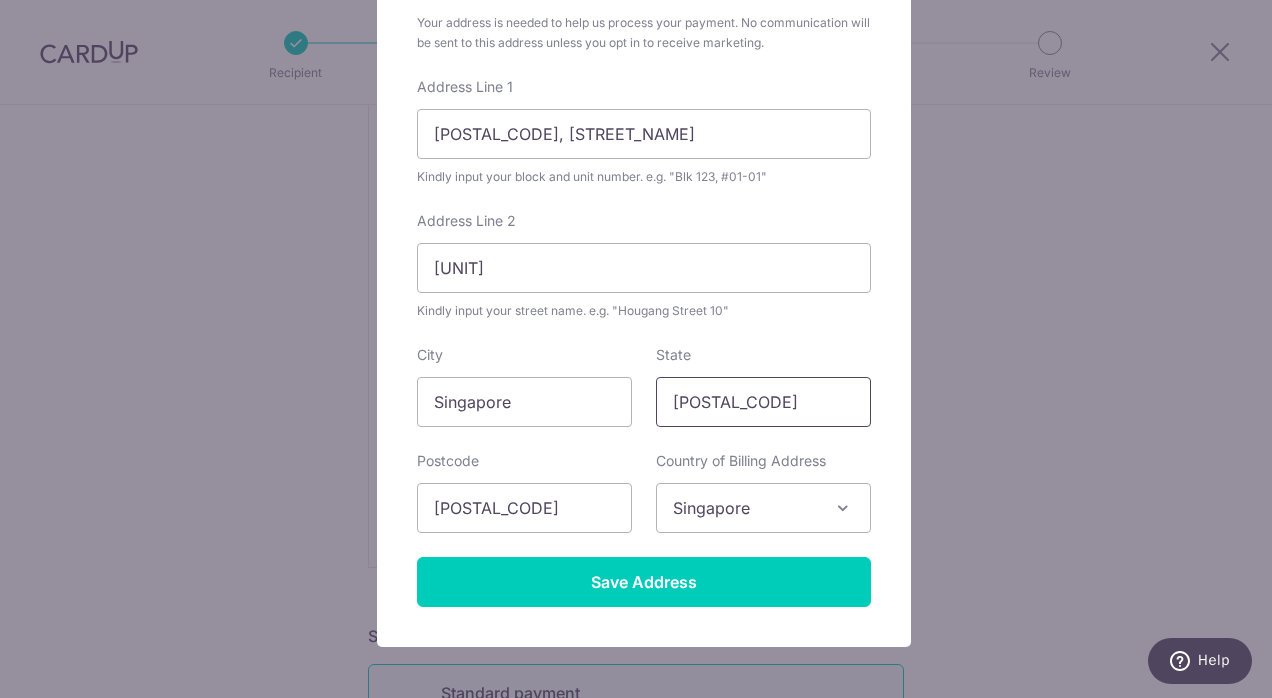 click on "653289" at bounding box center [763, 402] 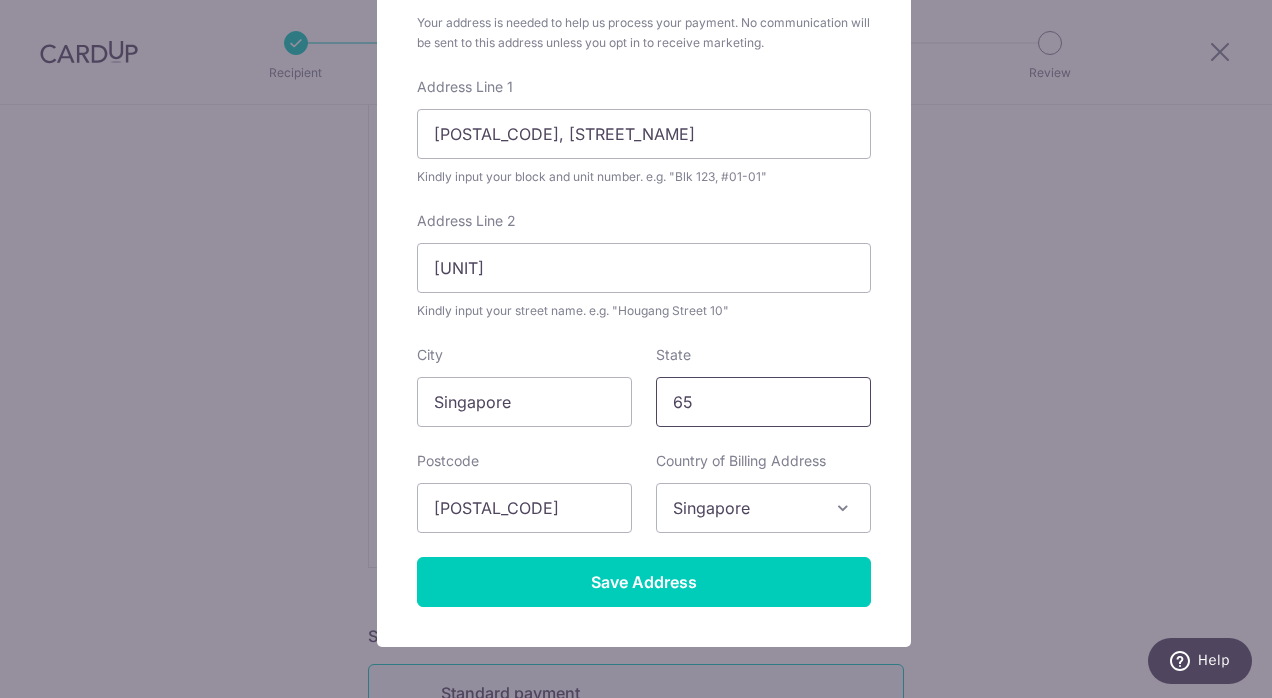 type on "6" 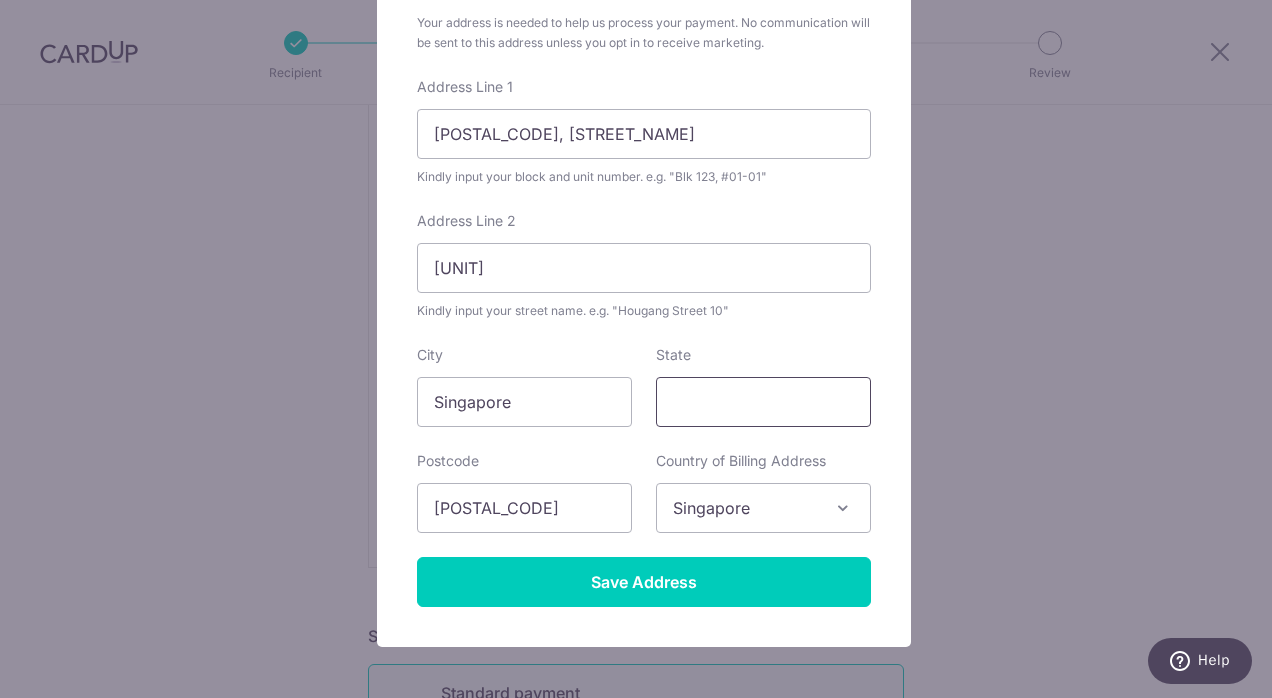 type 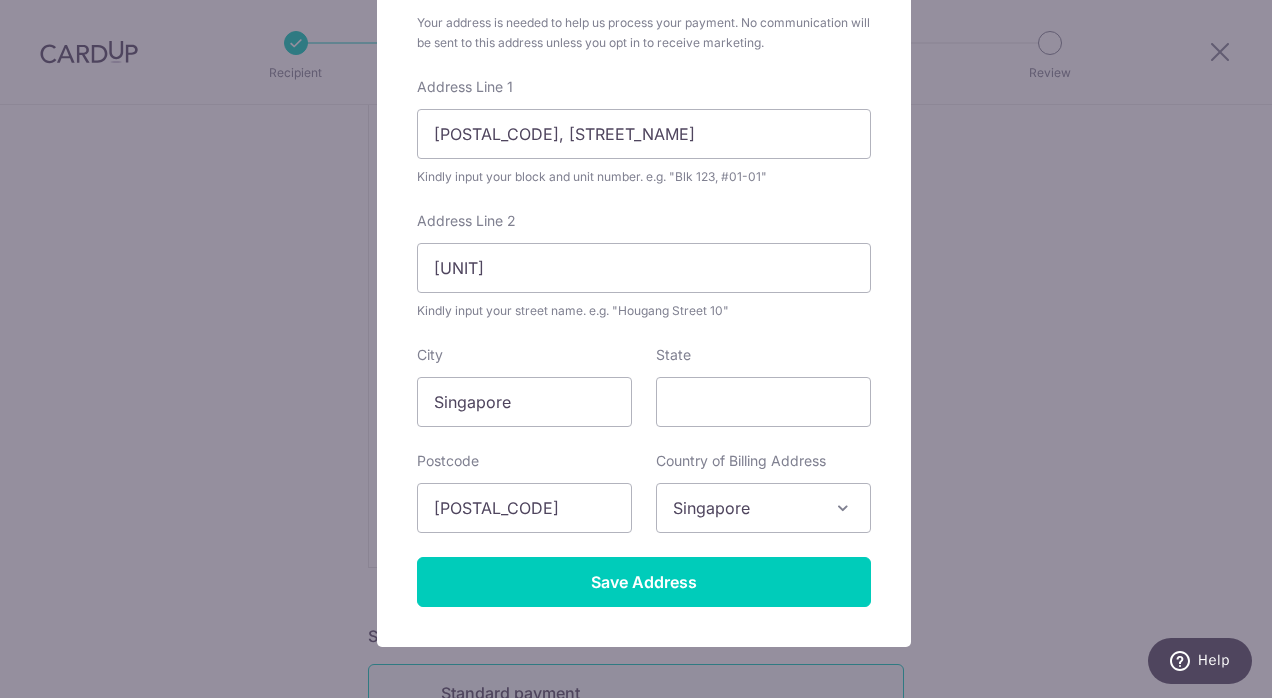 click on "Your address is needed to help us process your payment. No communication will be sent to this address unless you opt in to receive marketing.
Address Line 1
289D Bt Batok St 25
Kindly input your block and unit number. e.g. "Blk 123, #01-01"
Address Line 2
#14-166
Kindly input your street name. e.g. "Hougang Street 10"
City
Singapore
State
Postcode
653289
Country of Billing Address
Select Country Afghanistan
Aland Islands
Albania
Algeria
American Samoa
Andorra
Angola
Anguilla
Antarctica
Antigua and Barbuda
Argentina
Armenia
Aruba
Australia
Austria
Azerbaijan
Bahamas
Bahrain
Bangladesh
Barbados
Belarus
Belgium
Belize" at bounding box center [644, 310] 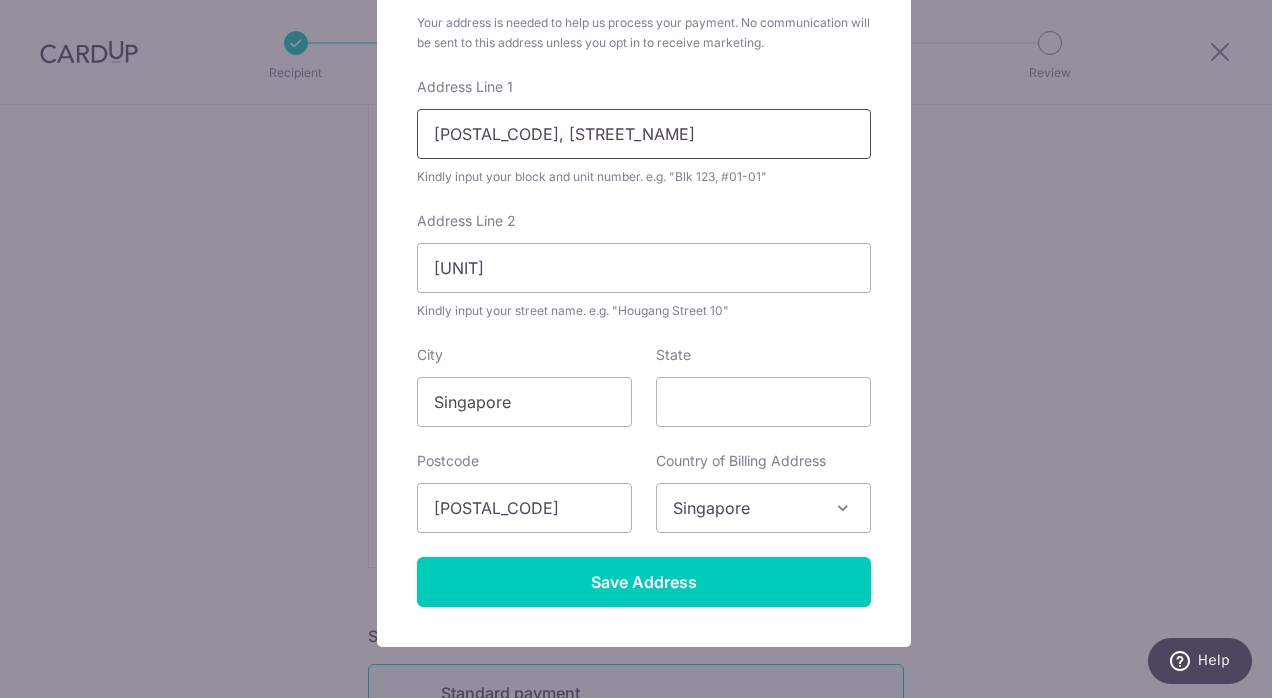 click on "289D Bt Batok St 25" at bounding box center [644, 134] 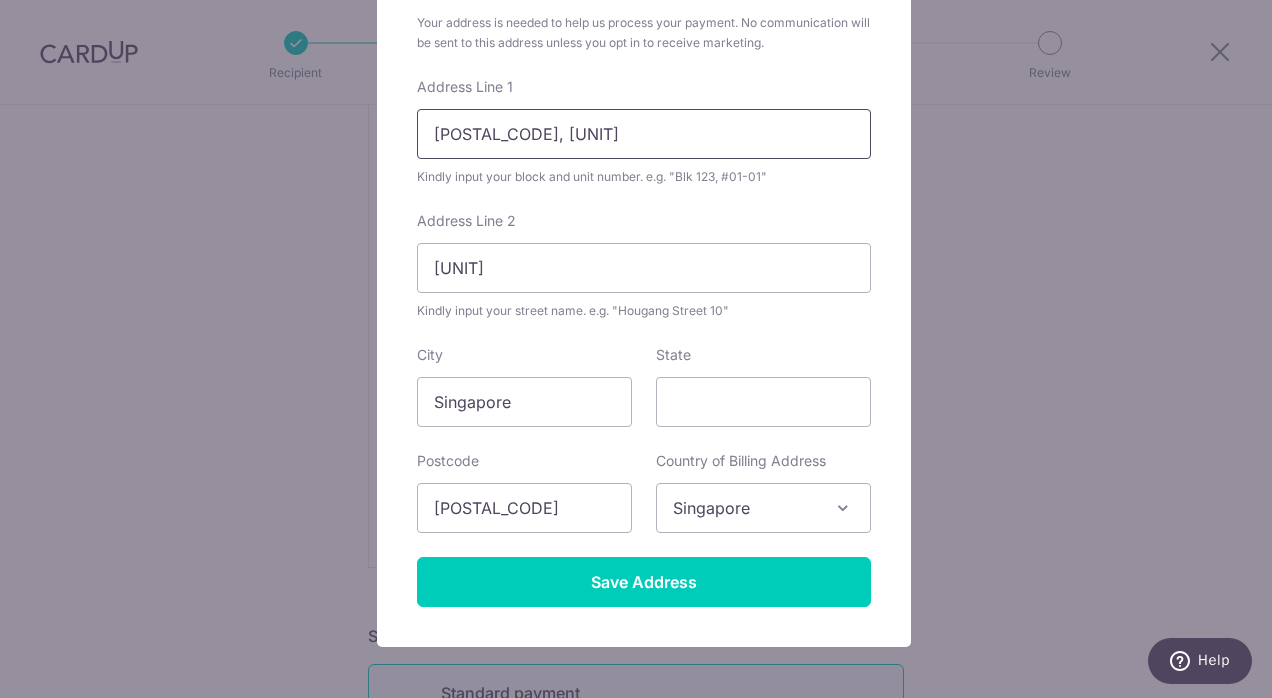type on "289D, #14-166" 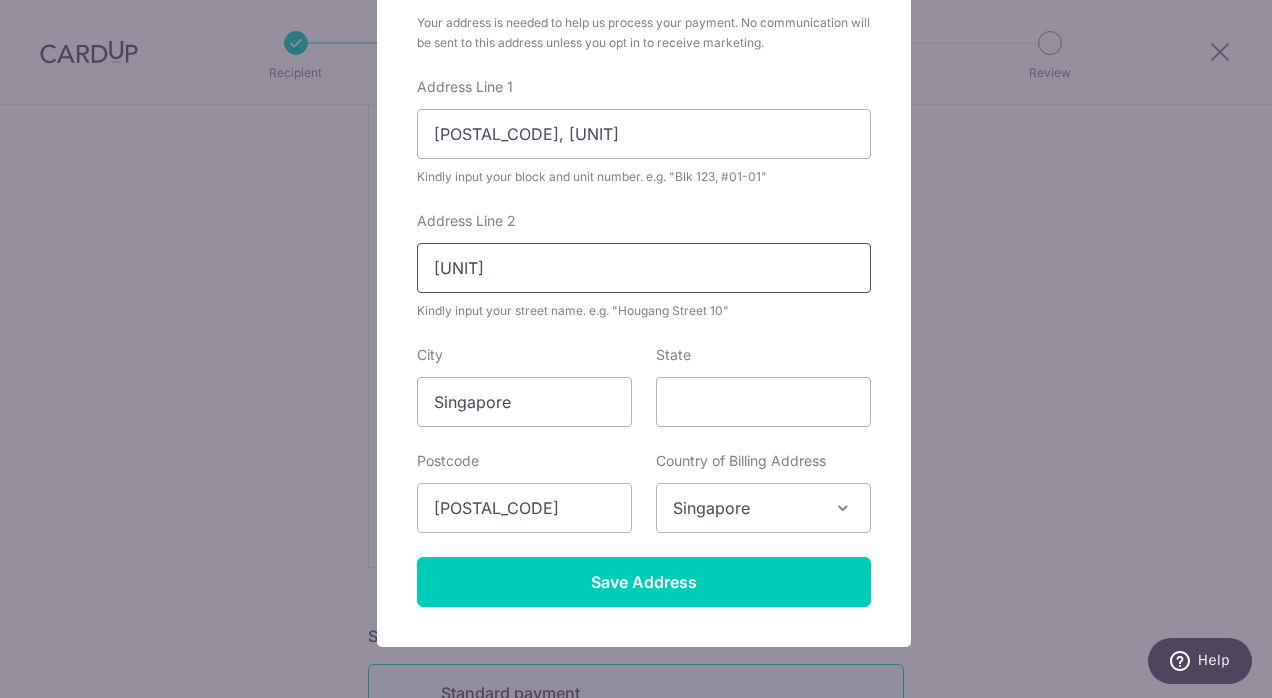 click on "#14-166" at bounding box center (644, 268) 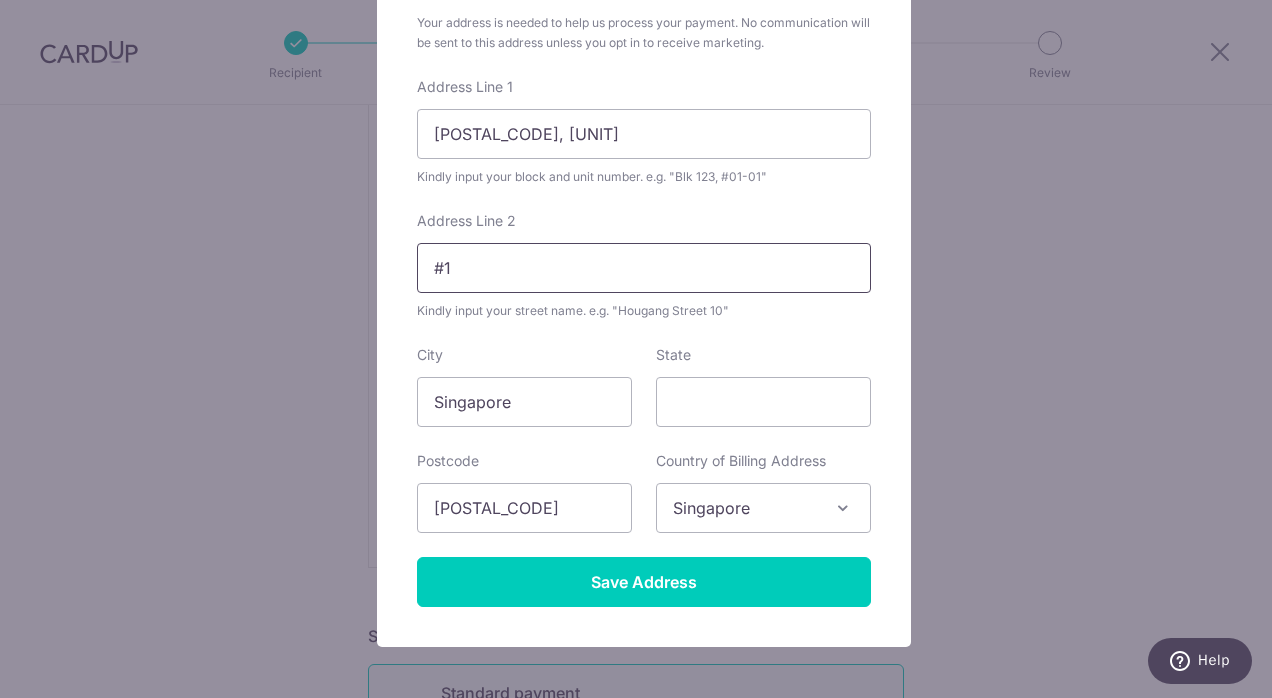 type on "#" 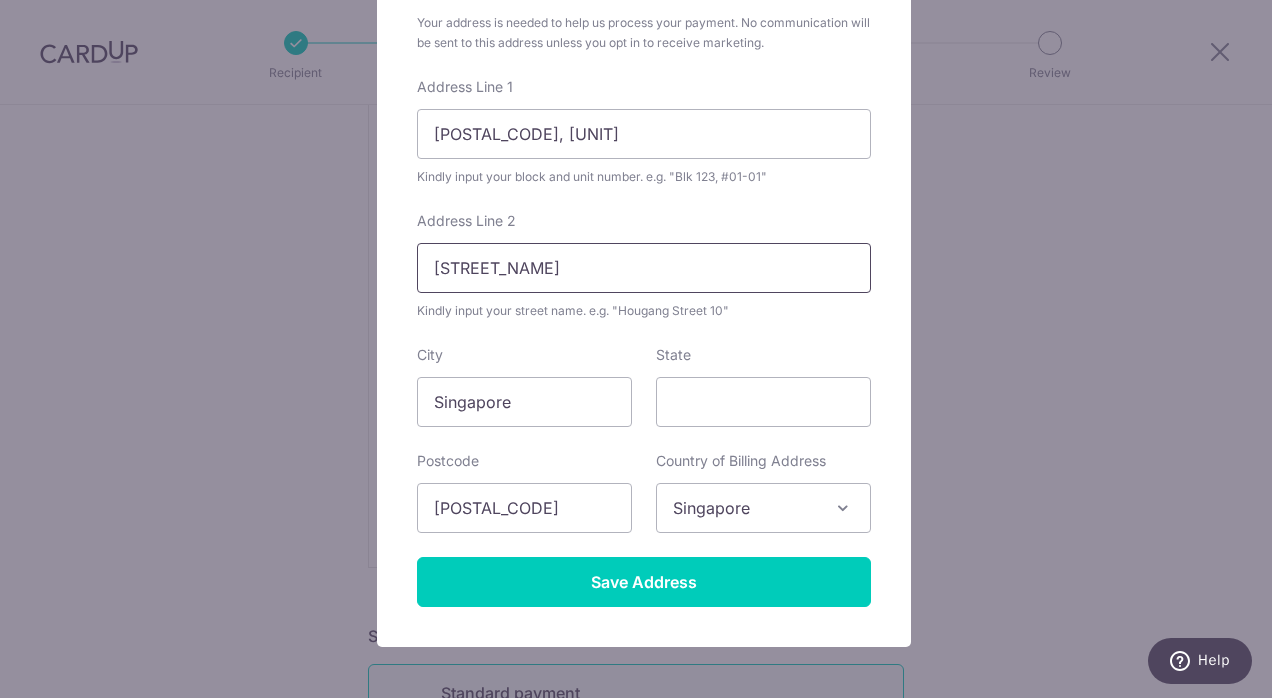click on "By Batok St 25" at bounding box center (644, 268) 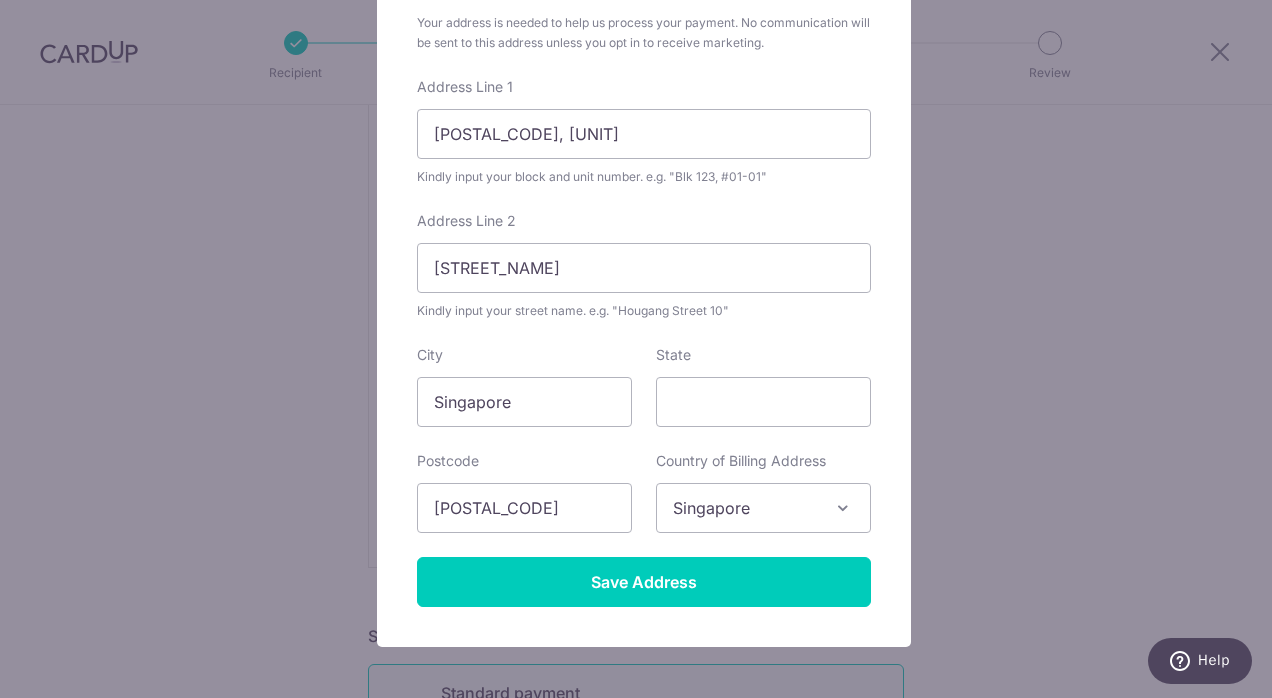 click on "State" at bounding box center [673, 355] 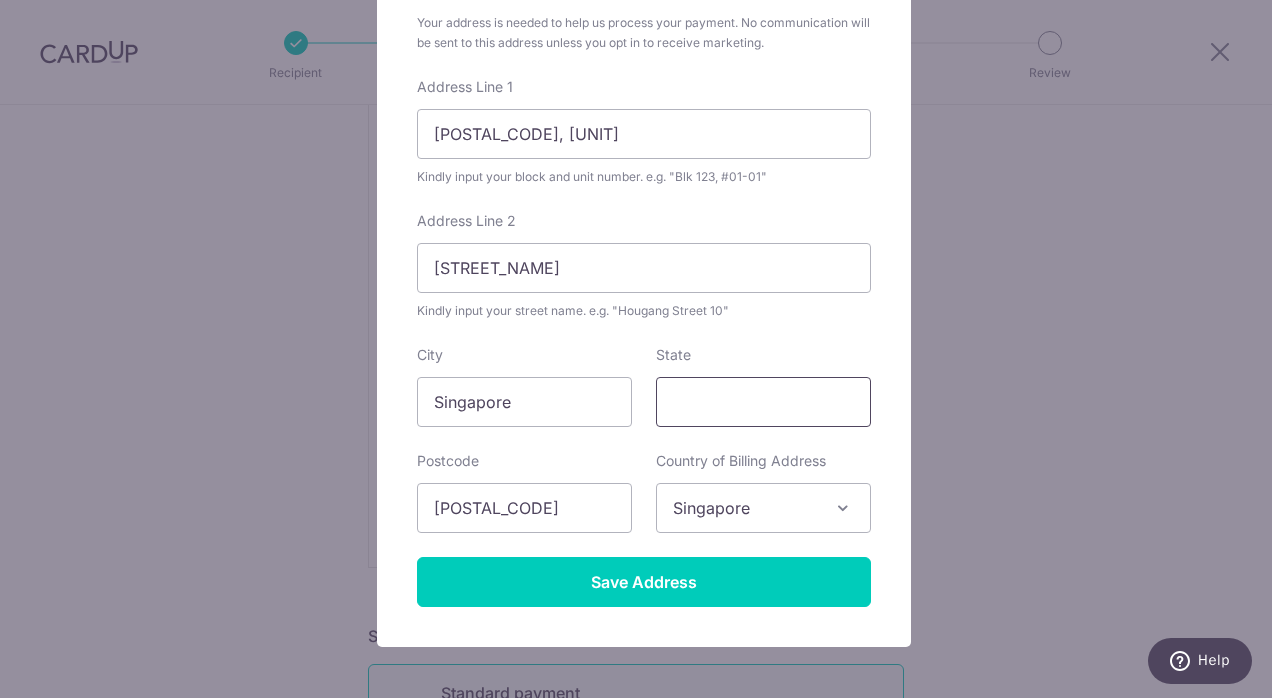 click on "State" at bounding box center [763, 402] 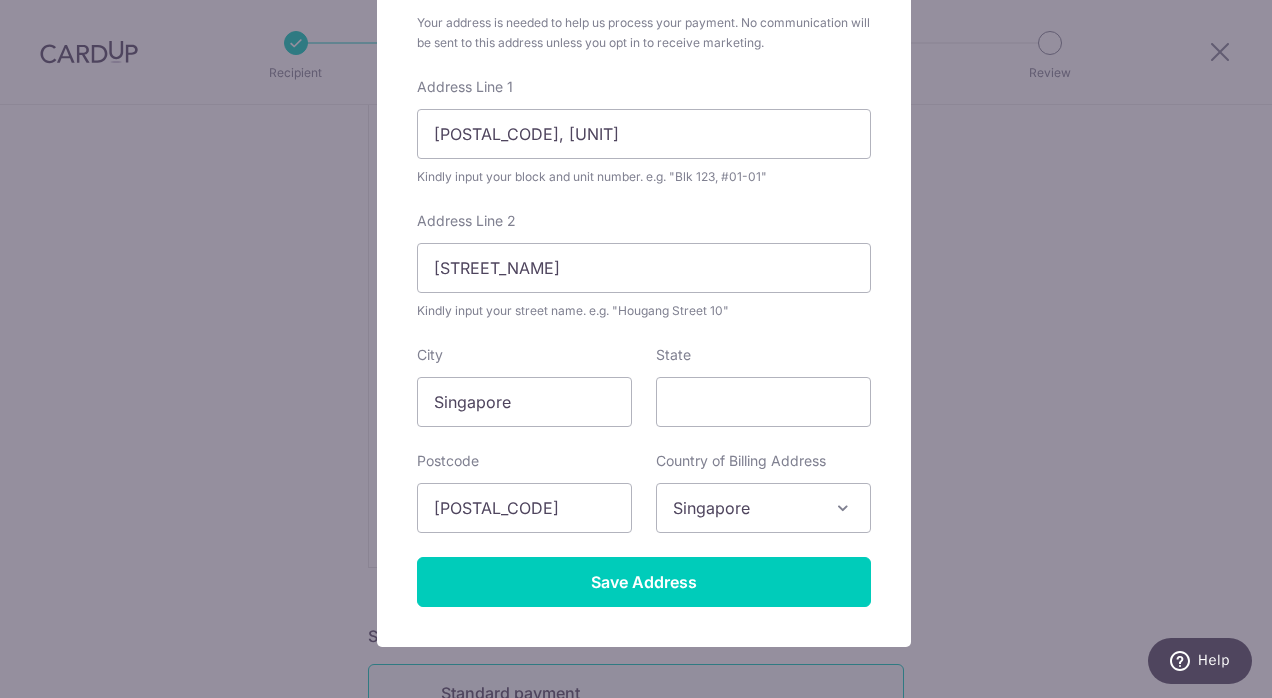 click on "Your address is needed to help us process your payment. No communication will be sent to this address unless you opt in to receive marketing.
Address Line 1
289D, #14-166
Kindly input your block and unit number. e.g. "Blk 123, #01-01"
Address Line 2
Bt Batok St 25
Kindly input your street name. e.g. "Hougang Street 10"
City
Singapore
State
Postcode
653289
Country of Billing Address
Select Country Afghanistan
Aland Islands
Albania
Algeria
American Samoa
Andorra
Angola
Anguilla
Antarctica
Antigua and Barbuda
Argentina
Armenia
Aruba
Australia
Austria
Azerbaijan
Bahamas
Bahrain
Bangladesh
Barbados
Belarus
Belgium
Belize" at bounding box center [644, 310] 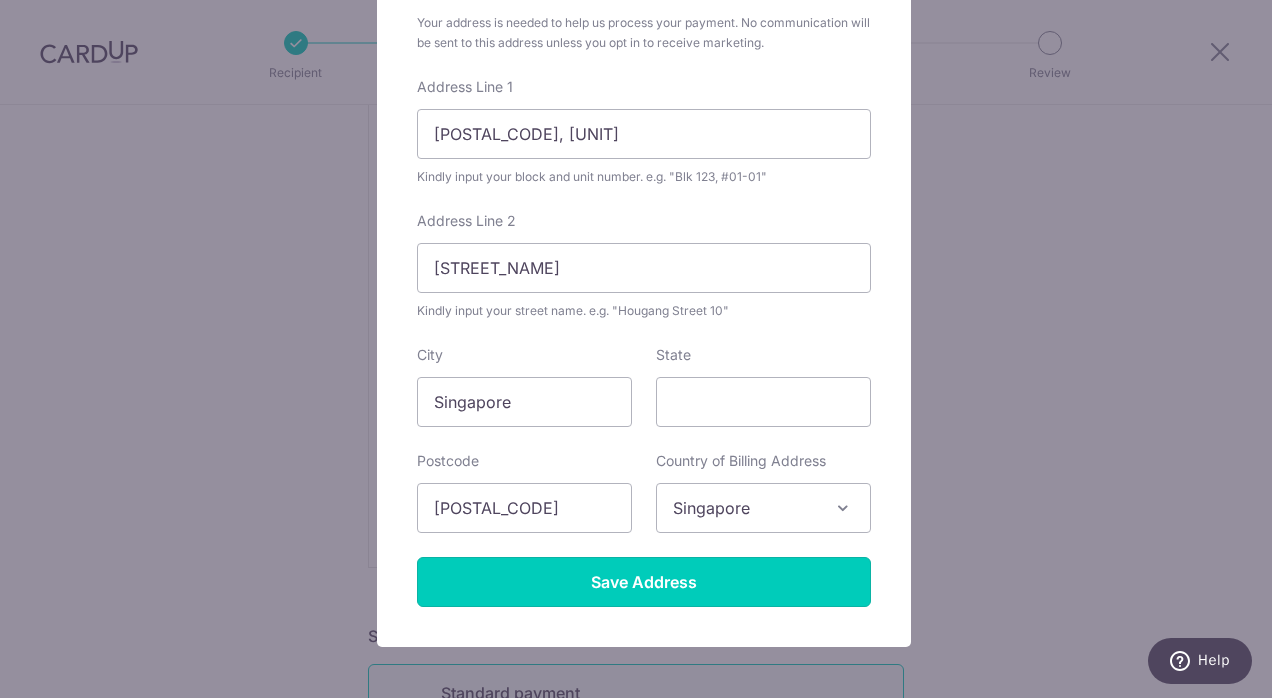 click on "Save Address" at bounding box center [644, 582] 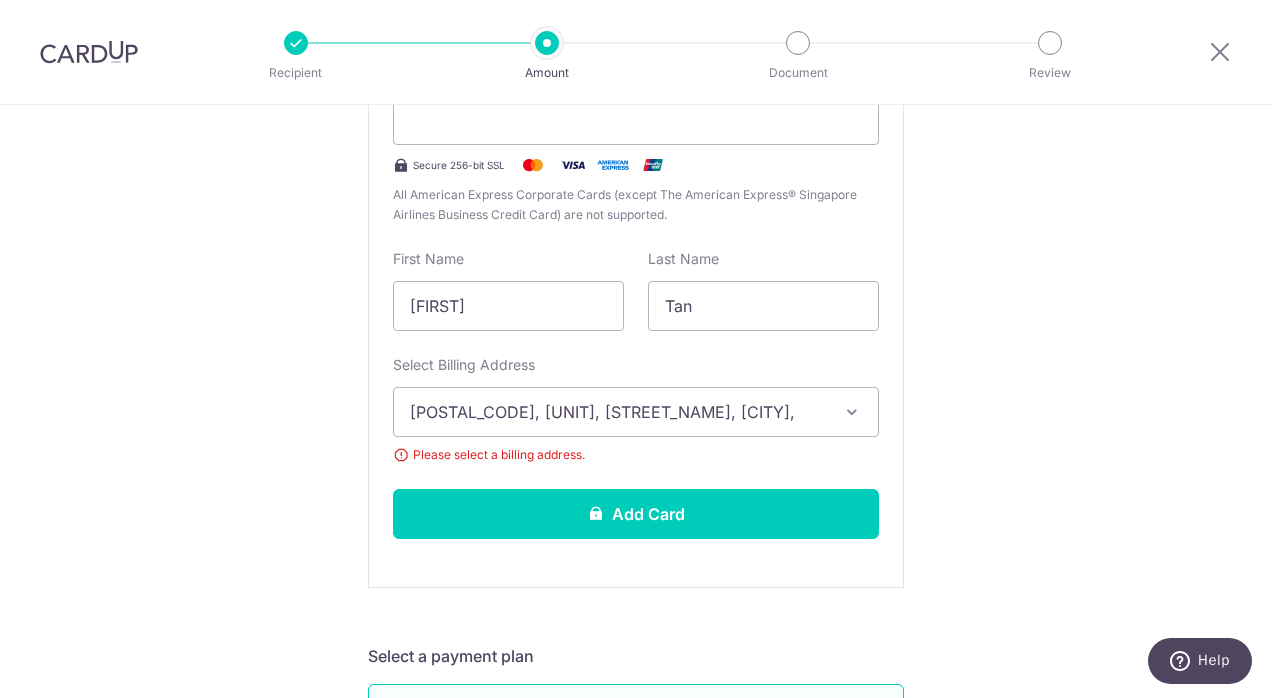 scroll, scrollTop: 497, scrollLeft: 0, axis: vertical 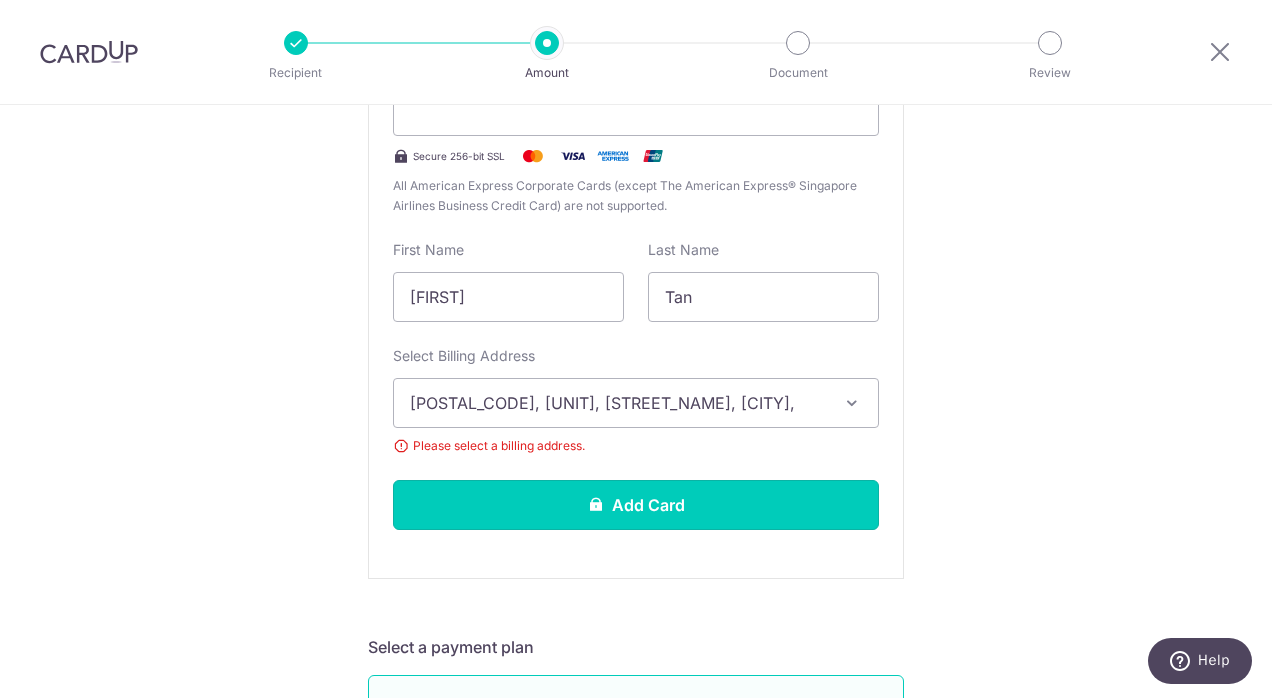 click on "Add Card" at bounding box center (636, 505) 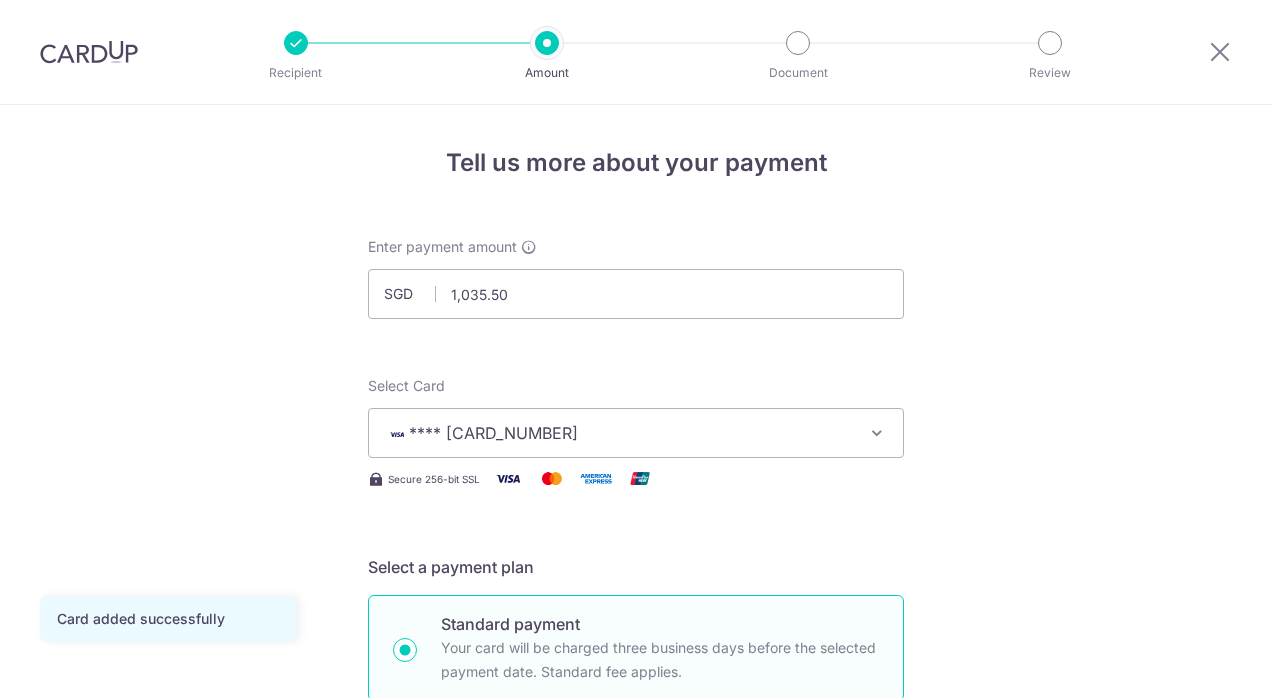 scroll, scrollTop: 0, scrollLeft: 0, axis: both 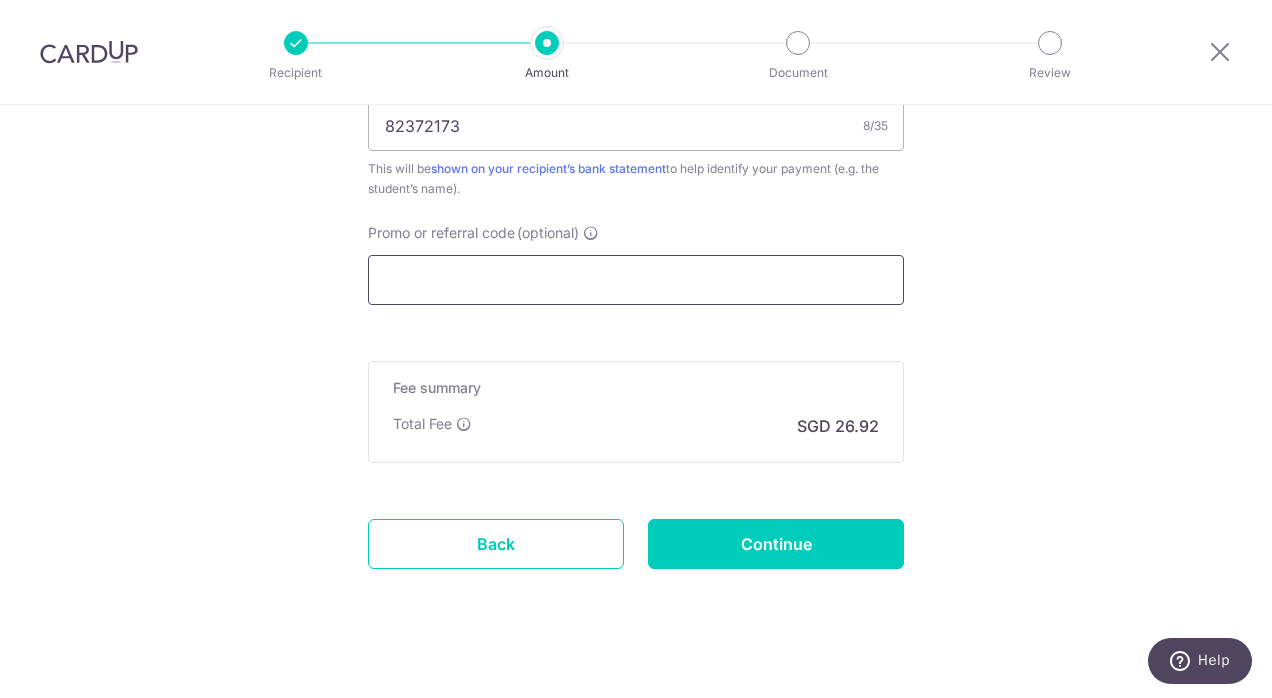 click on "Promo or referral code
(optional)" at bounding box center [636, 280] 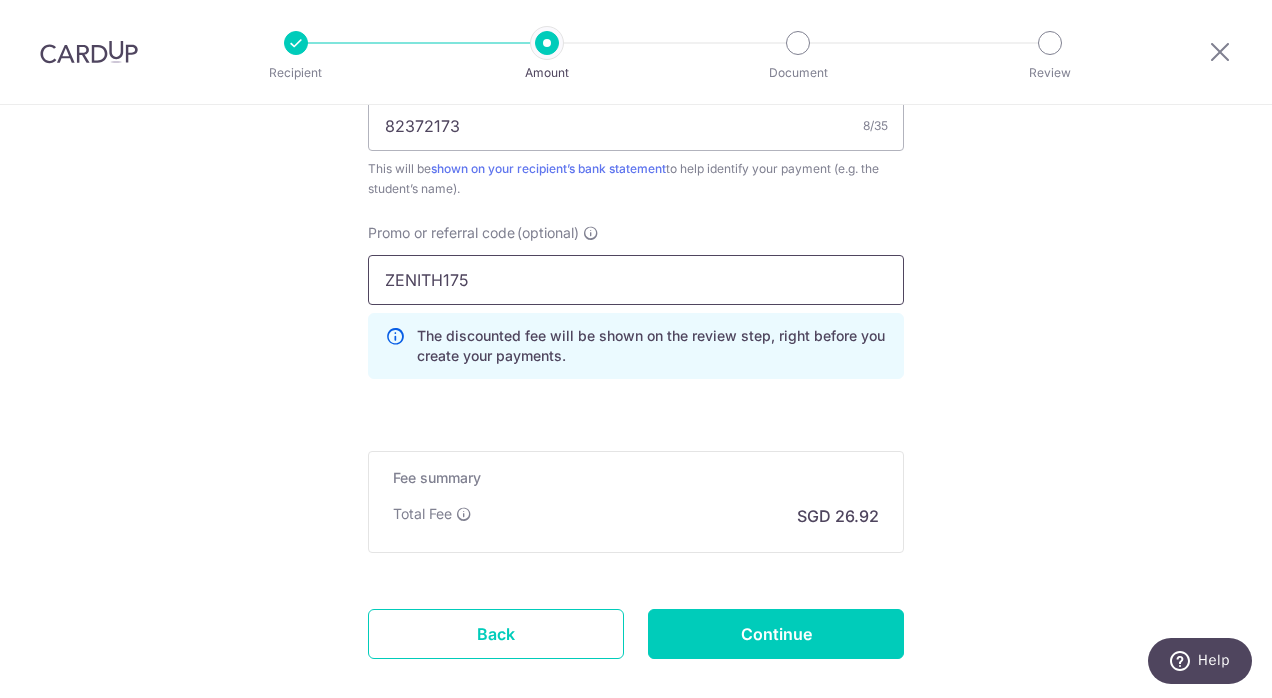 type on "ZENITH175" 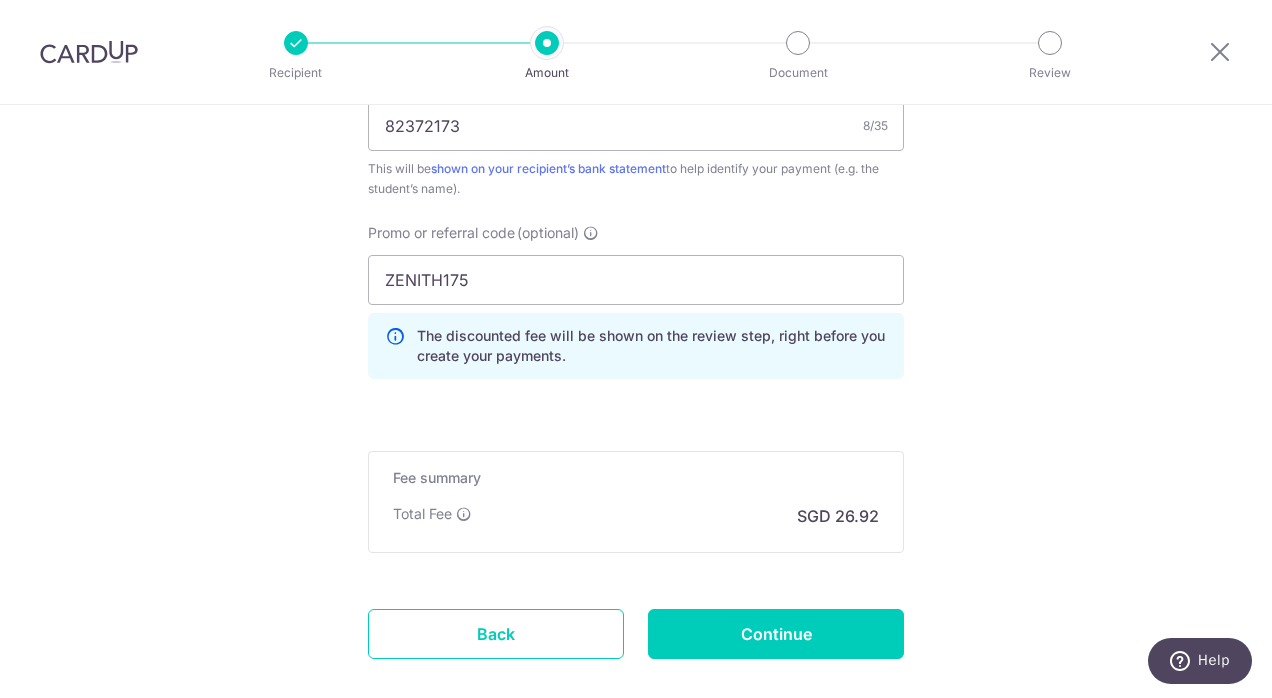click on "Tell us more about your payment
Enter payment amount
SGD
1,035.50
1035.50
Card added successfully
Select Card
**** 6459
Add credit card
Your Cards
**** 6459
Secure 256-bit SSL
Text
New card details
Card
Secure 256-bit SSL" at bounding box center (636, -182) 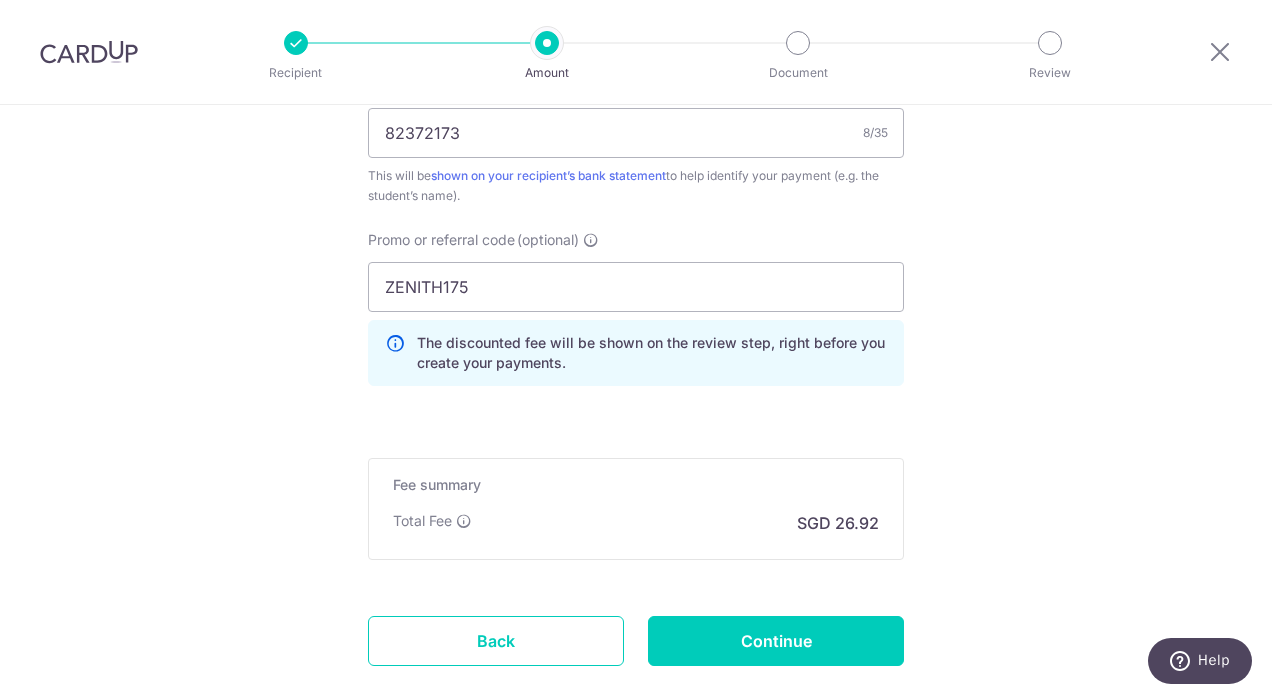 scroll, scrollTop: 1382, scrollLeft: 0, axis: vertical 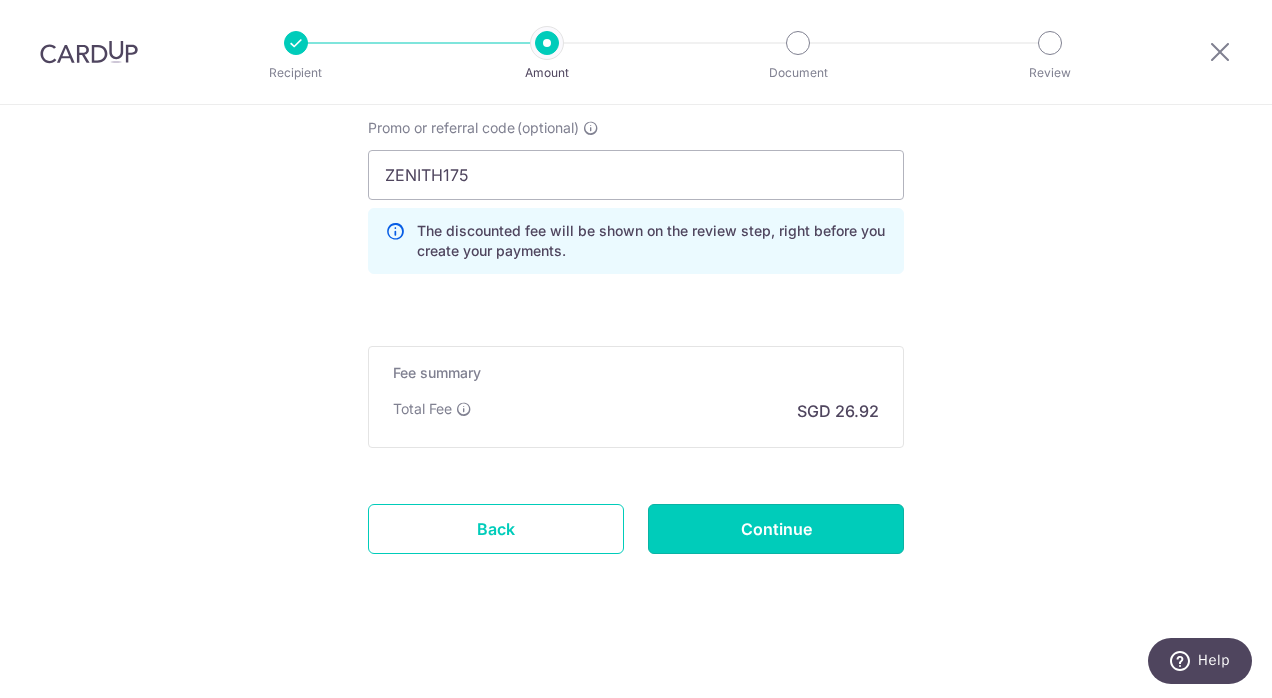 click on "Continue" at bounding box center [776, 529] 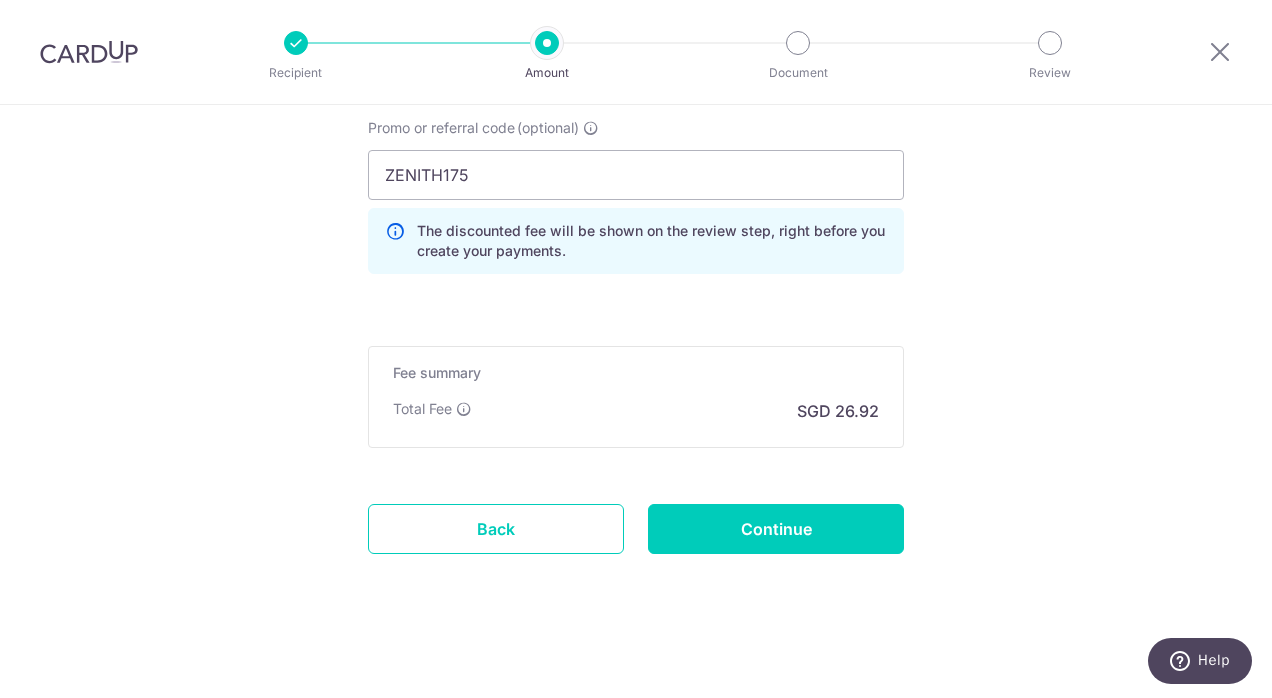 type on "Create Schedule" 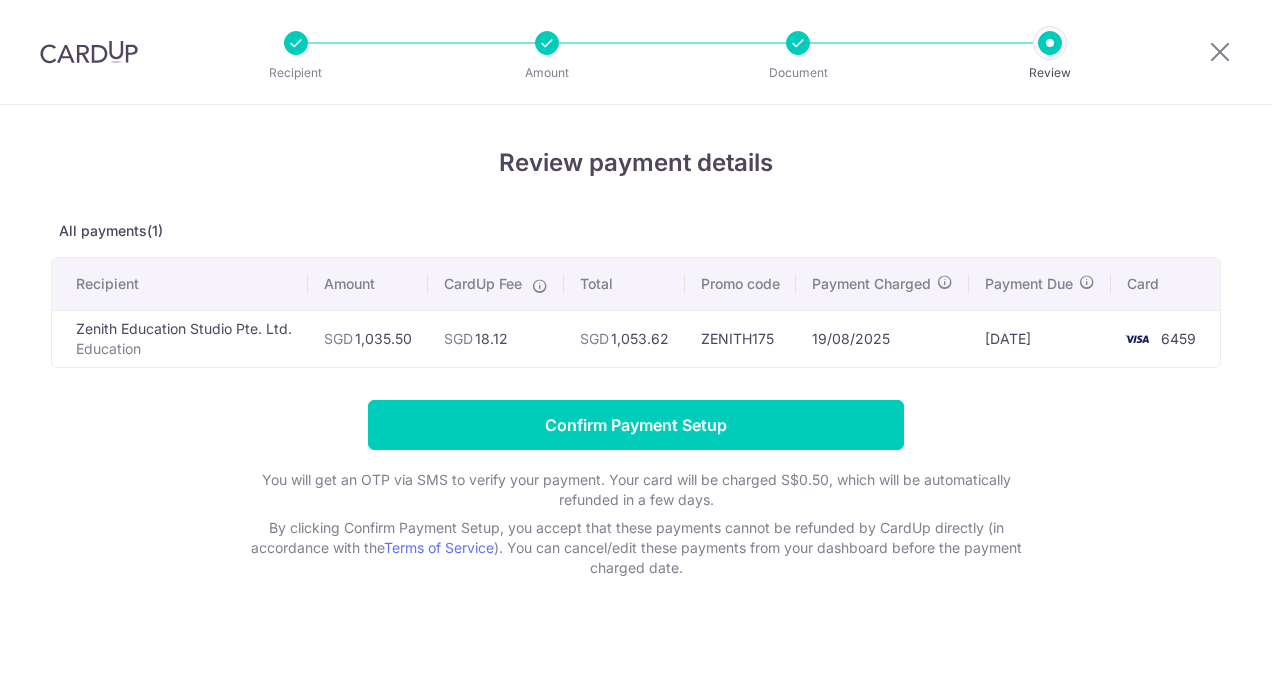 scroll, scrollTop: 0, scrollLeft: 0, axis: both 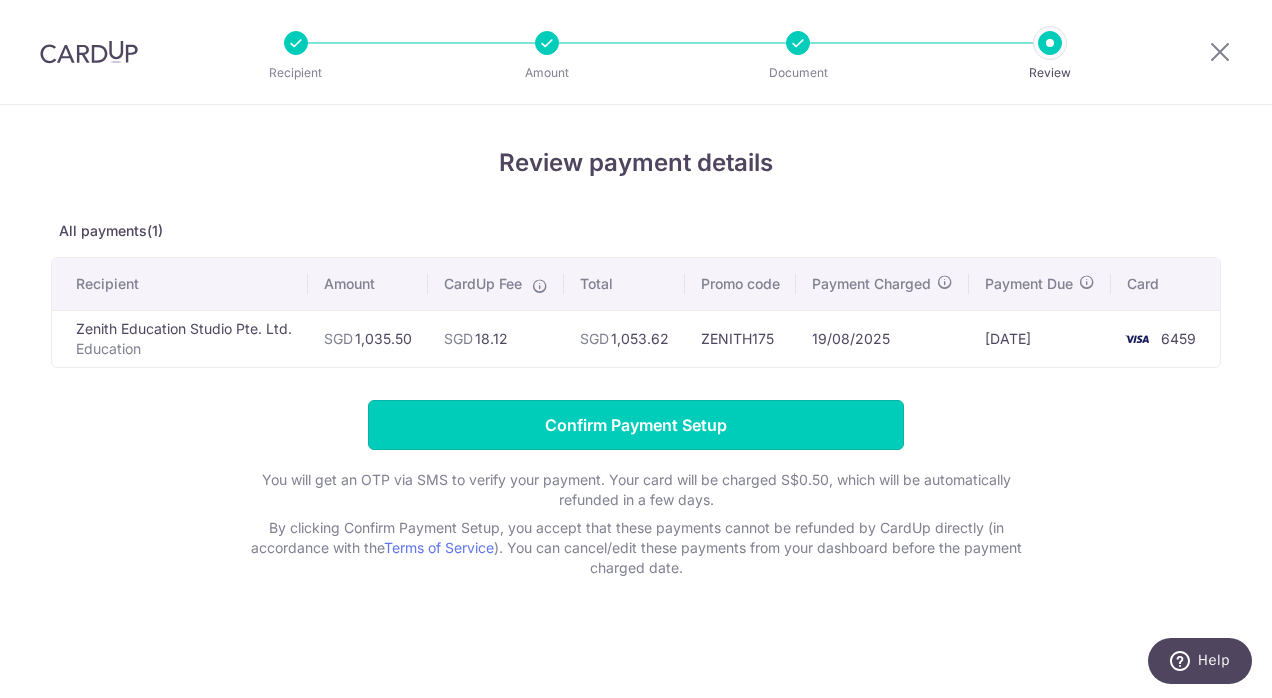 click on "Confirm Payment Setup" at bounding box center (636, 425) 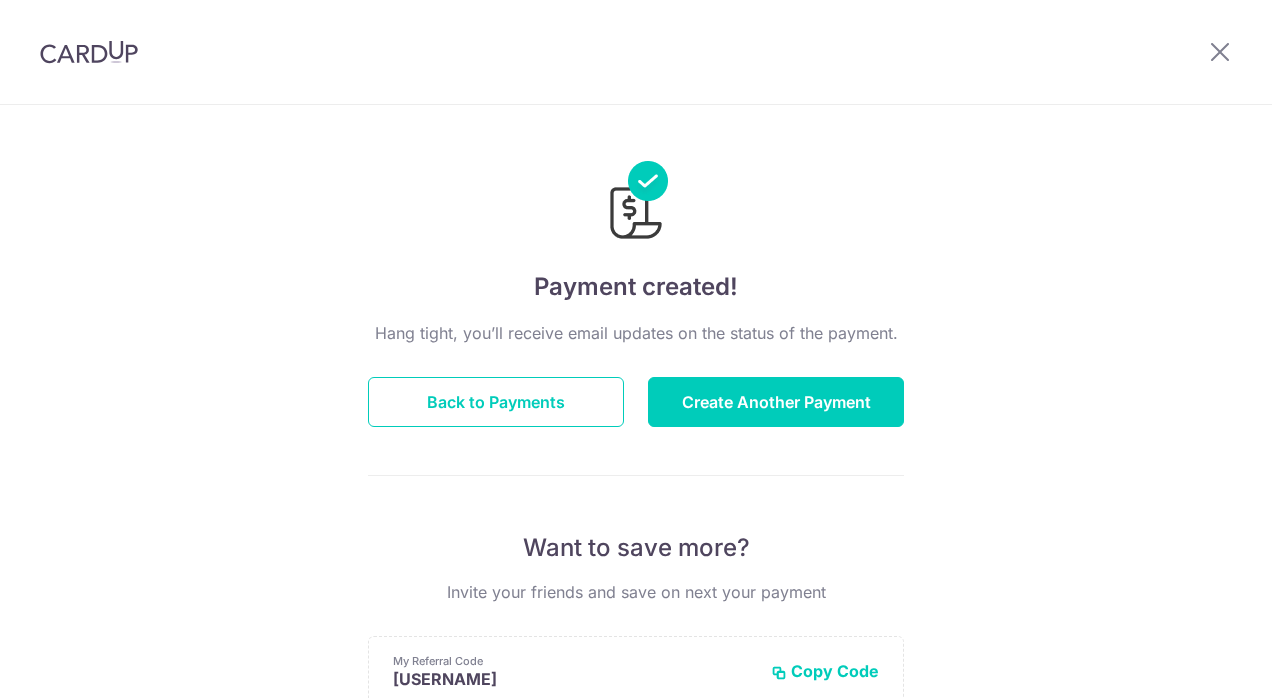 scroll, scrollTop: 0, scrollLeft: 0, axis: both 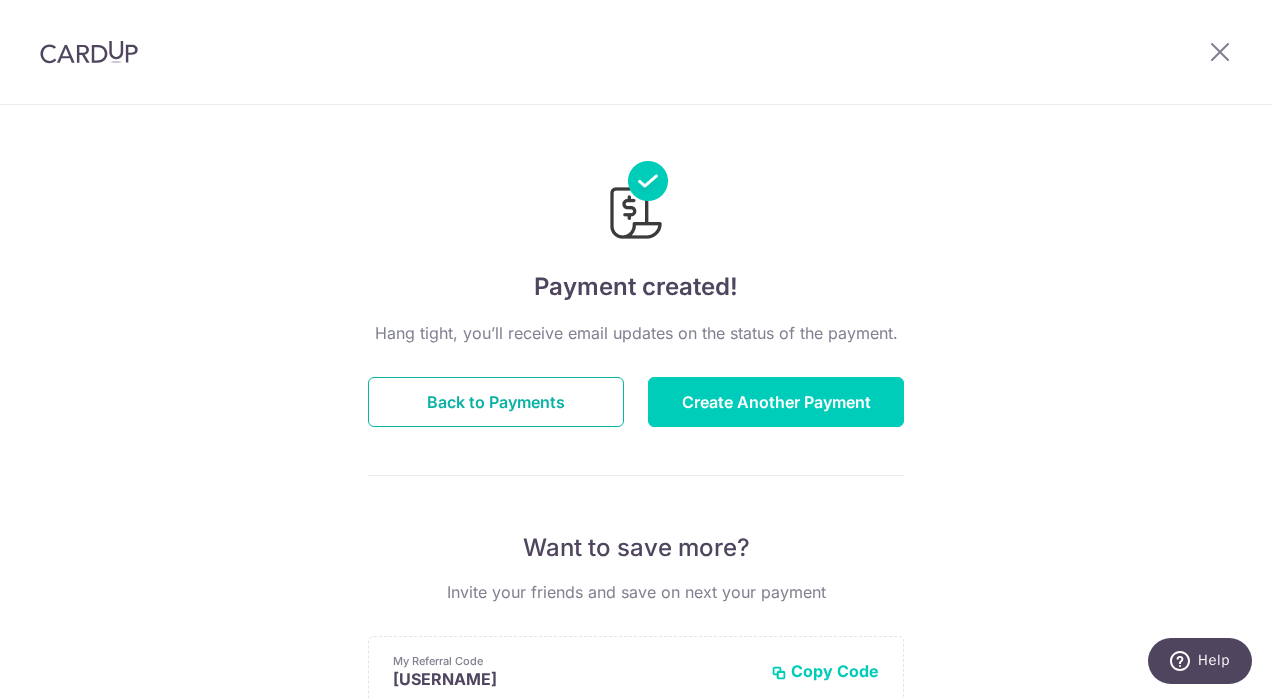 click on "Back to Payments" at bounding box center (496, 402) 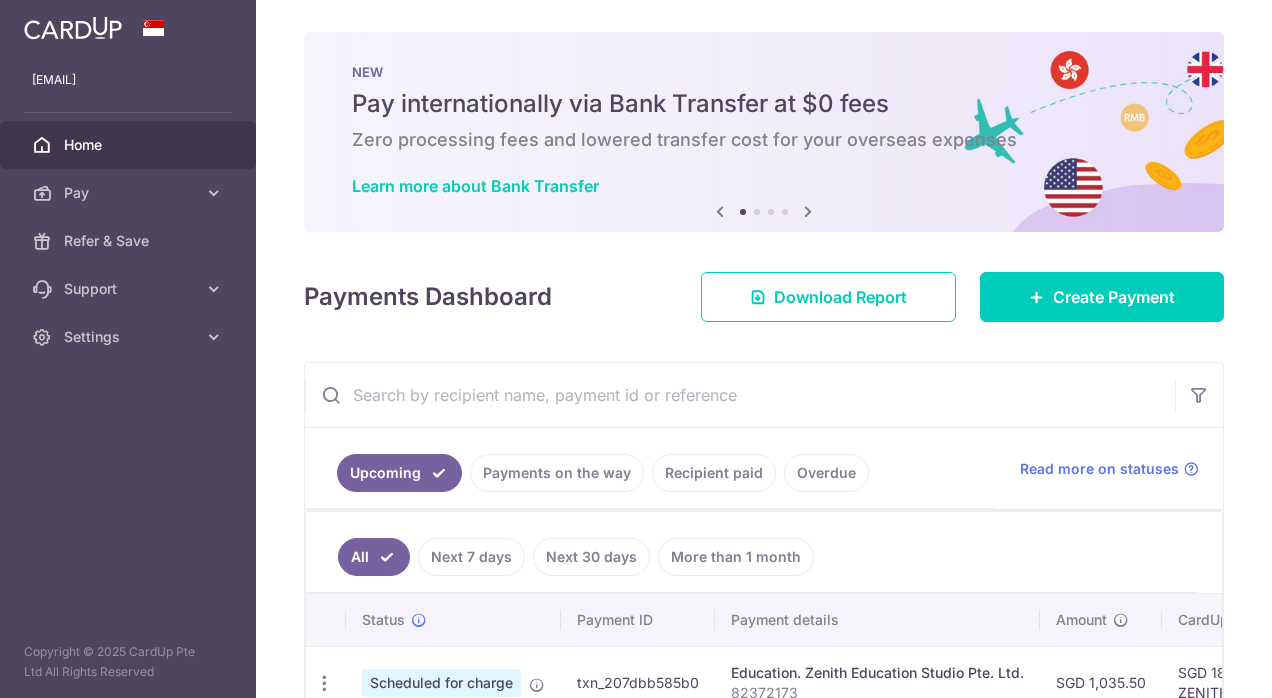 scroll, scrollTop: 0, scrollLeft: 0, axis: both 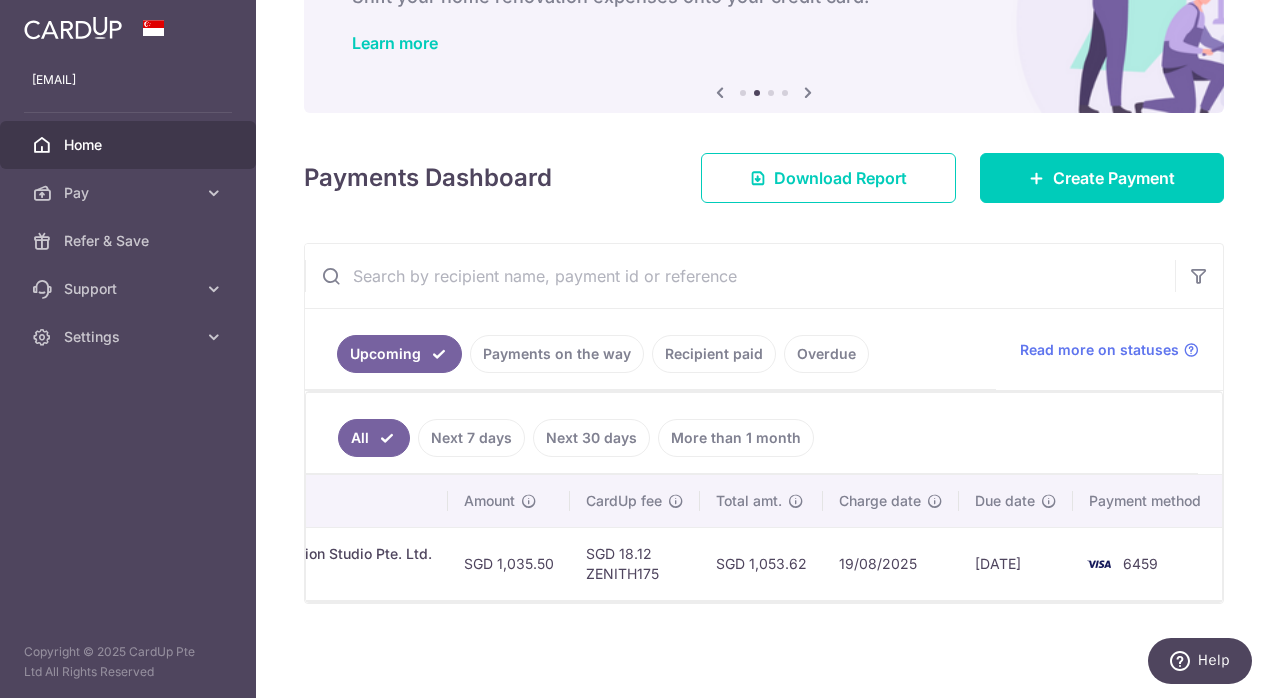 click on "Settings" at bounding box center [130, 337] 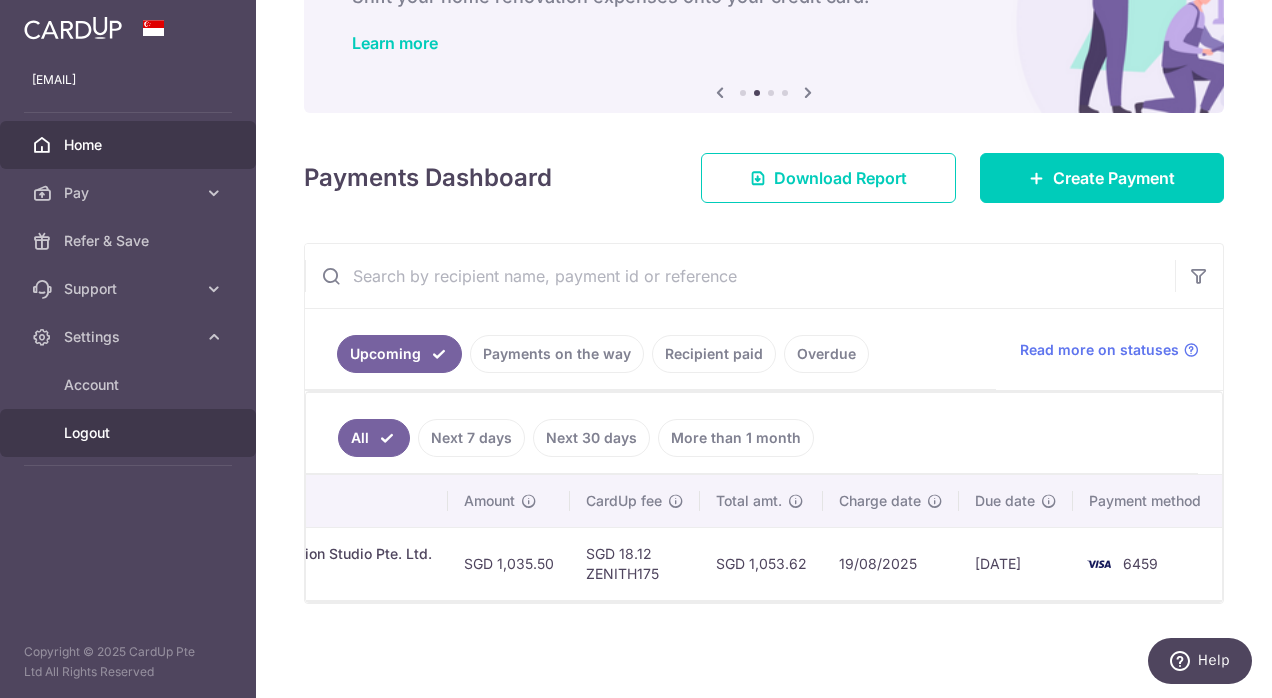 click on "Logout" at bounding box center [128, 433] 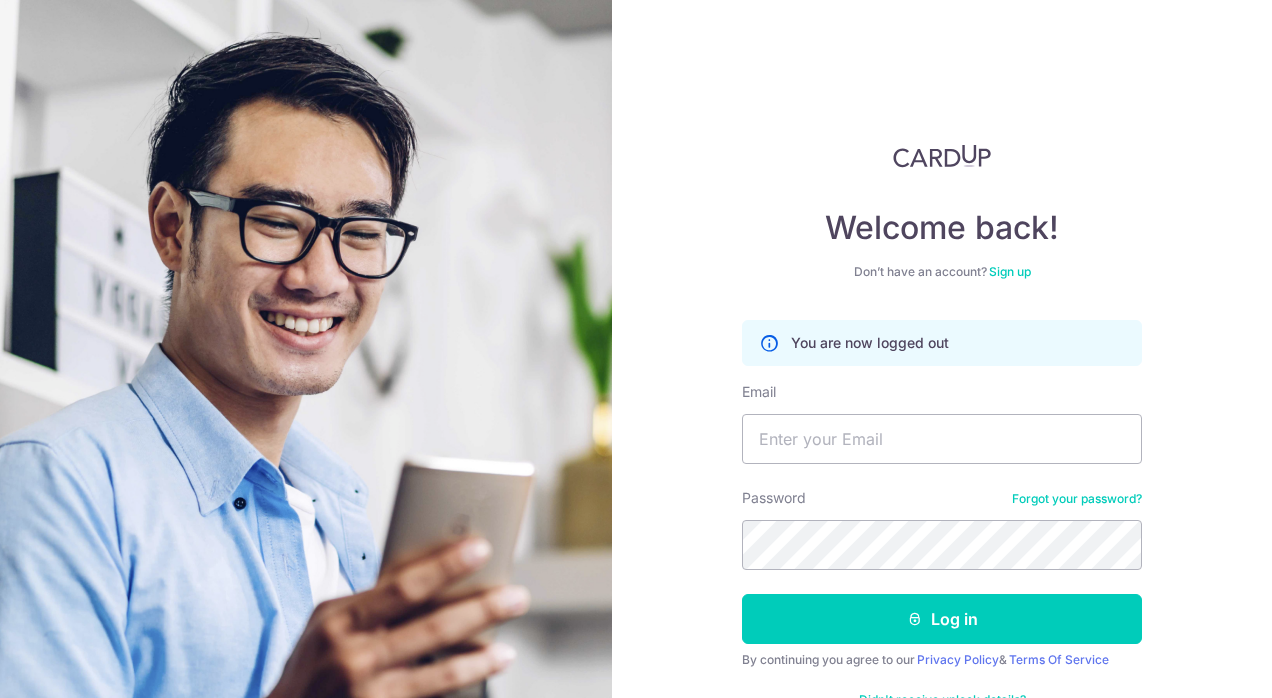 scroll, scrollTop: 0, scrollLeft: 0, axis: both 